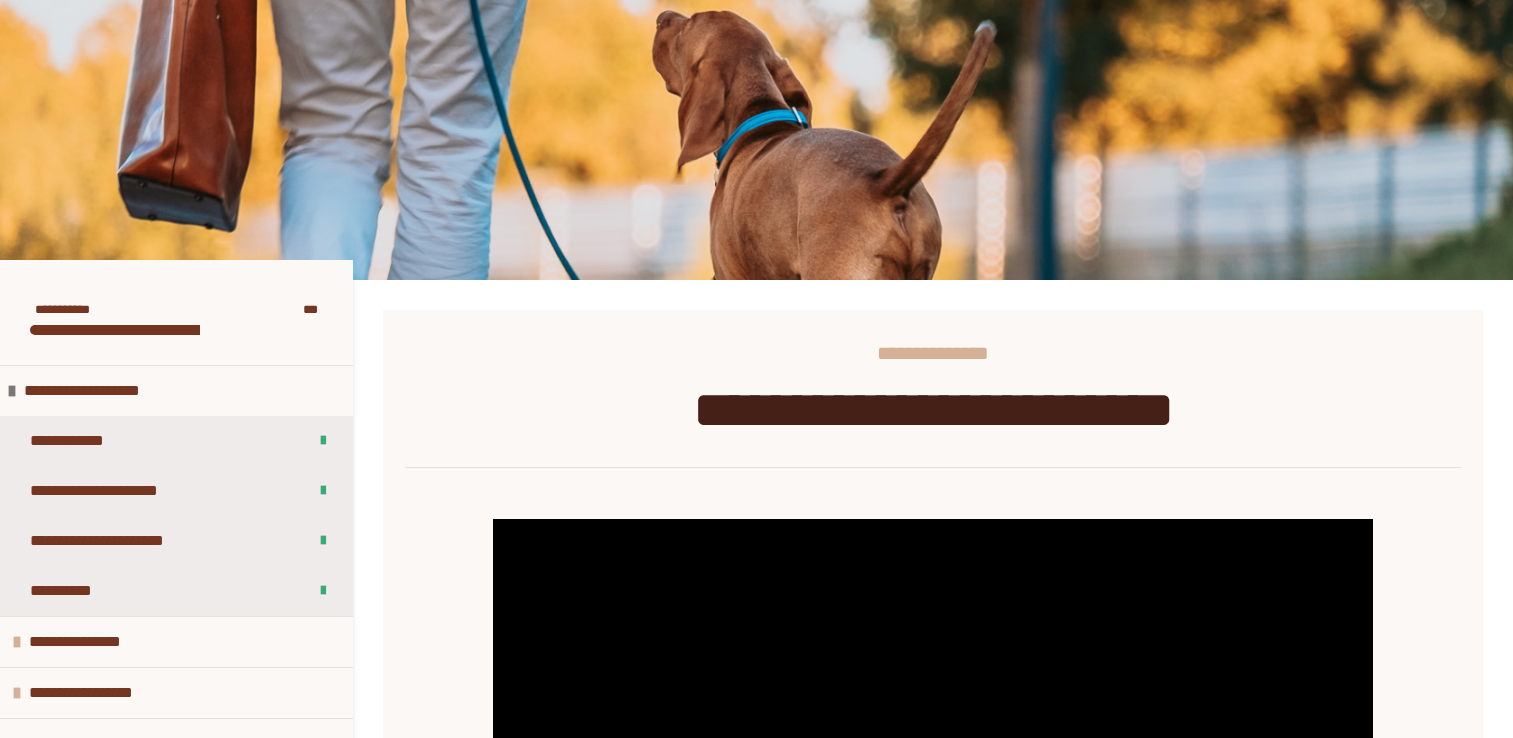 scroll, scrollTop: 0, scrollLeft: 0, axis: both 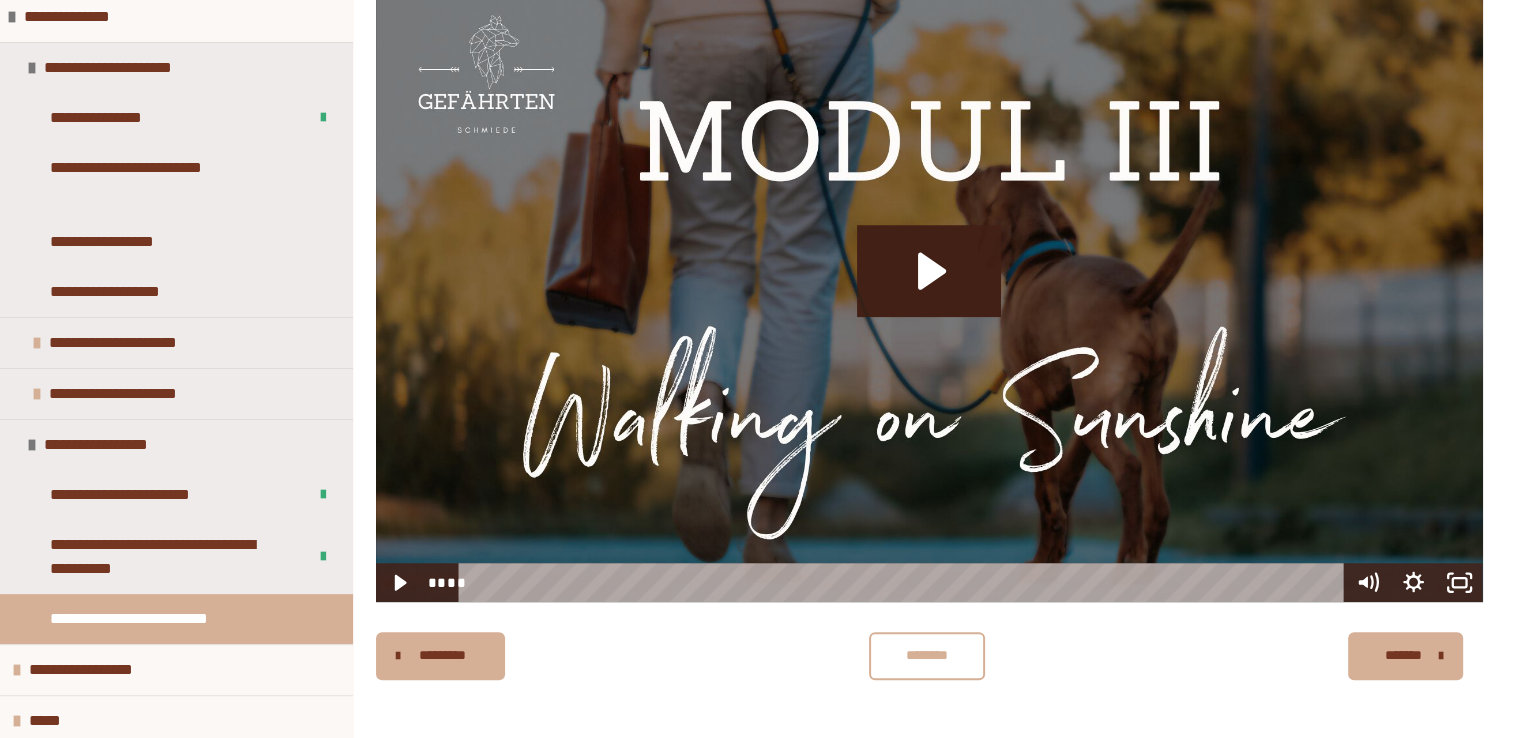 click on "********" at bounding box center [927, 655] 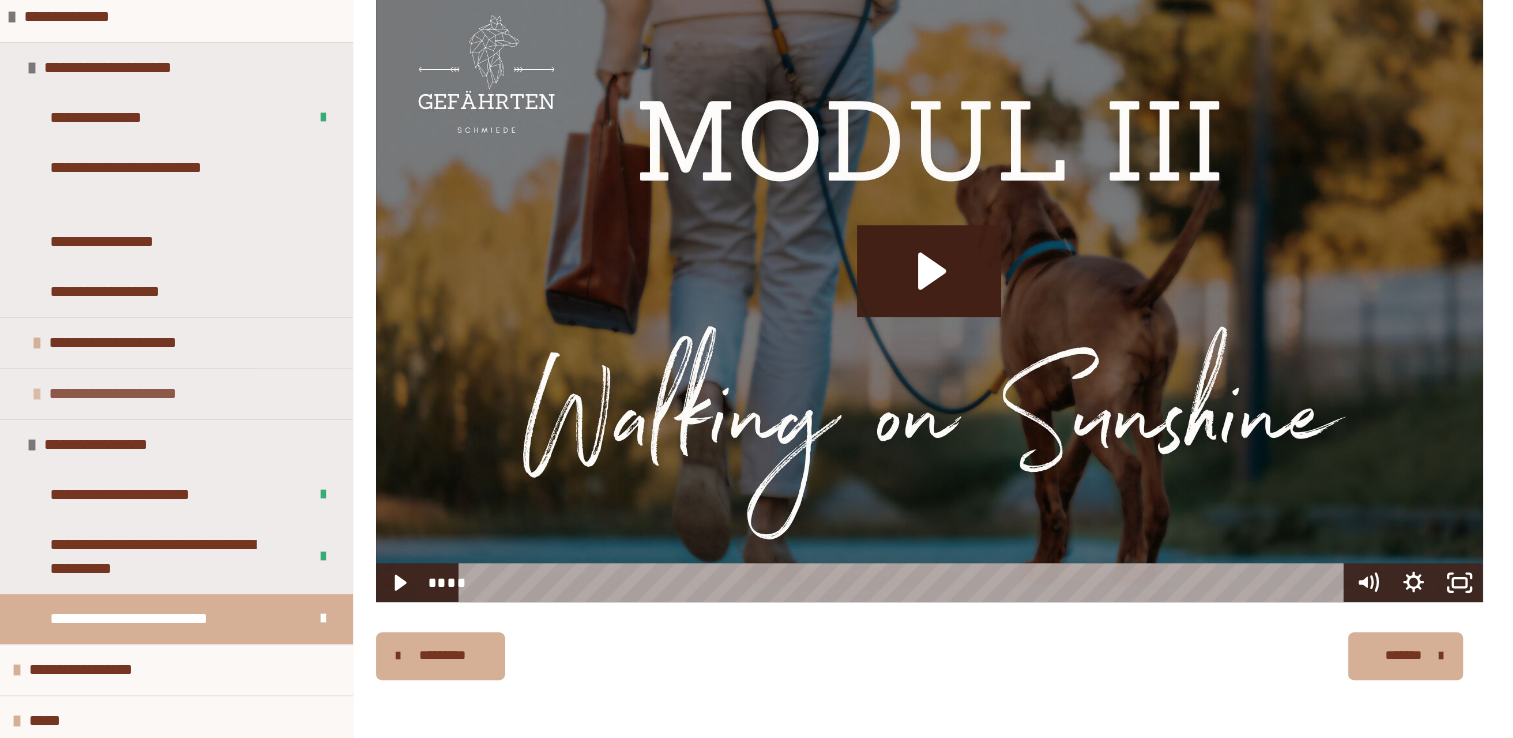 click at bounding box center (37, 394) 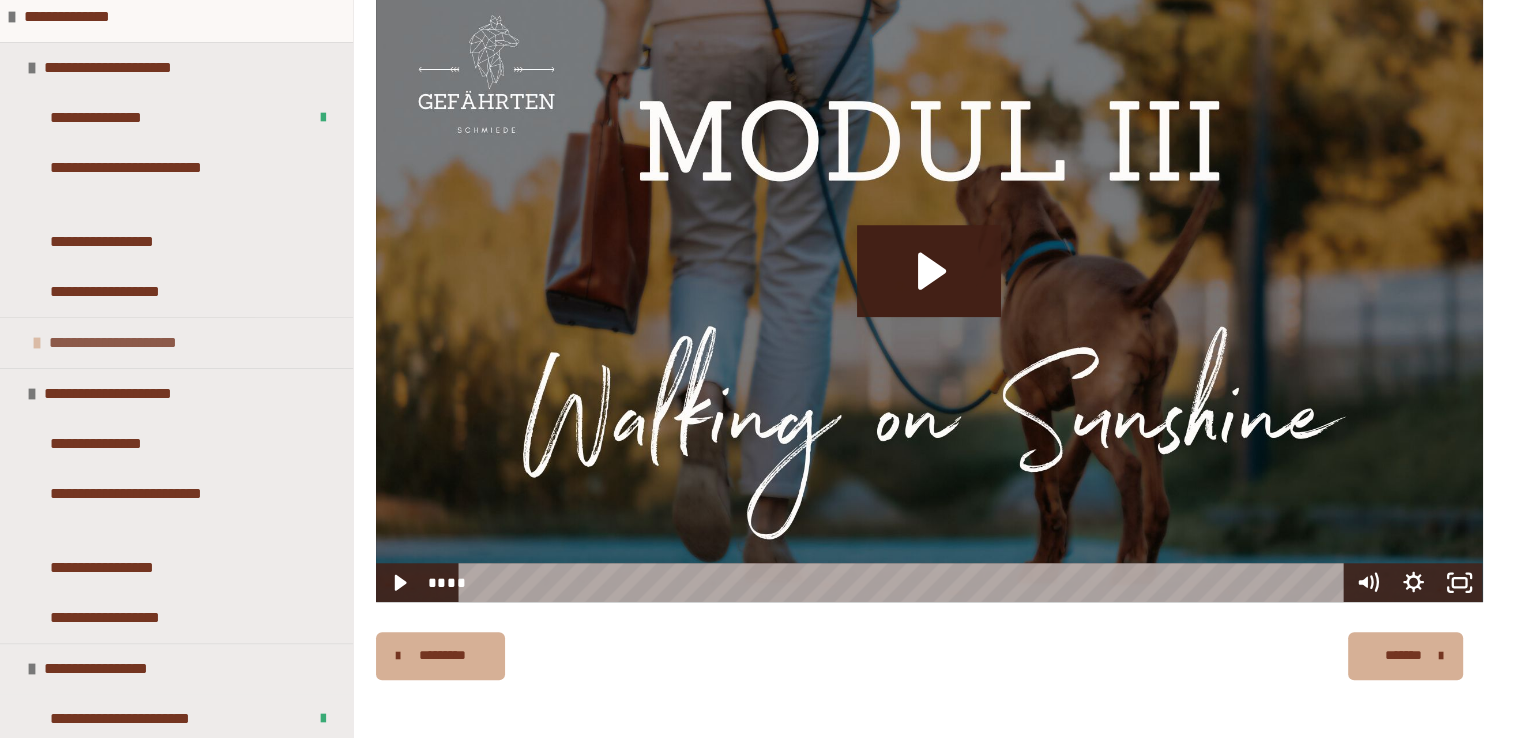 click at bounding box center [37, 343] 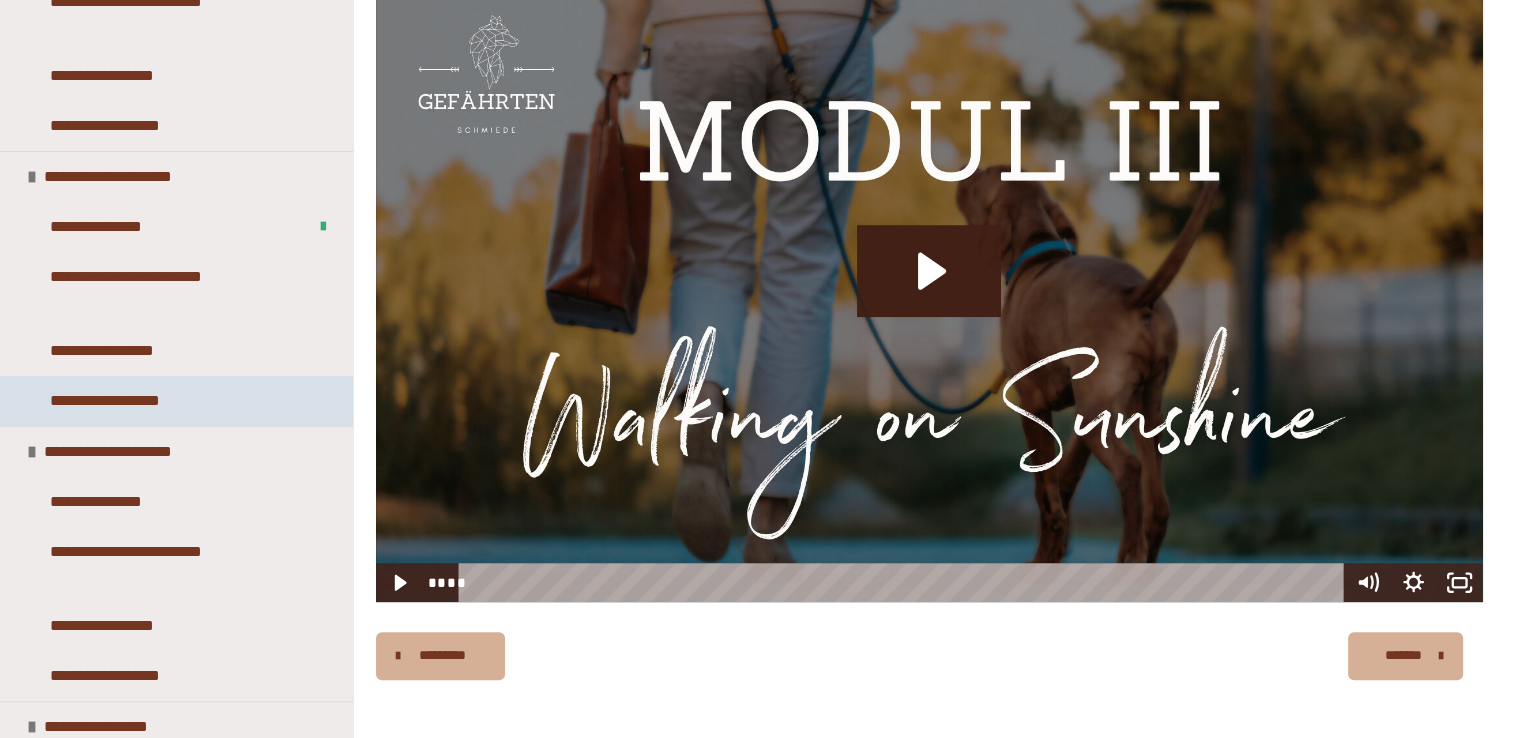 scroll, scrollTop: 667, scrollLeft: 0, axis: vertical 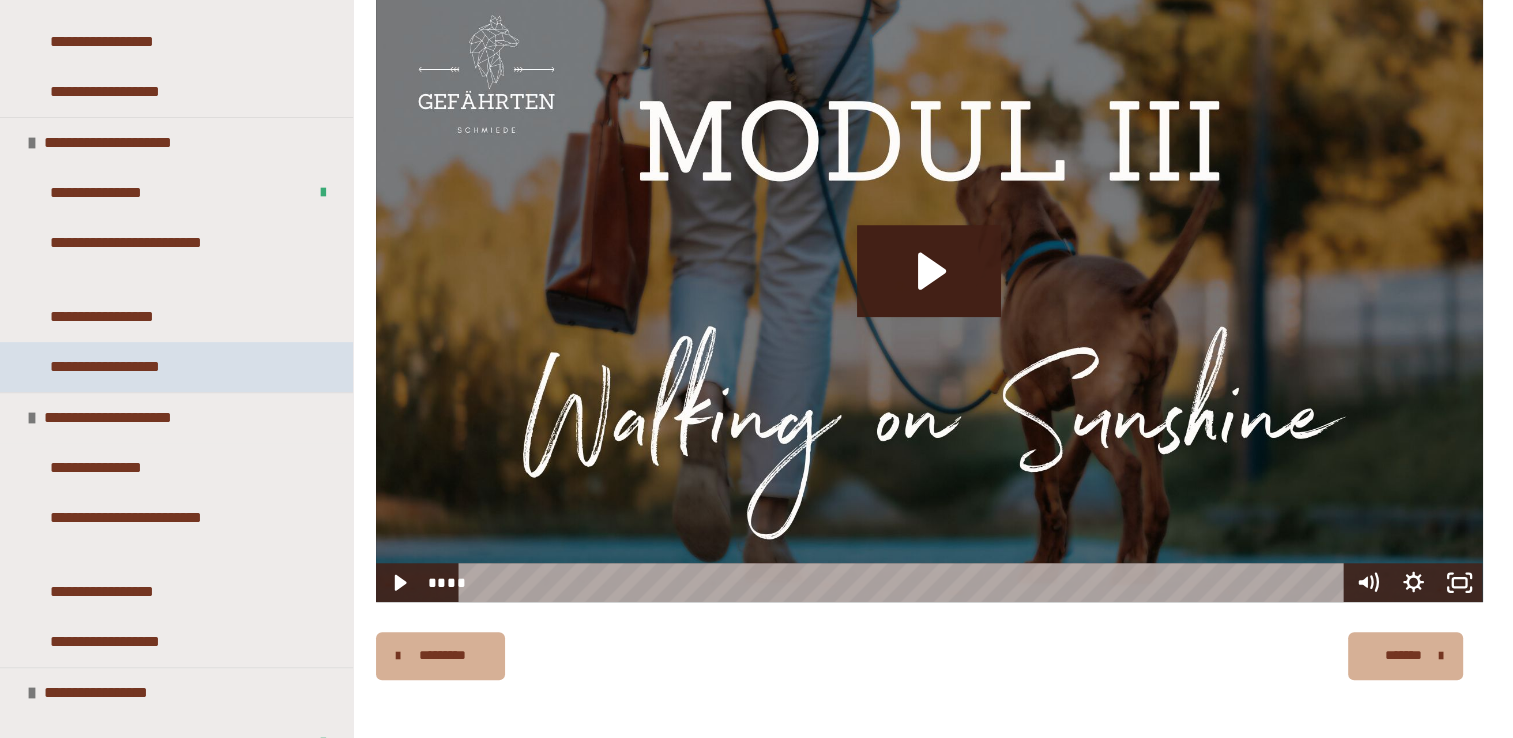 click on "**********" at bounding box center [176, 367] 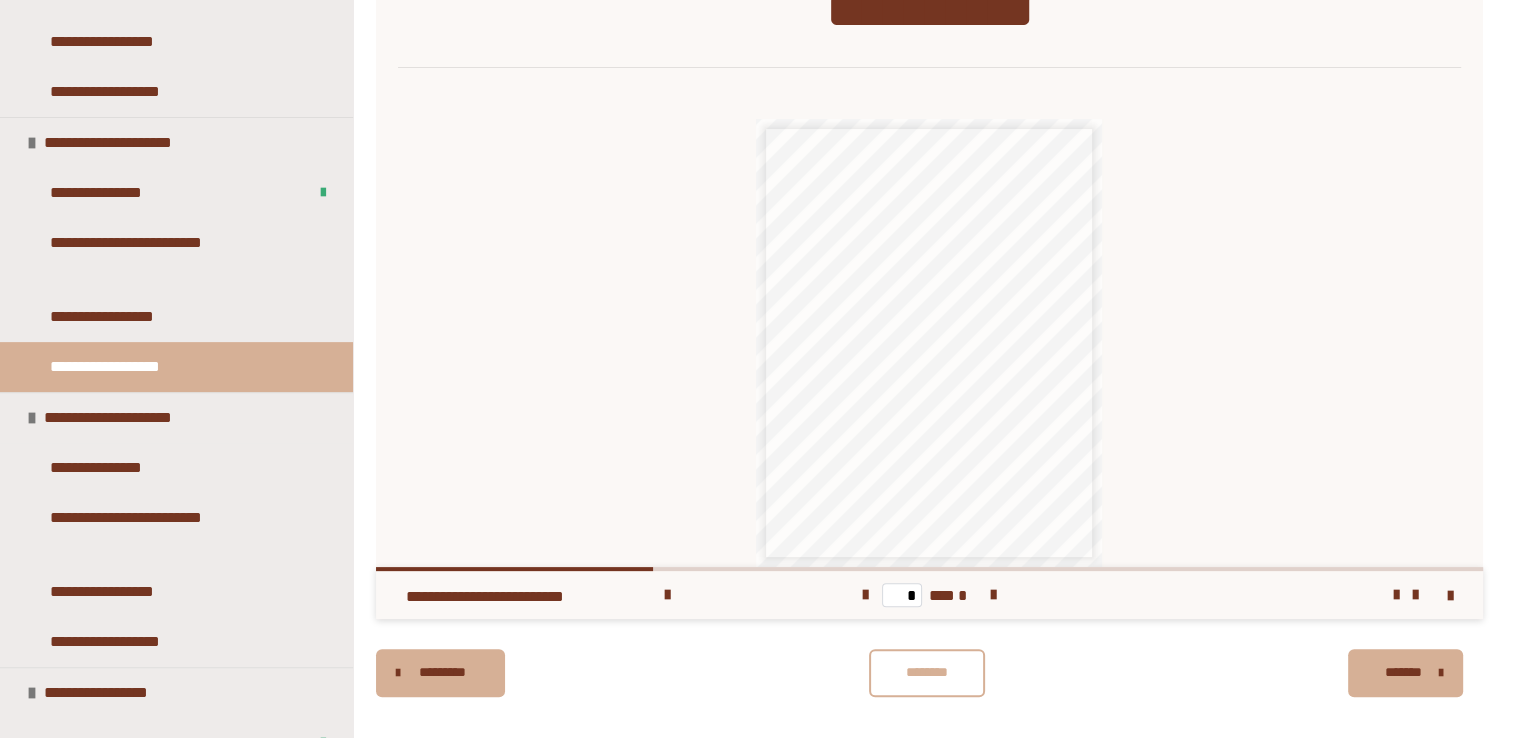 scroll, scrollTop: 418, scrollLeft: 0, axis: vertical 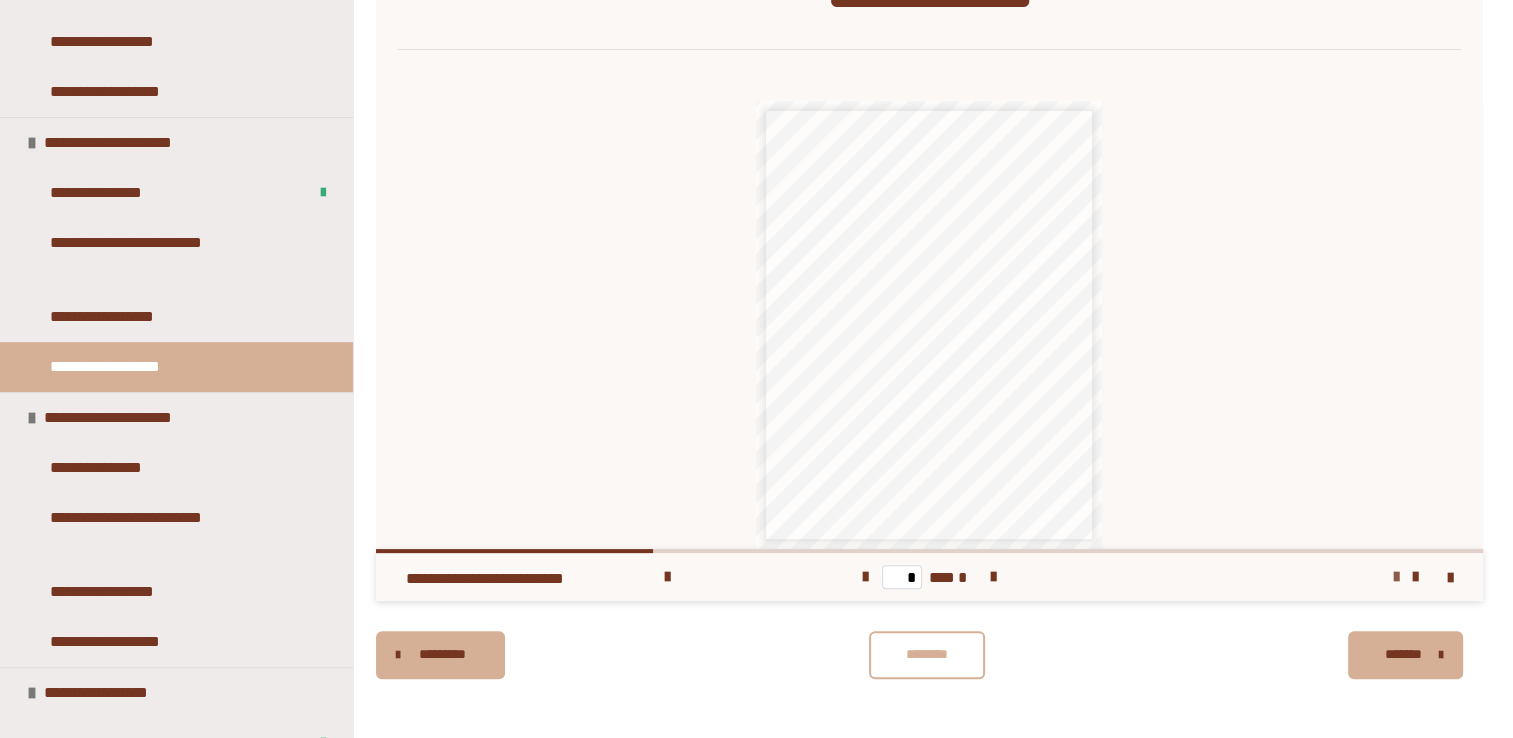 click at bounding box center [1396, 577] 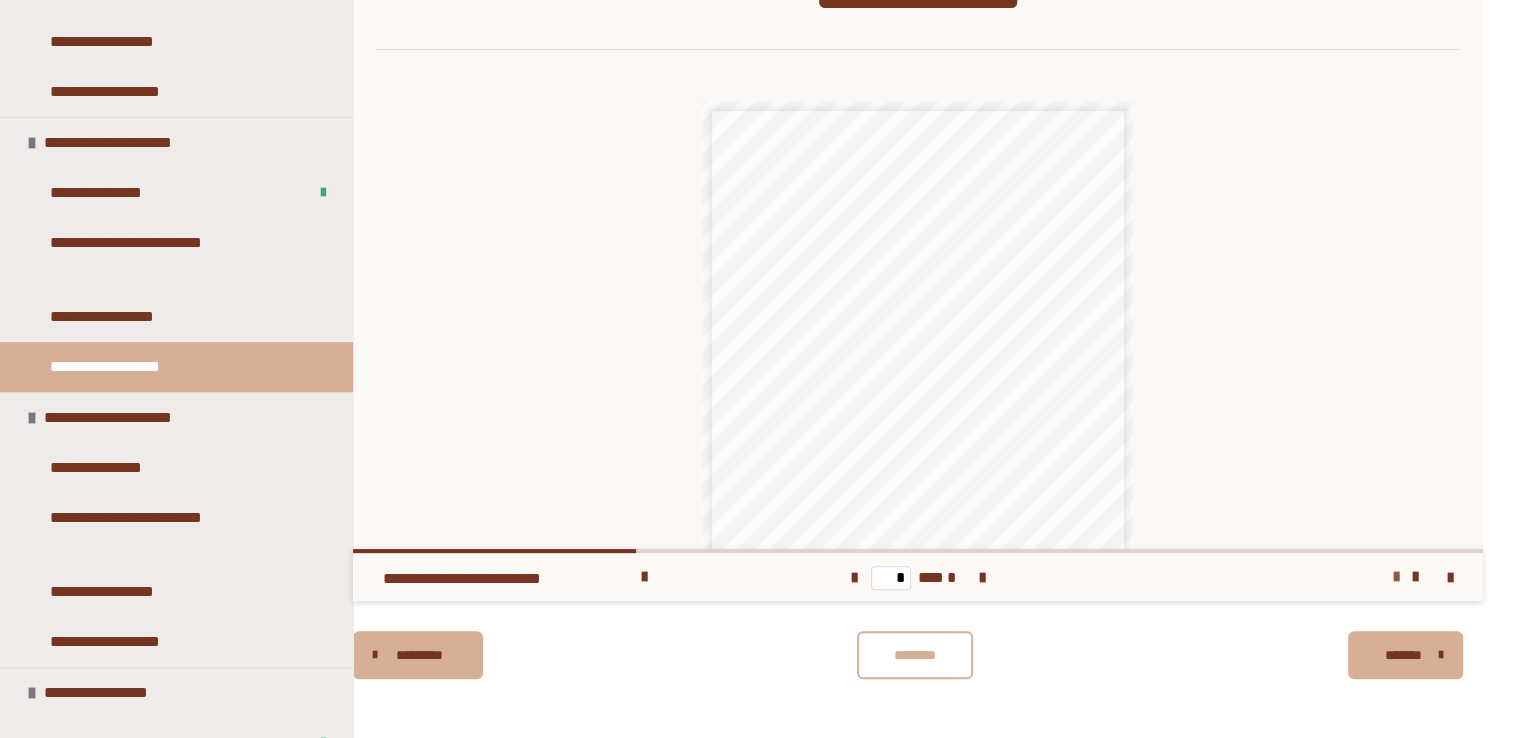 click at bounding box center [1396, 577] 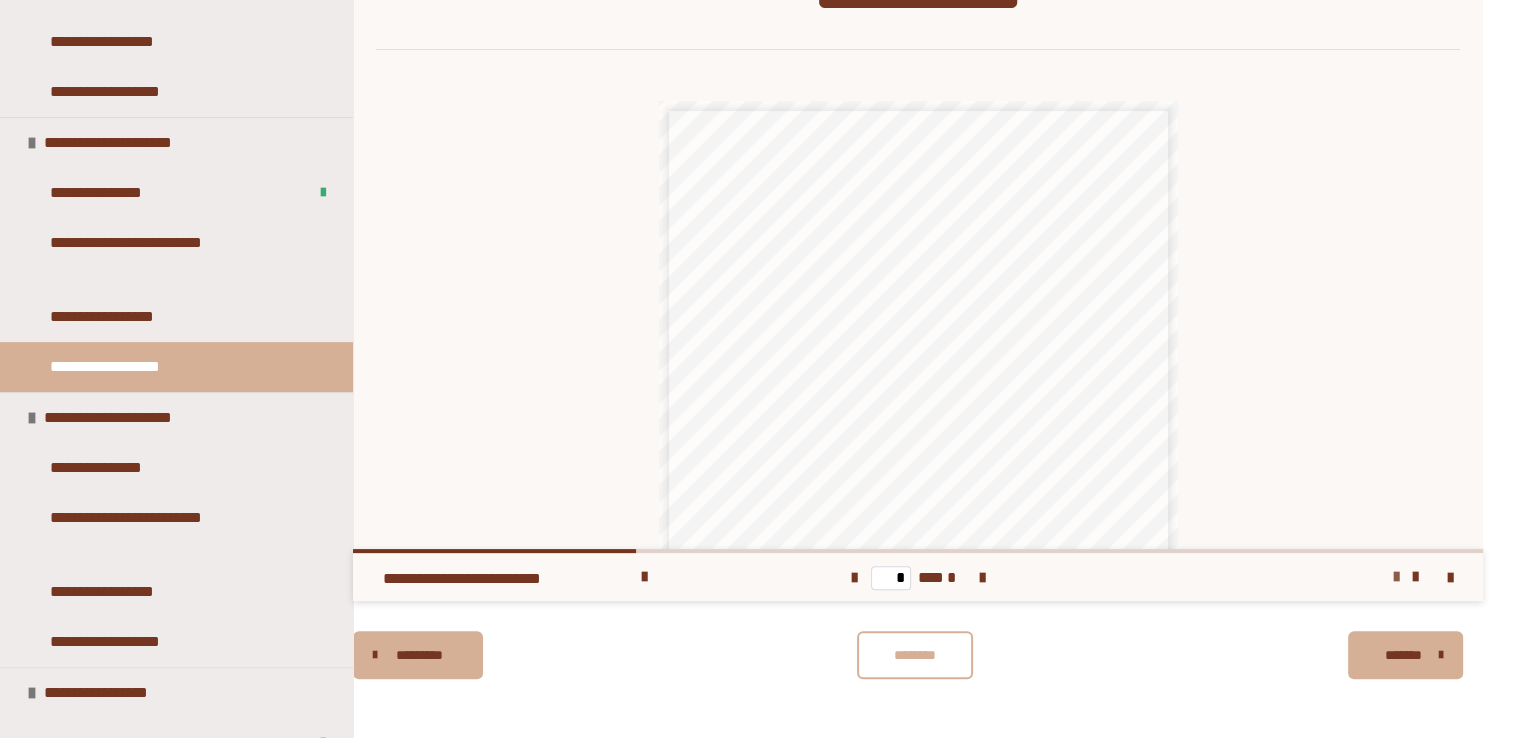 click at bounding box center (1396, 577) 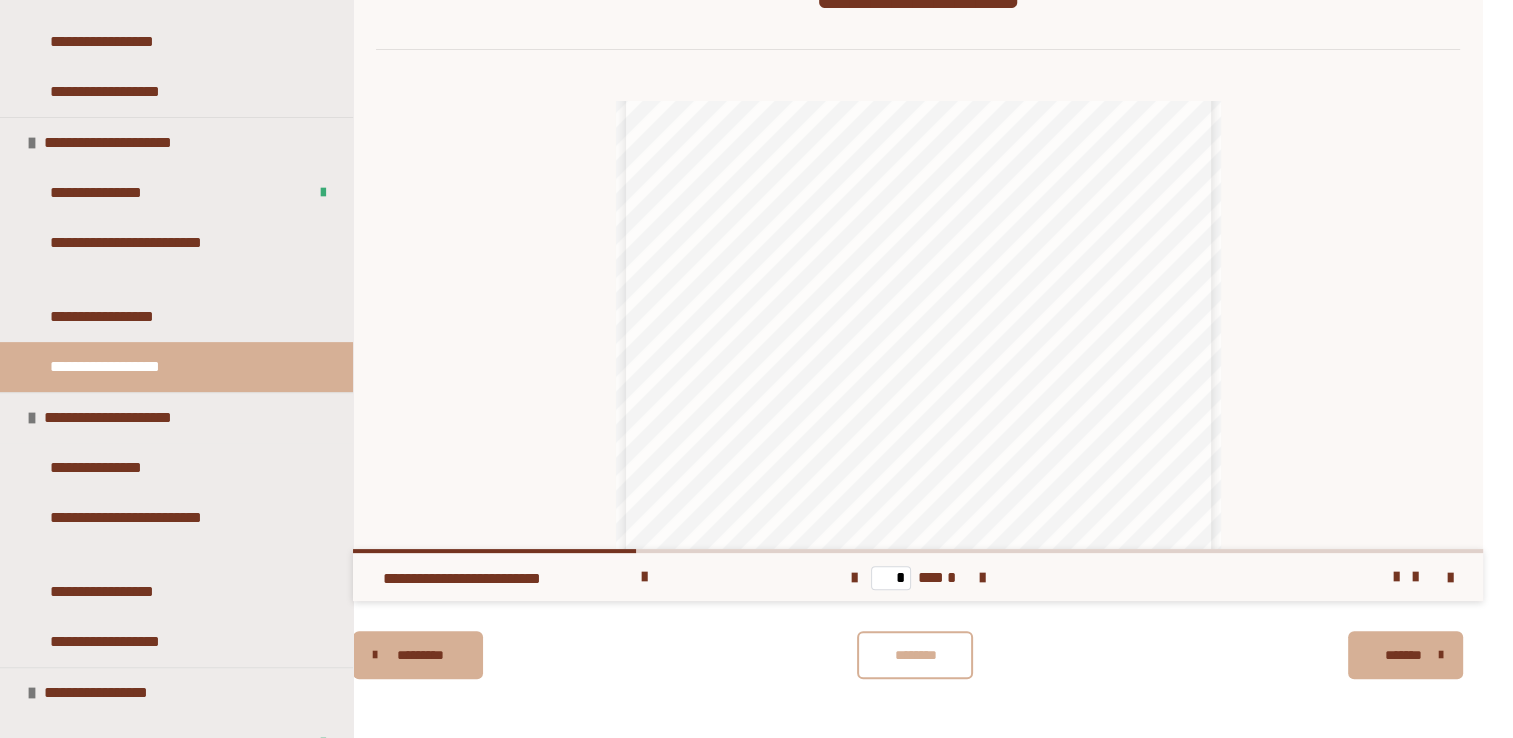 scroll, scrollTop: 336, scrollLeft: 0, axis: vertical 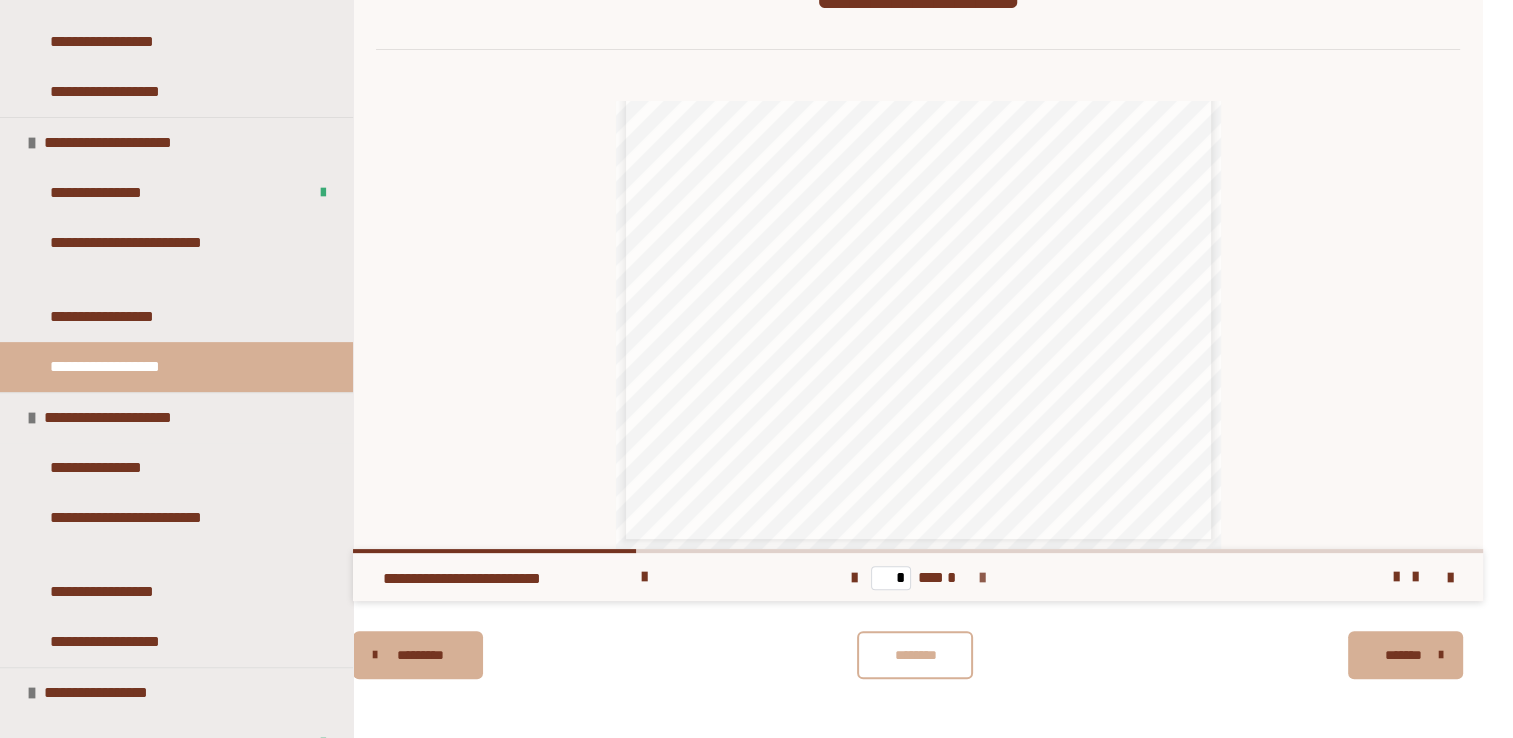 click at bounding box center (981, 577) 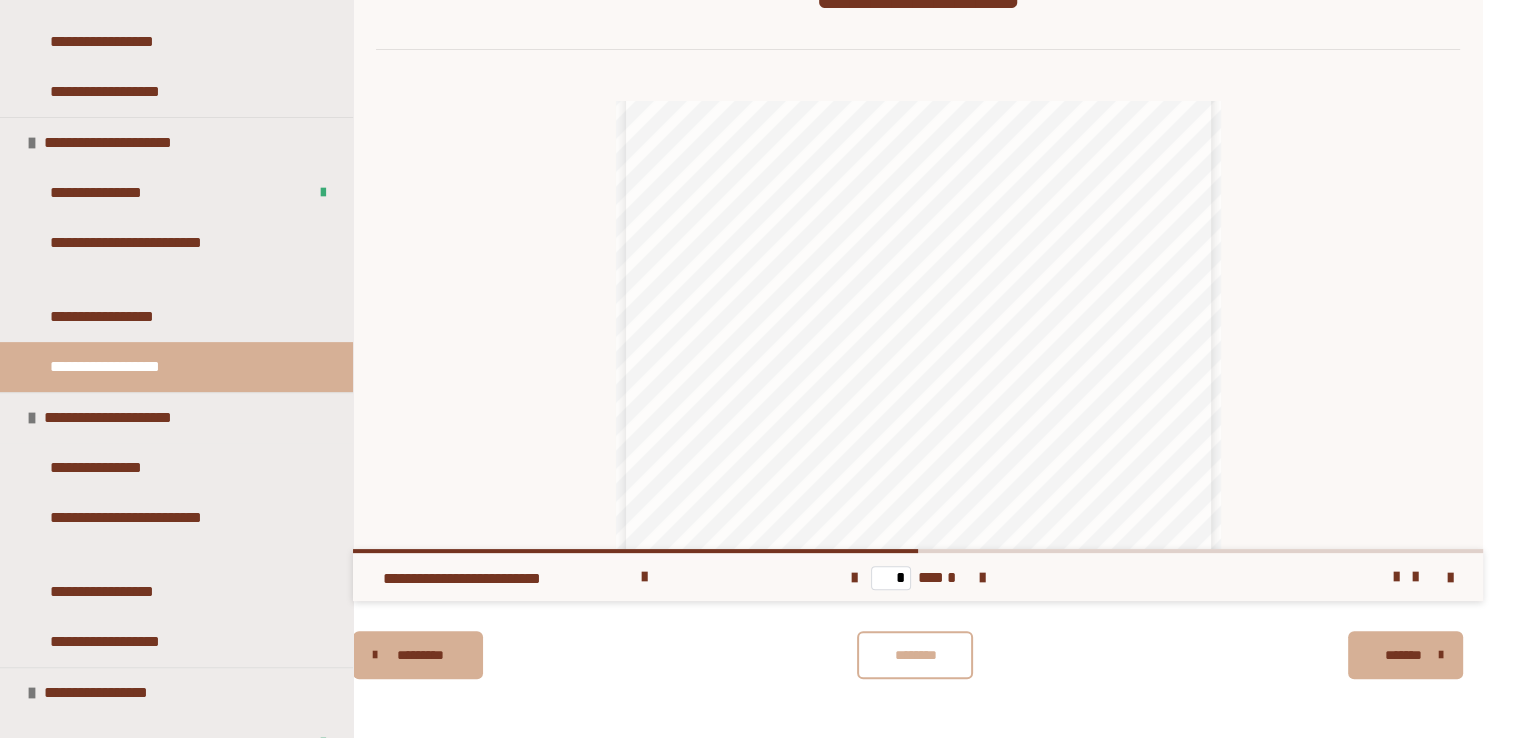 scroll, scrollTop: 336, scrollLeft: 0, axis: vertical 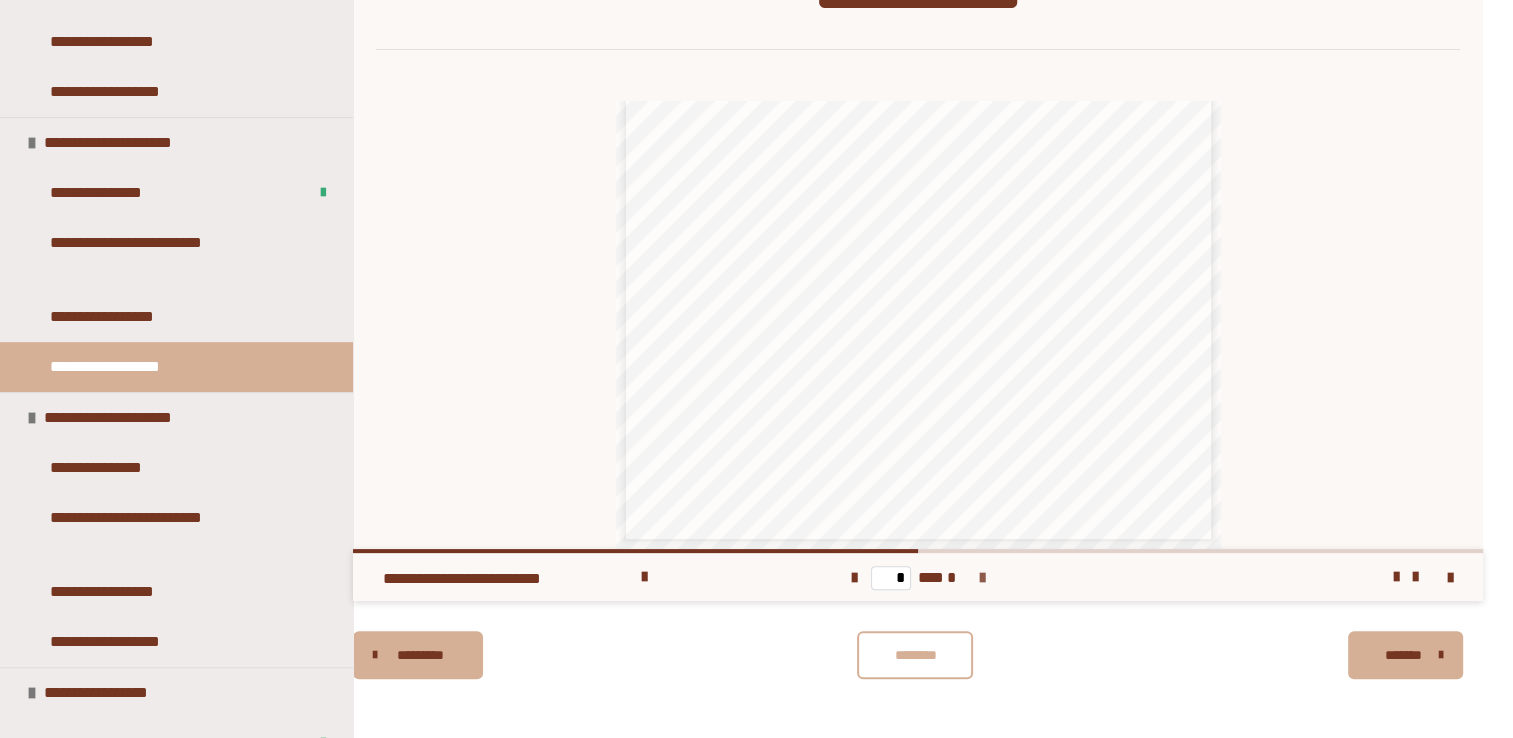 click at bounding box center (981, 578) 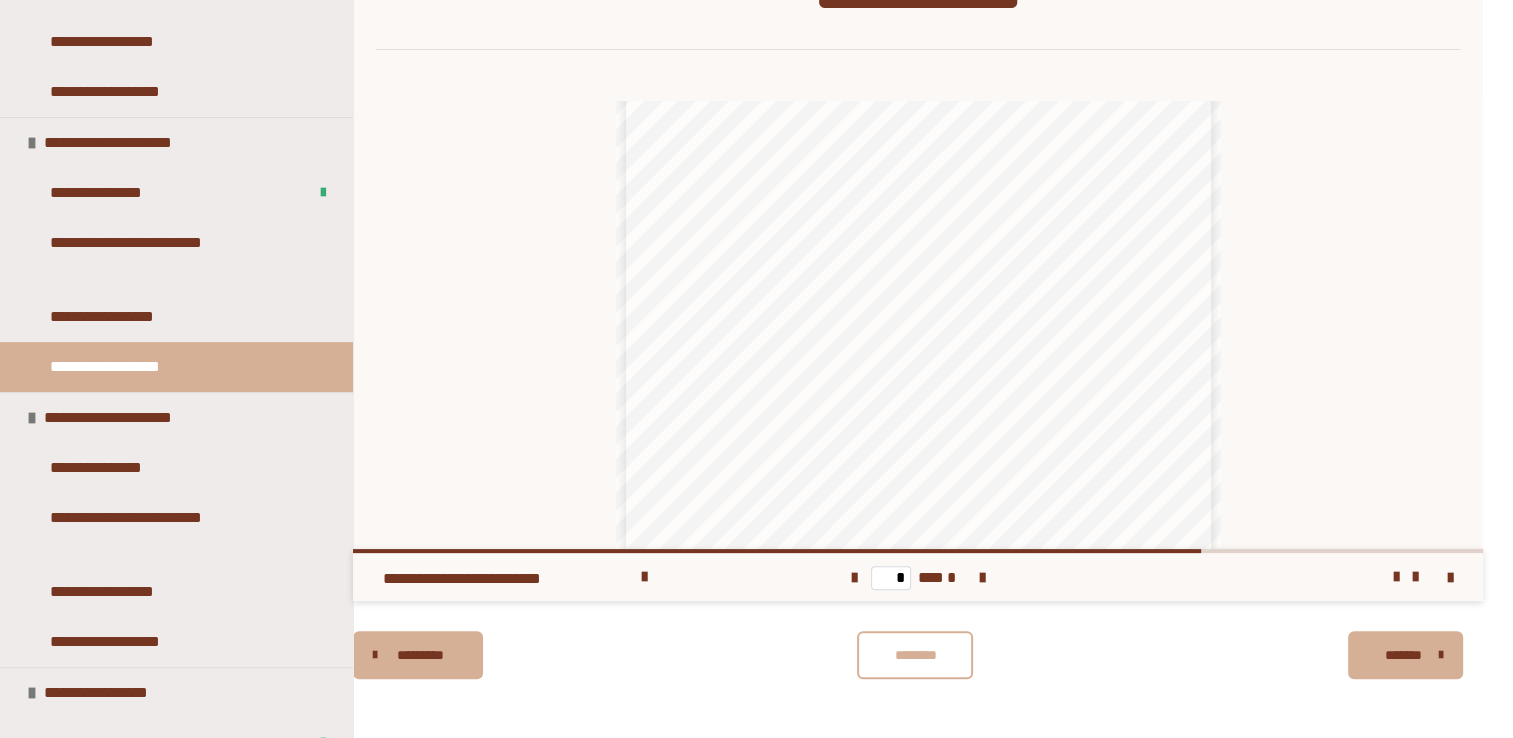 scroll, scrollTop: 336, scrollLeft: 0, axis: vertical 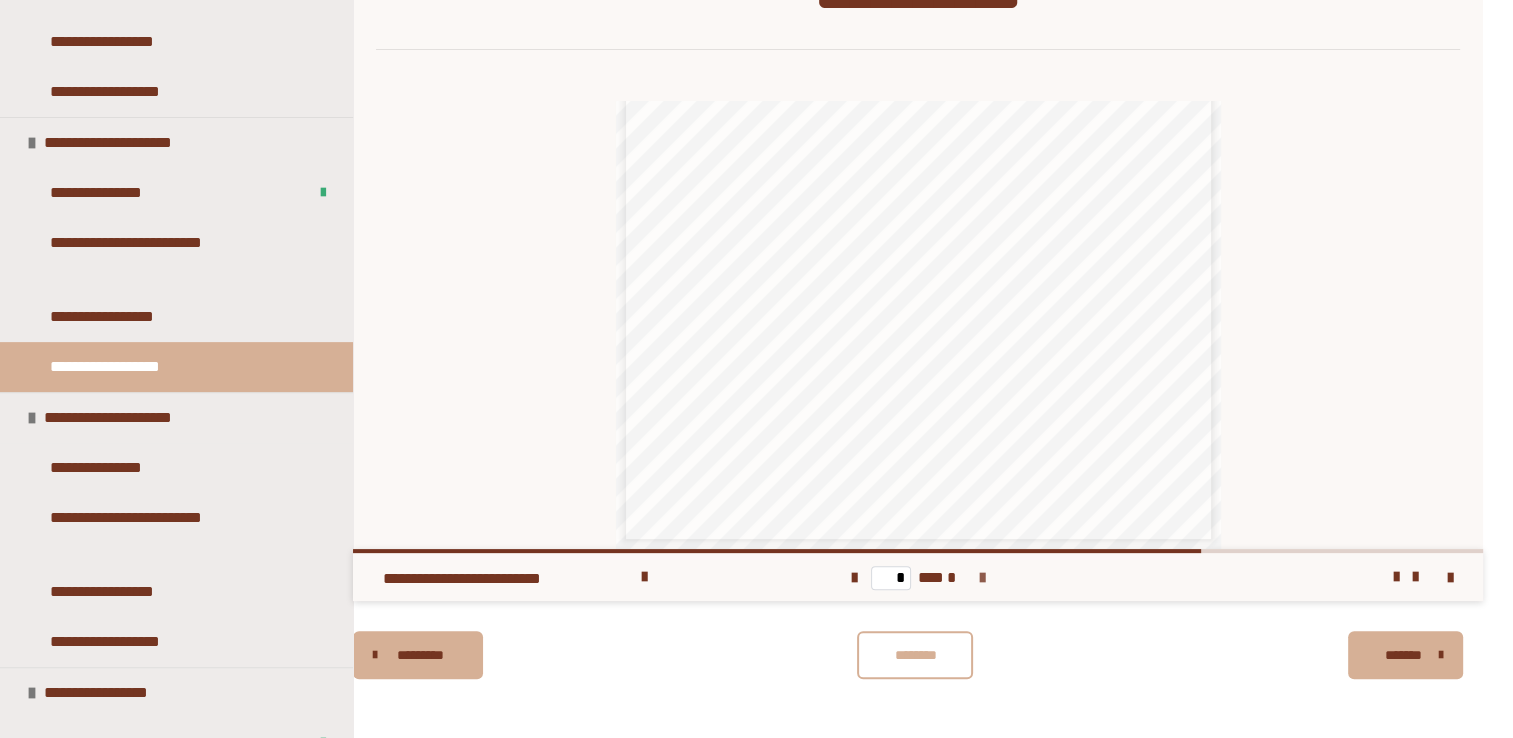 click at bounding box center (981, 578) 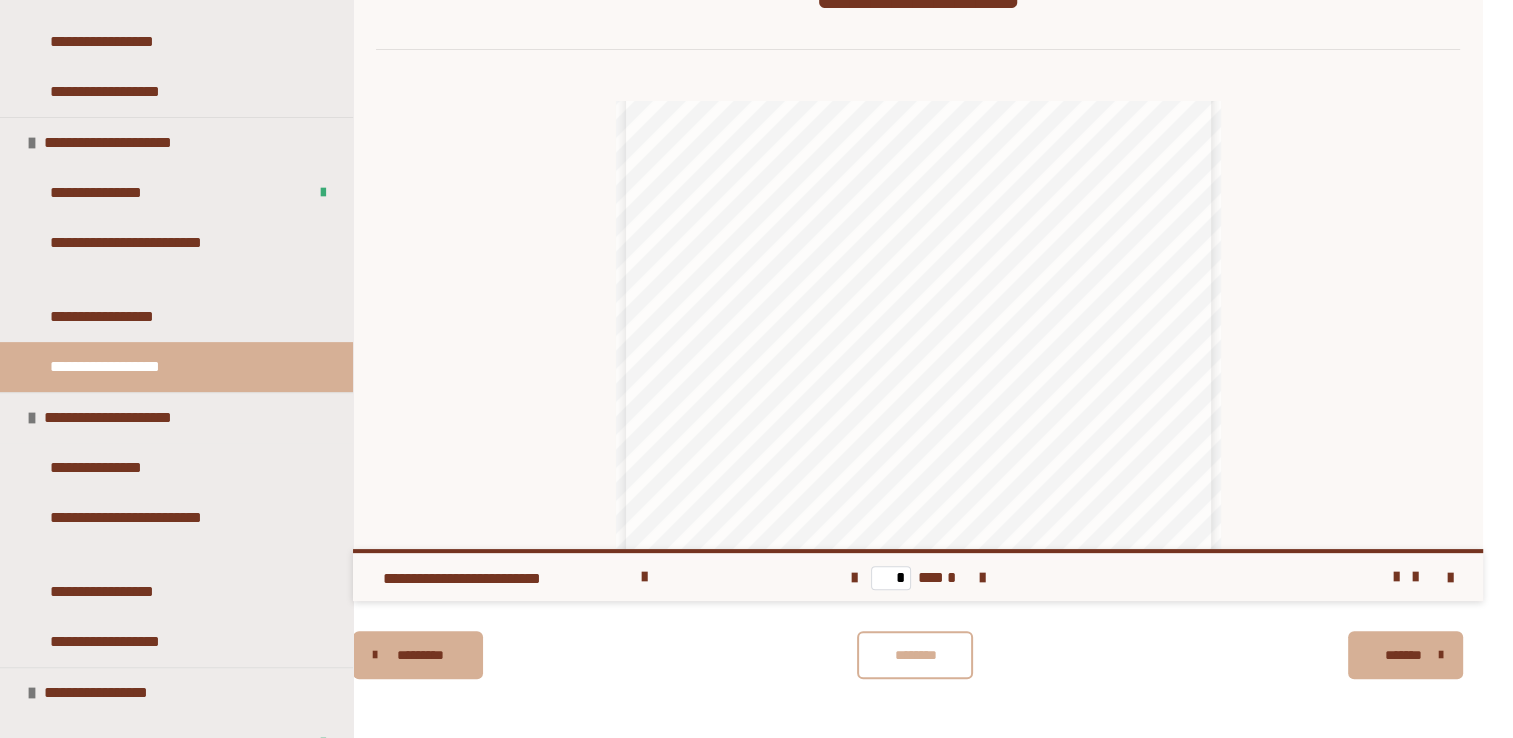 scroll, scrollTop: 0, scrollLeft: 0, axis: both 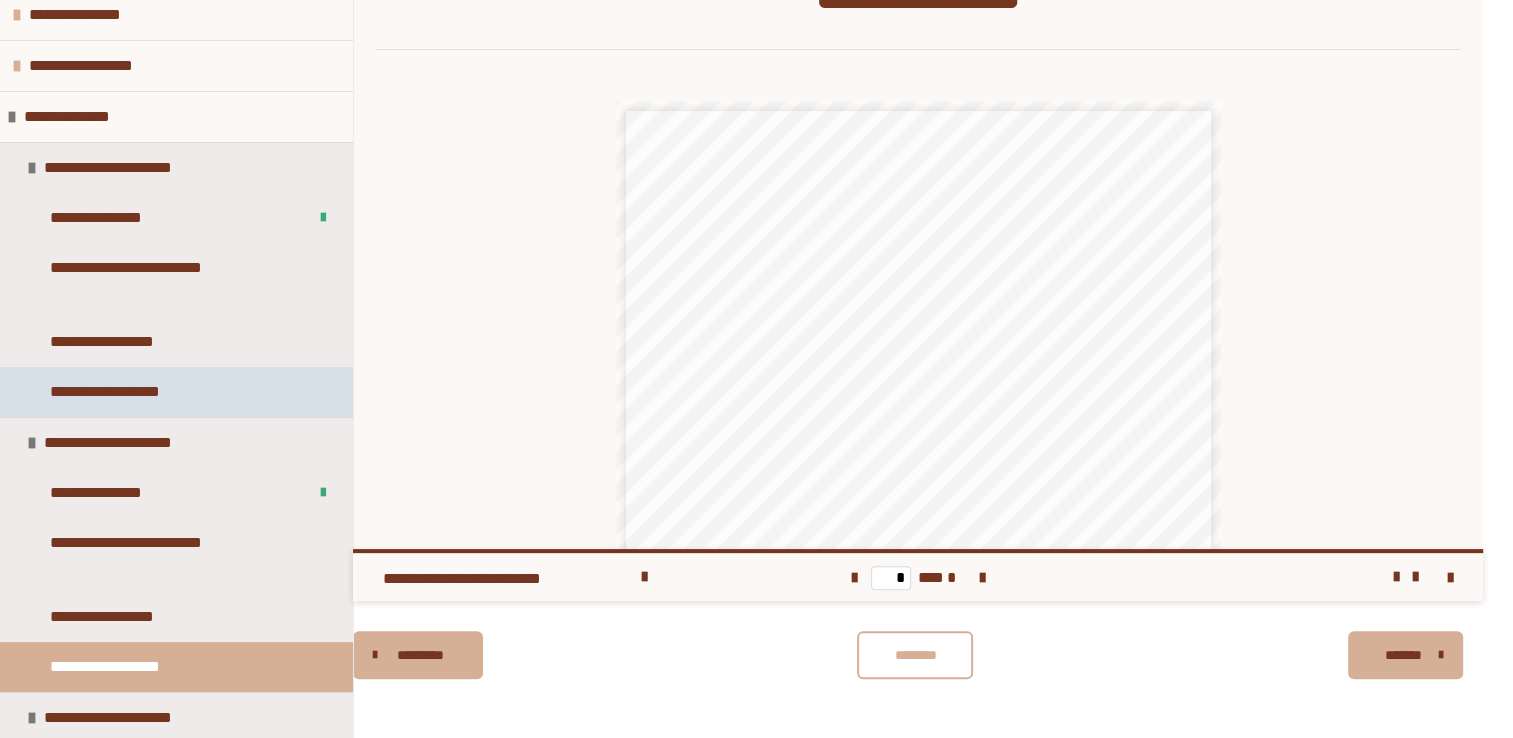 click on "**********" at bounding box center (136, 392) 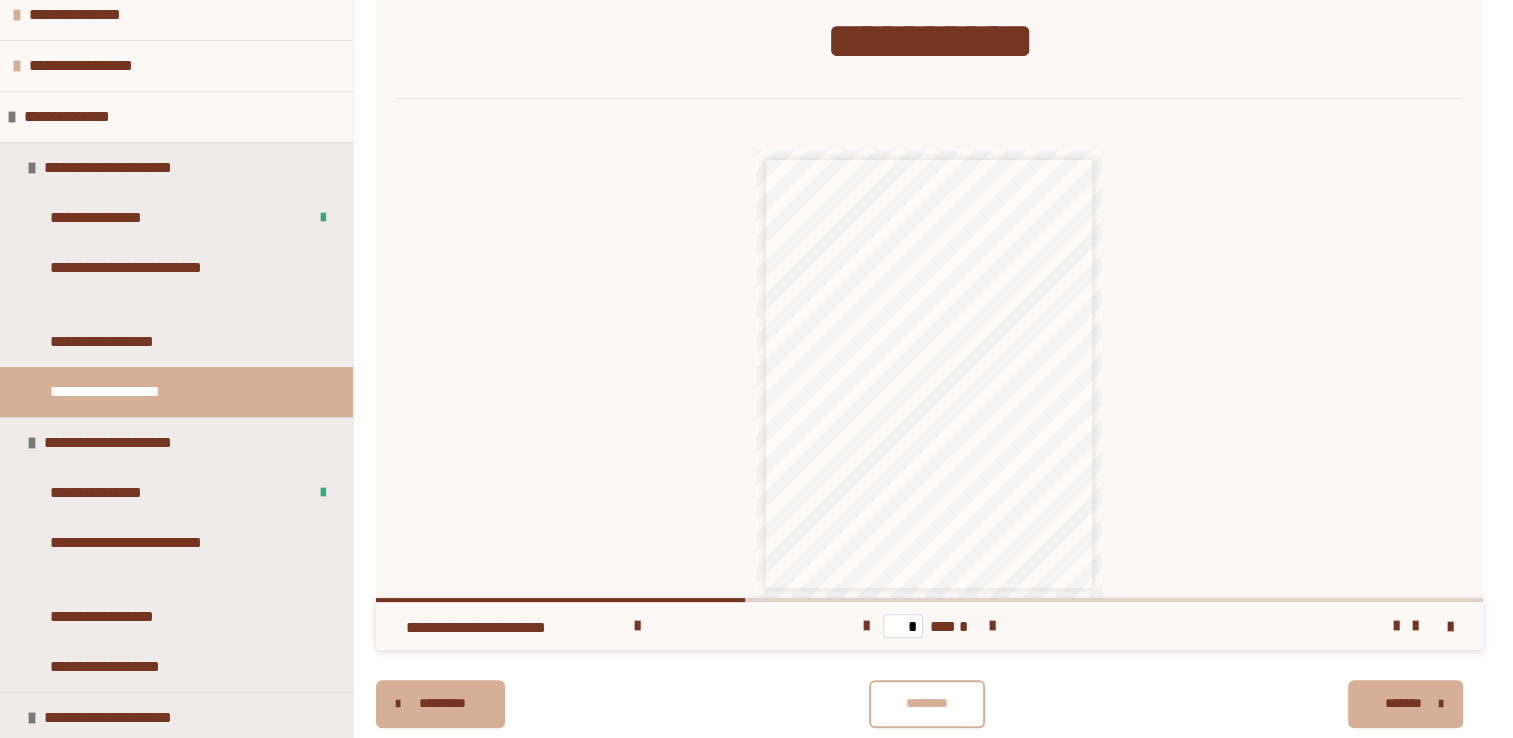 scroll, scrollTop: 370, scrollLeft: 0, axis: vertical 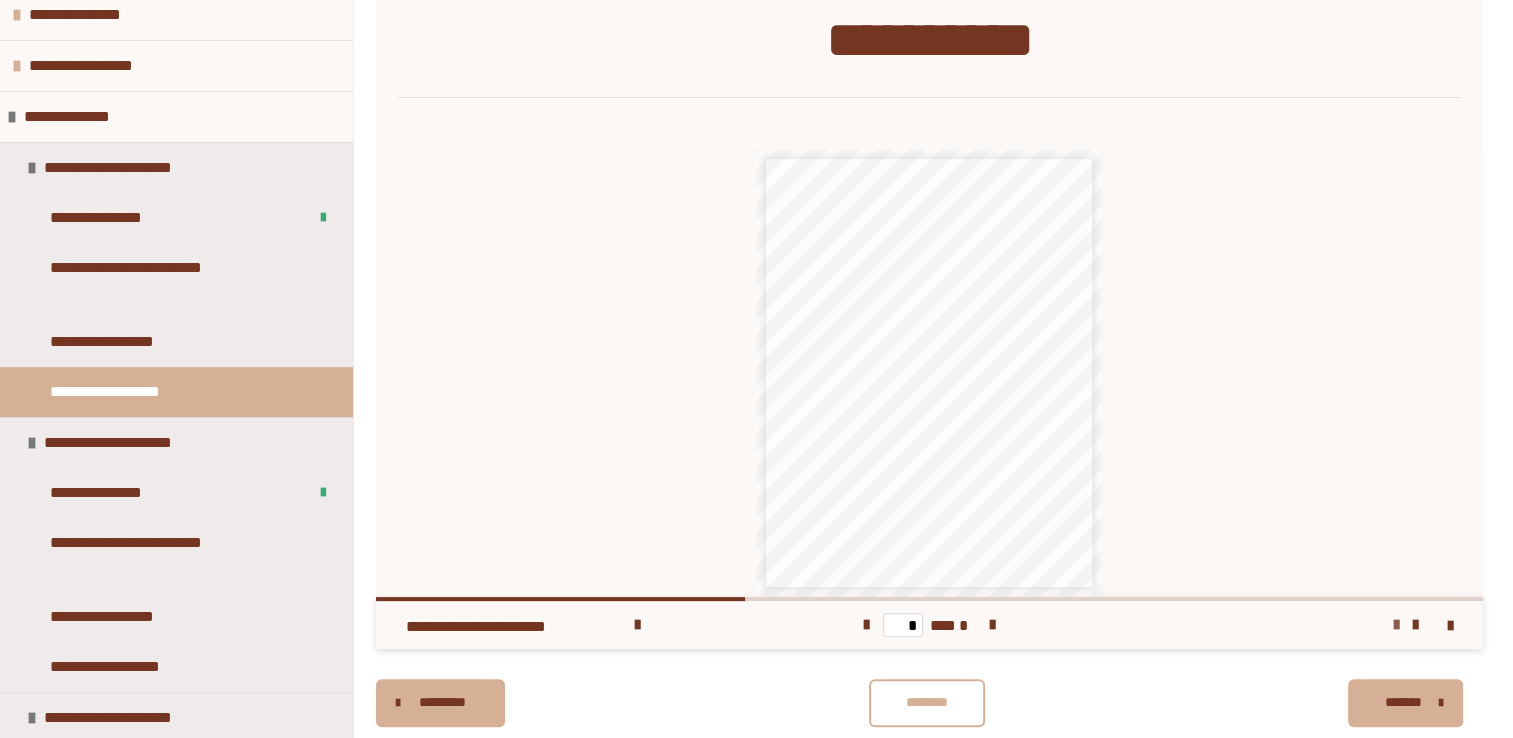 click at bounding box center (1396, 625) 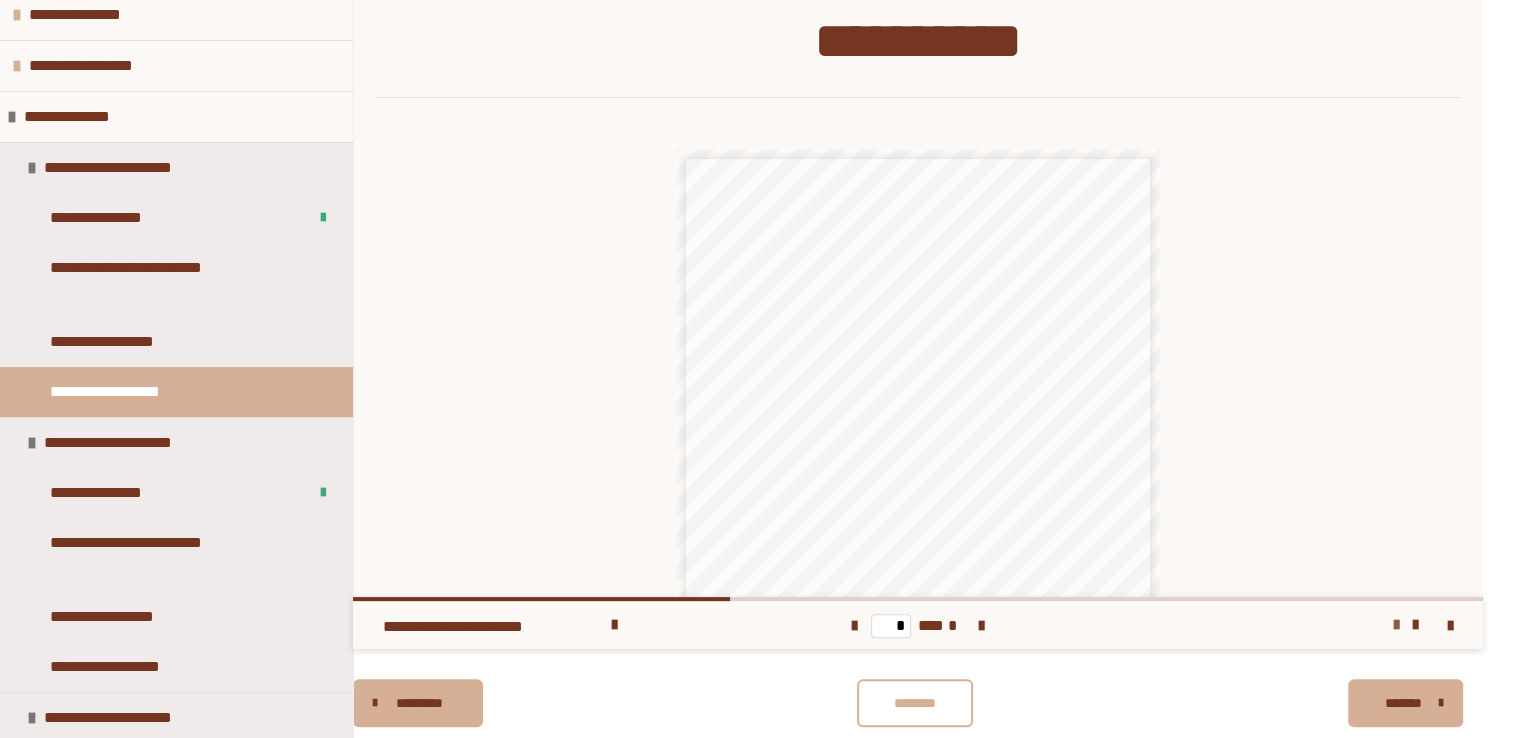 click at bounding box center [1396, 625] 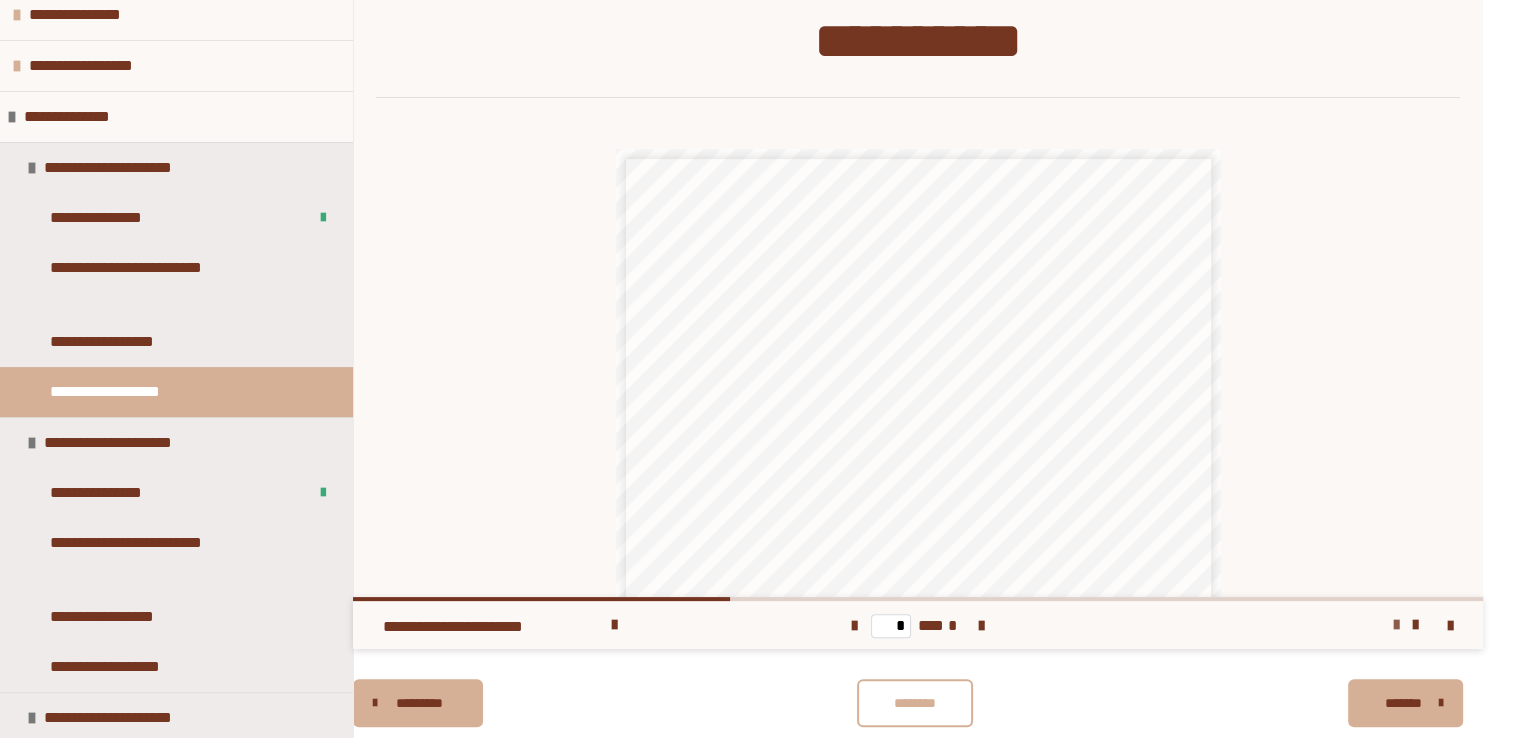 click at bounding box center (1396, 625) 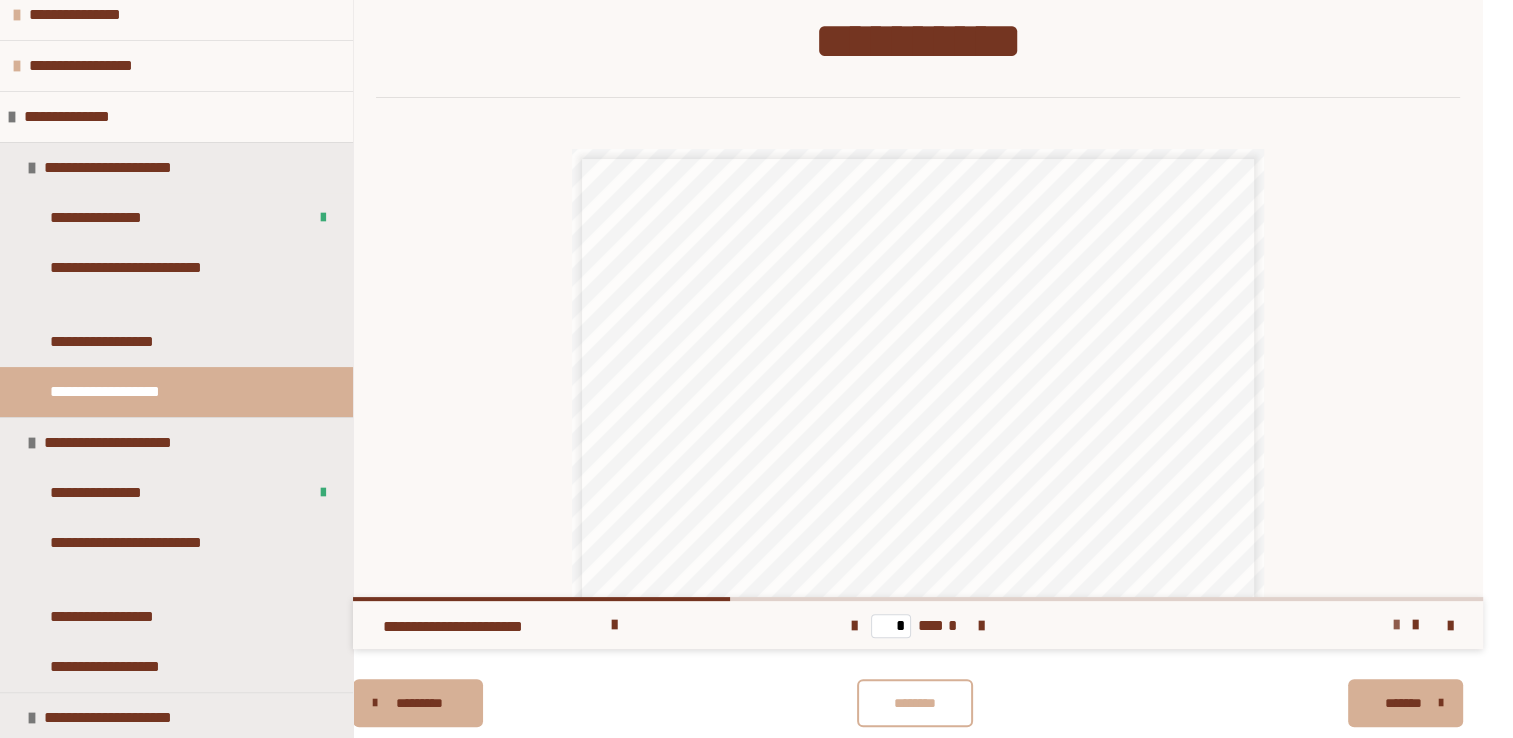 click at bounding box center [1396, 625] 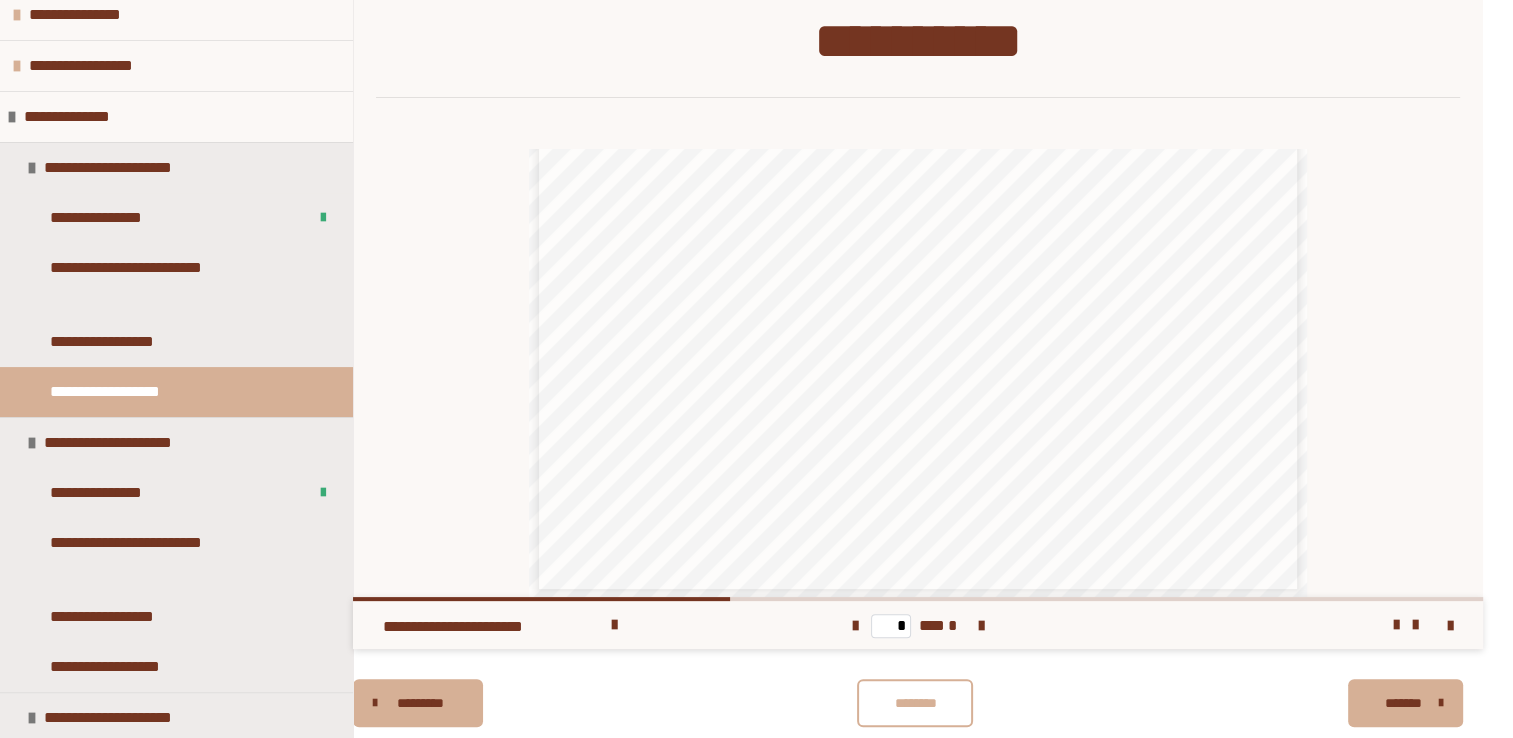 scroll, scrollTop: 560, scrollLeft: 0, axis: vertical 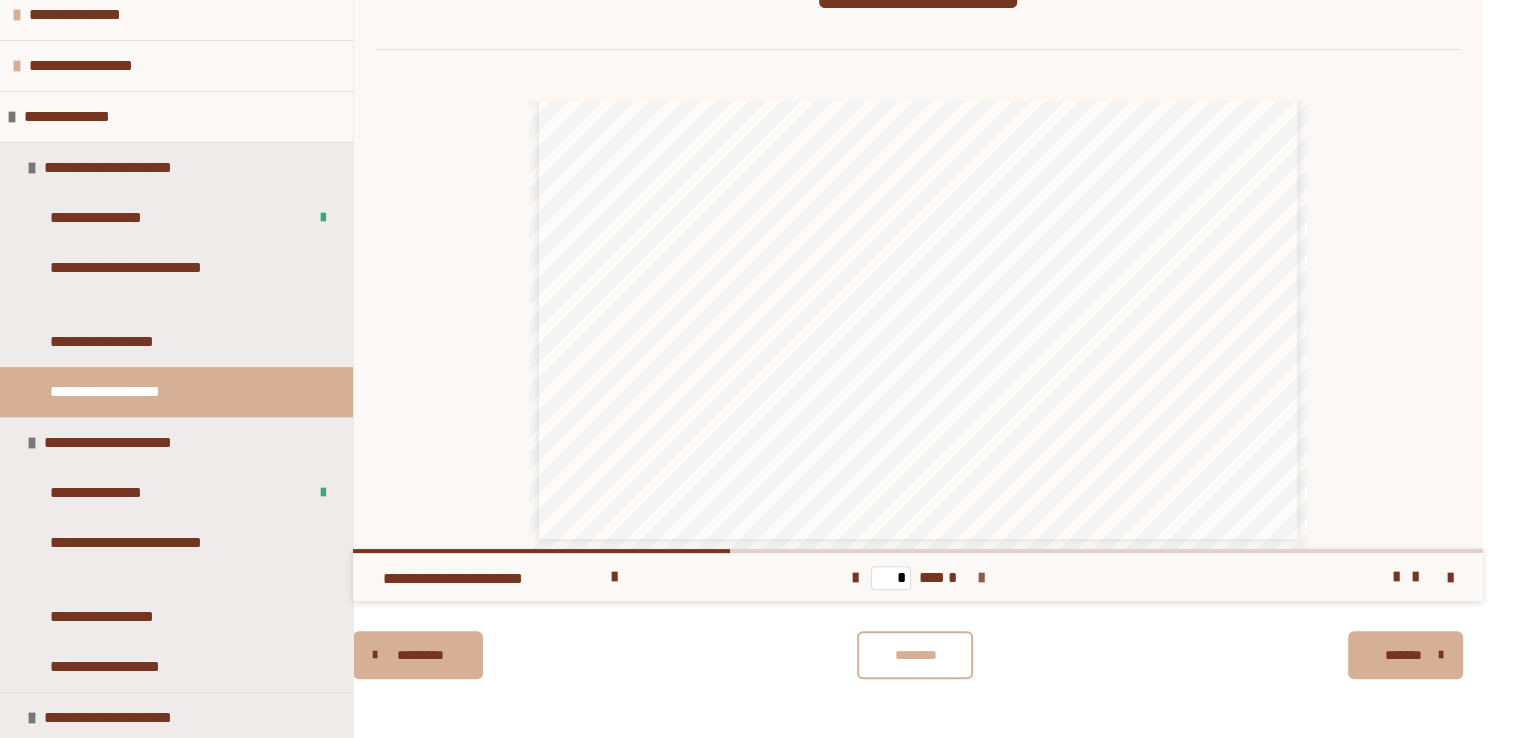 click at bounding box center (981, 578) 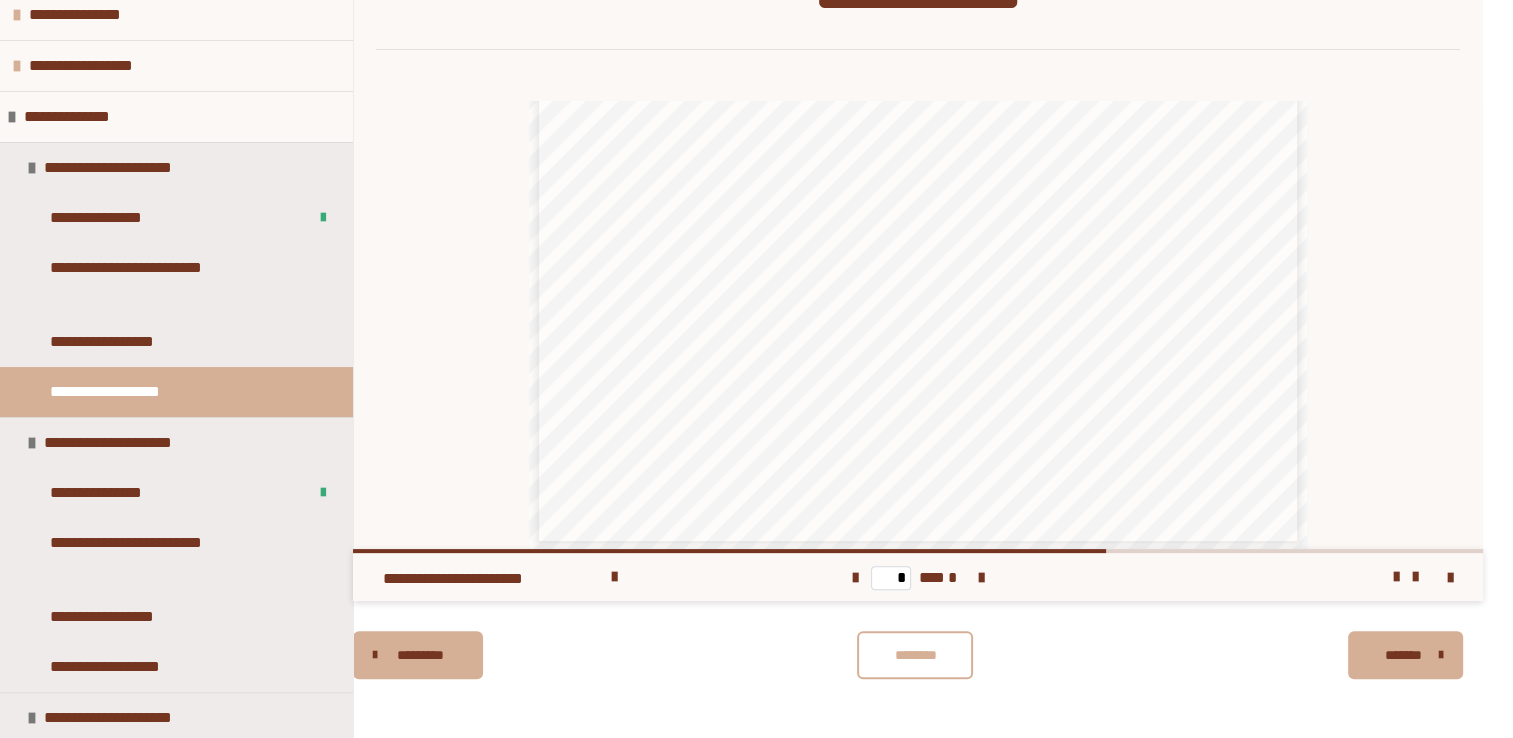 scroll, scrollTop: 560, scrollLeft: 0, axis: vertical 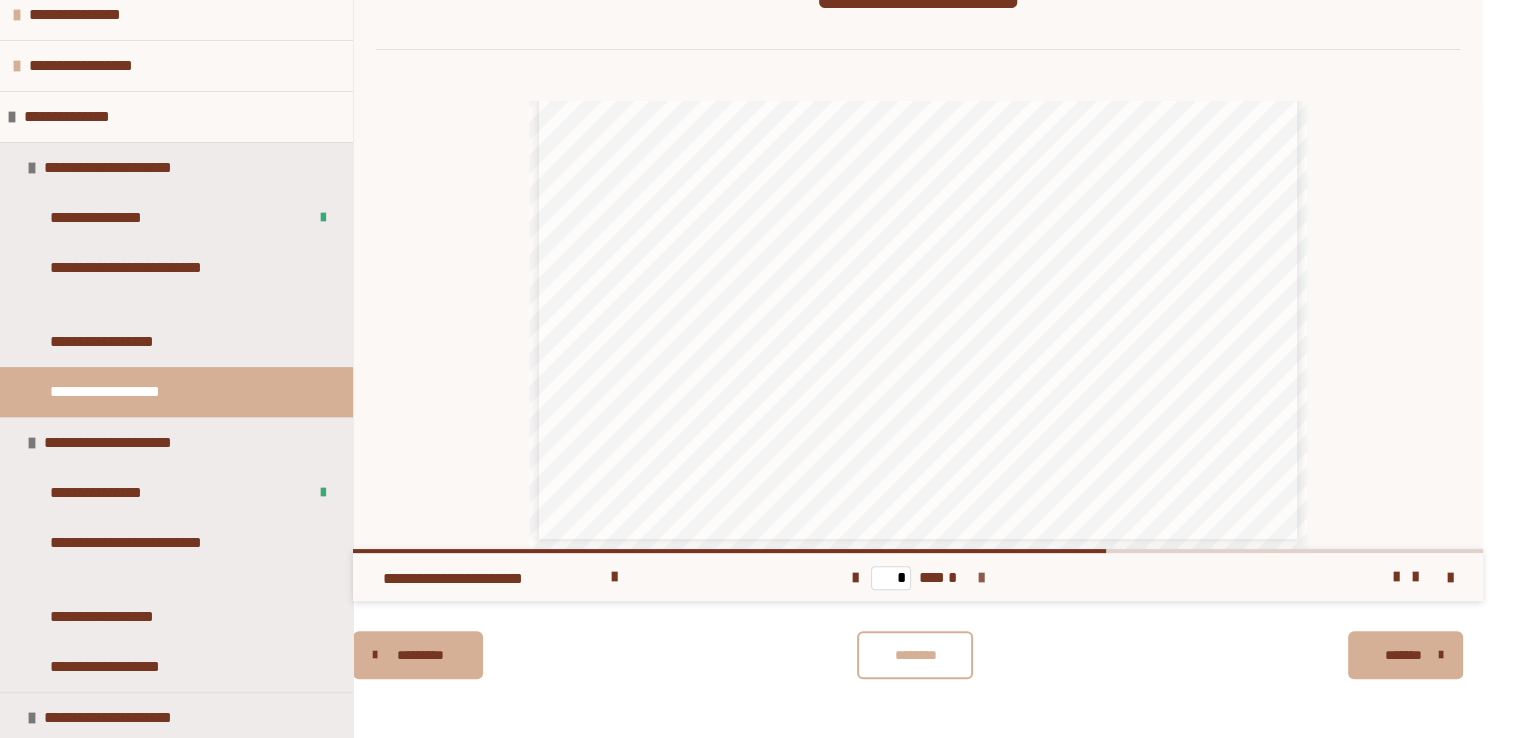 click at bounding box center [981, 578] 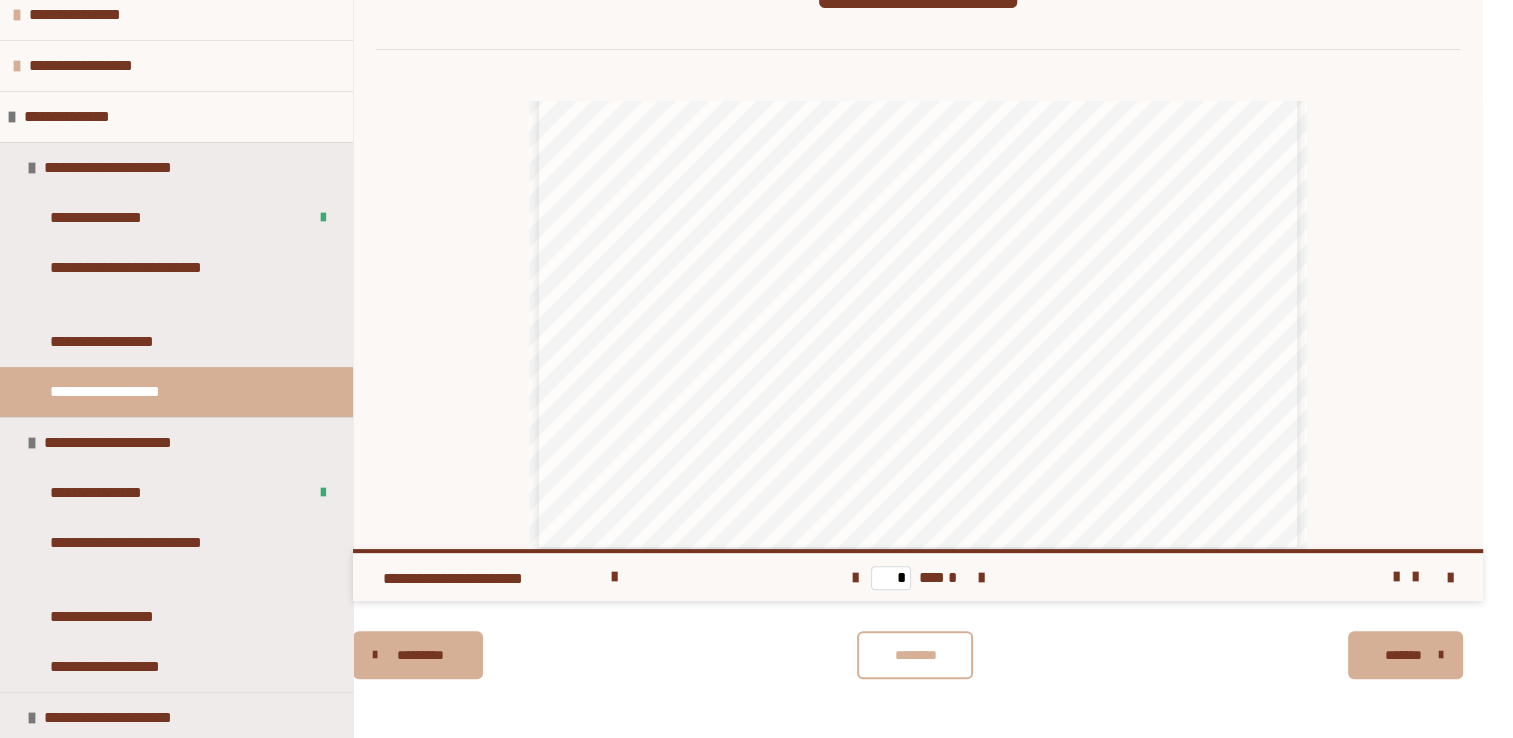 scroll, scrollTop: 560, scrollLeft: 0, axis: vertical 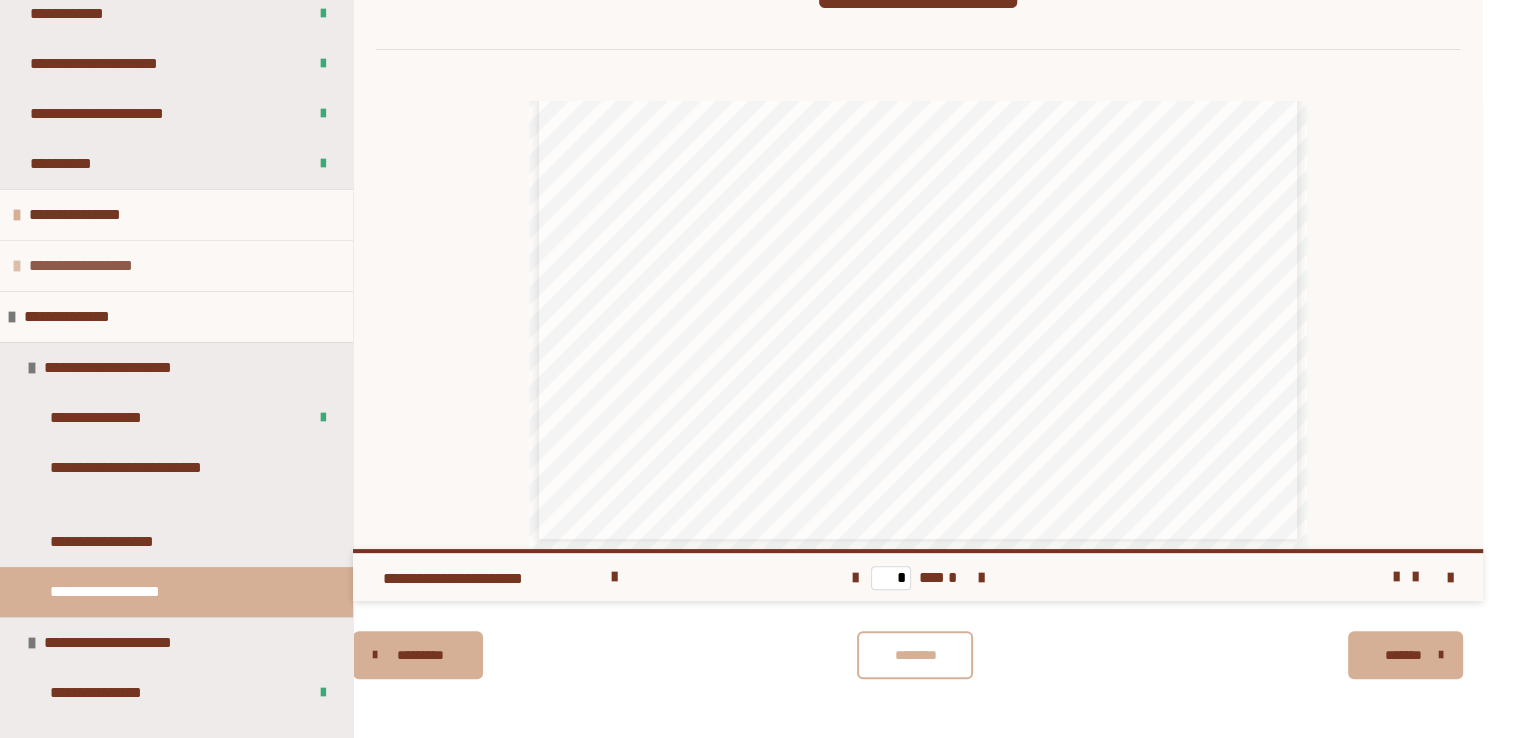 click at bounding box center (17, 266) 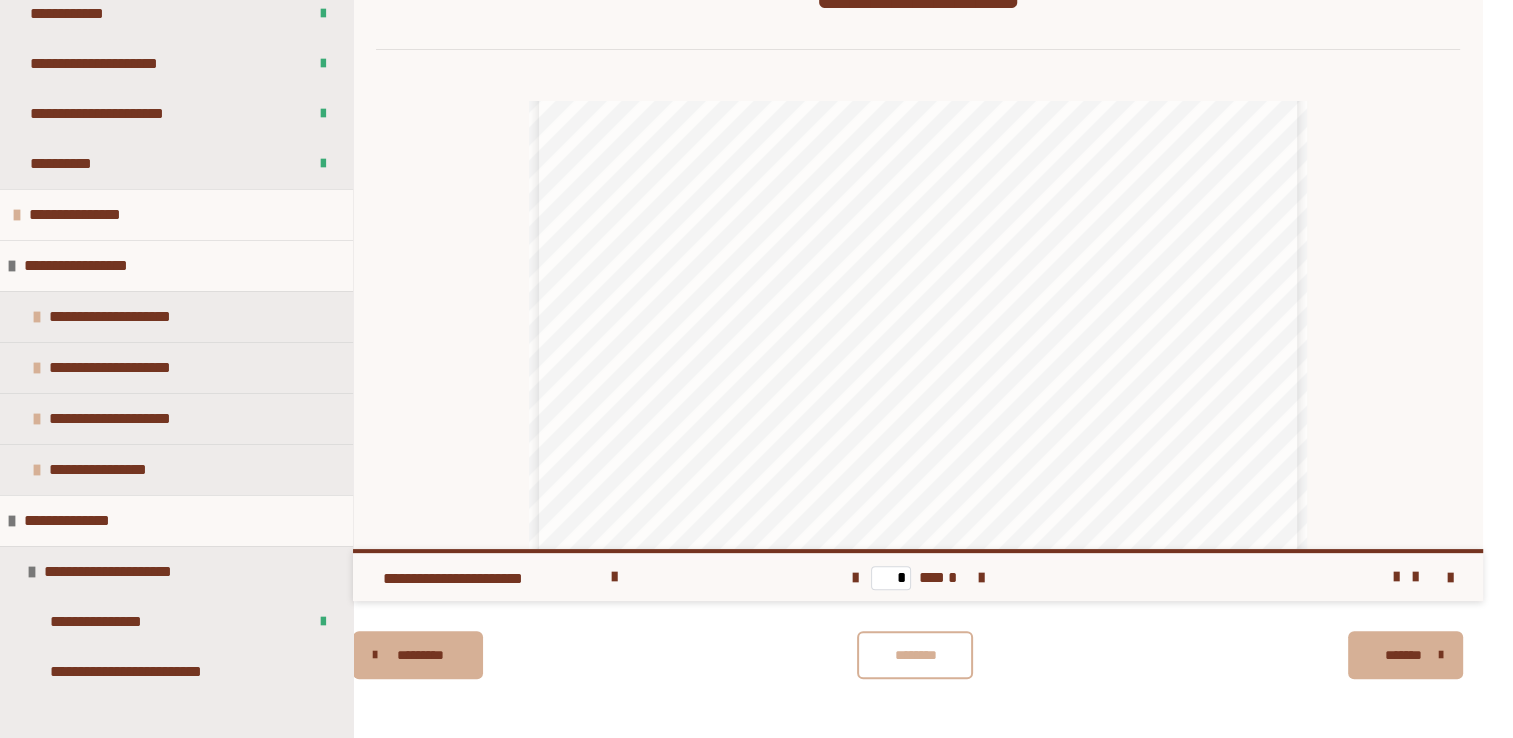 scroll, scrollTop: 200, scrollLeft: 0, axis: vertical 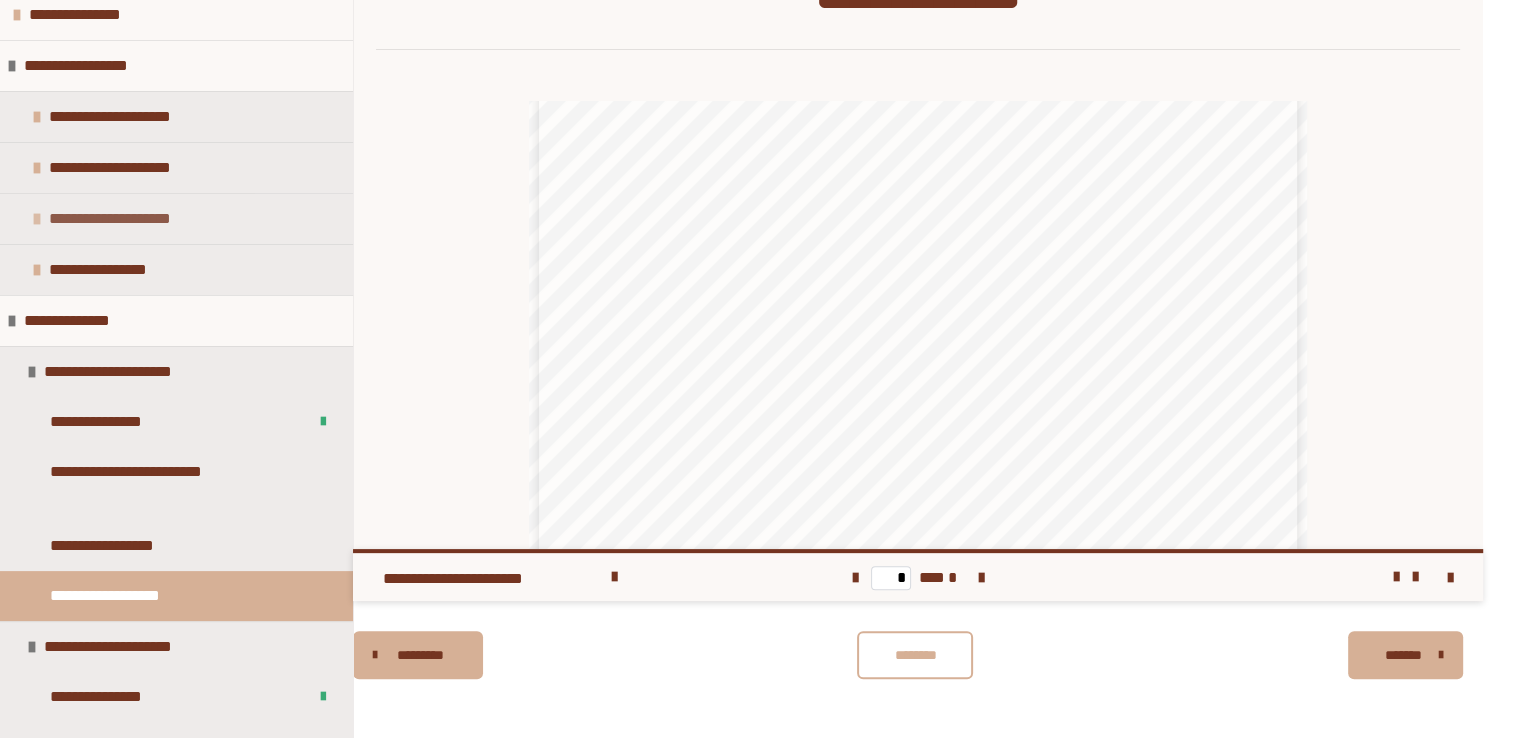 click on "**********" at bounding box center [176, 218] 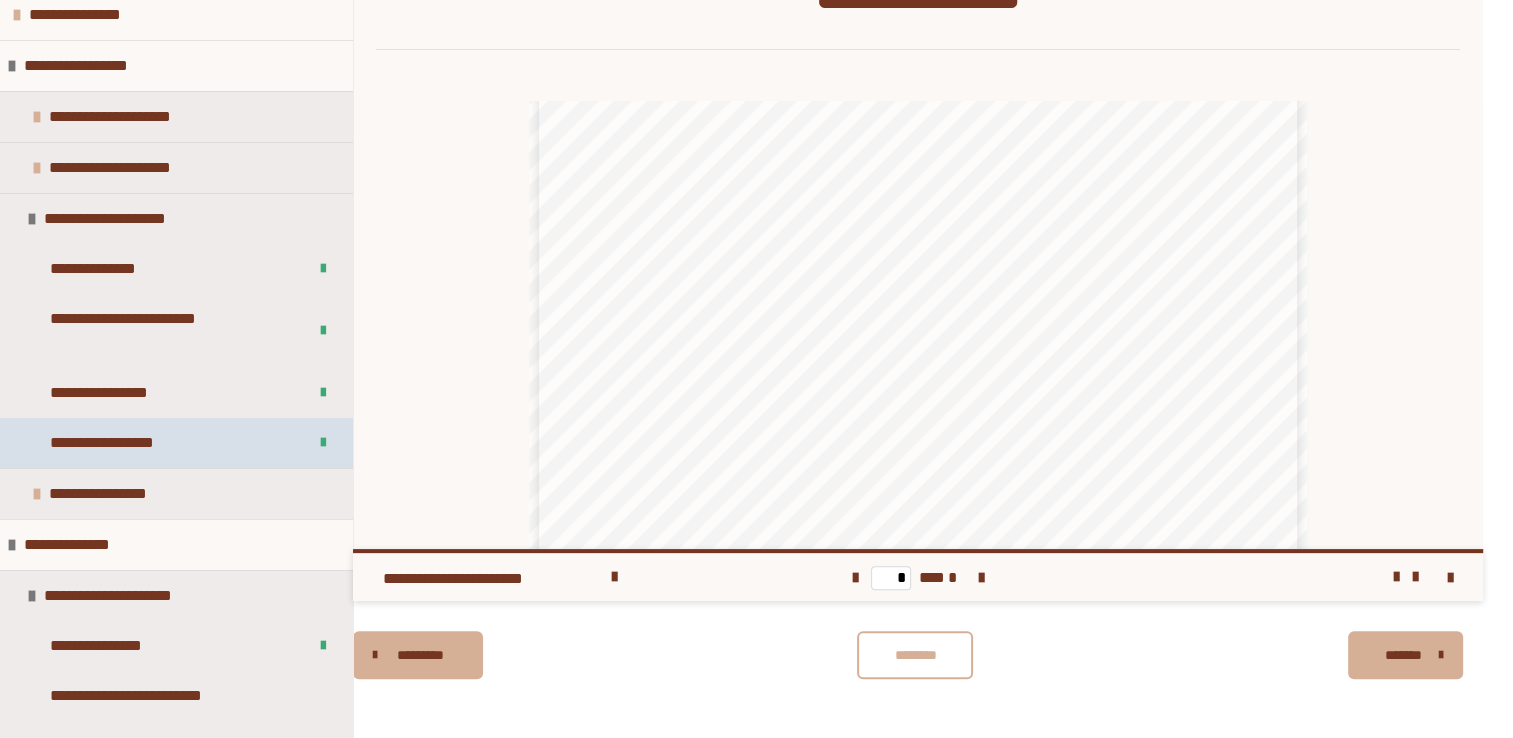 click on "**********" at bounding box center [134, 443] 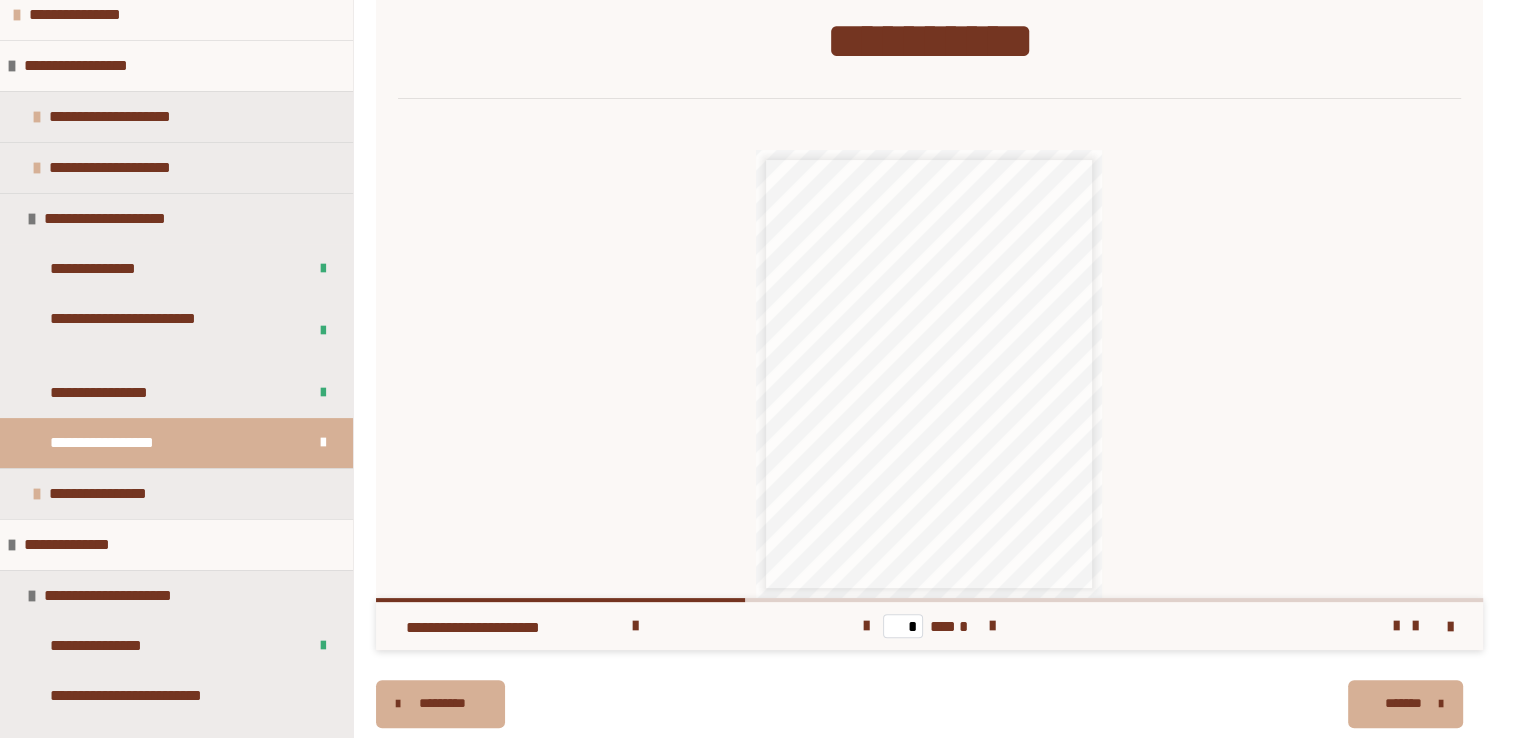 scroll, scrollTop: 370, scrollLeft: 0, axis: vertical 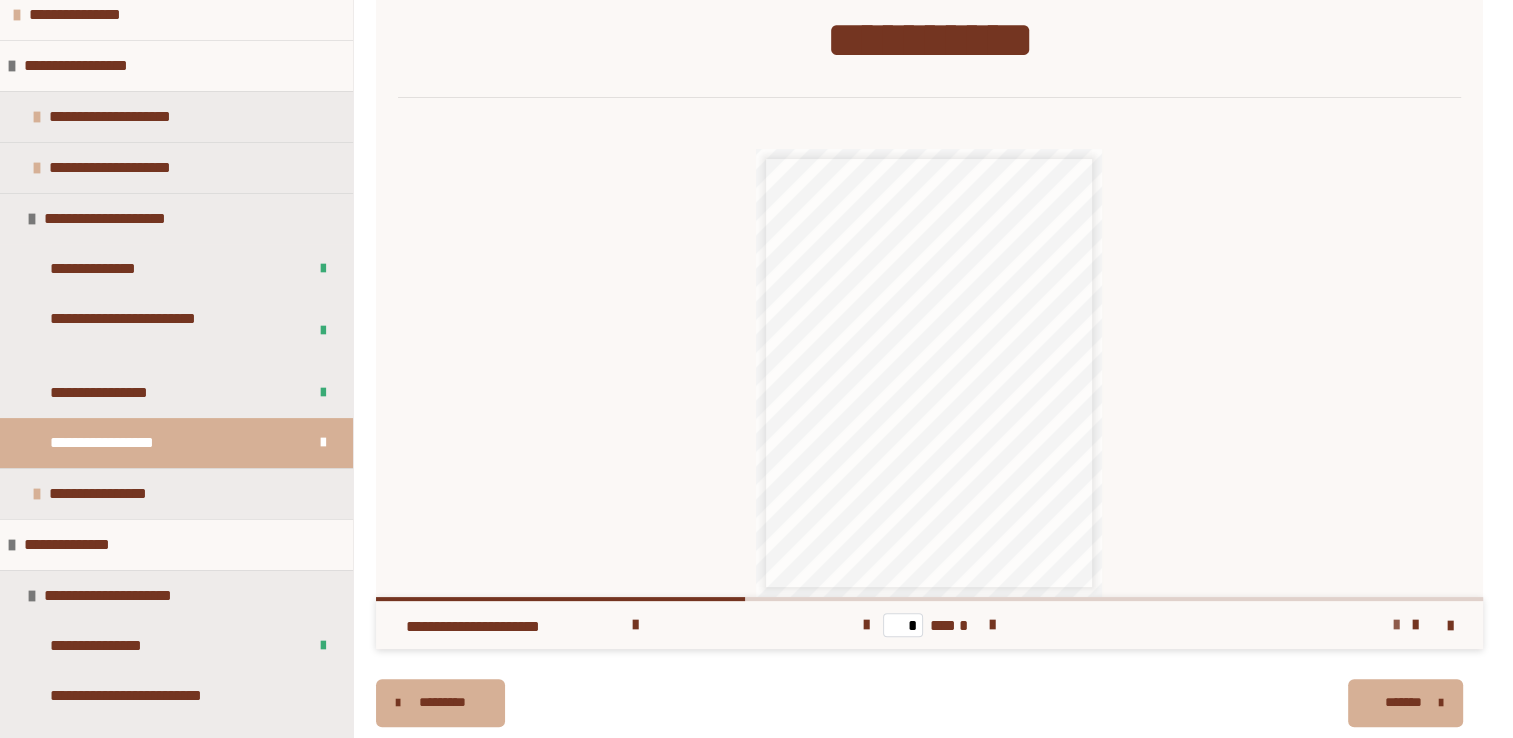 click at bounding box center (1396, 625) 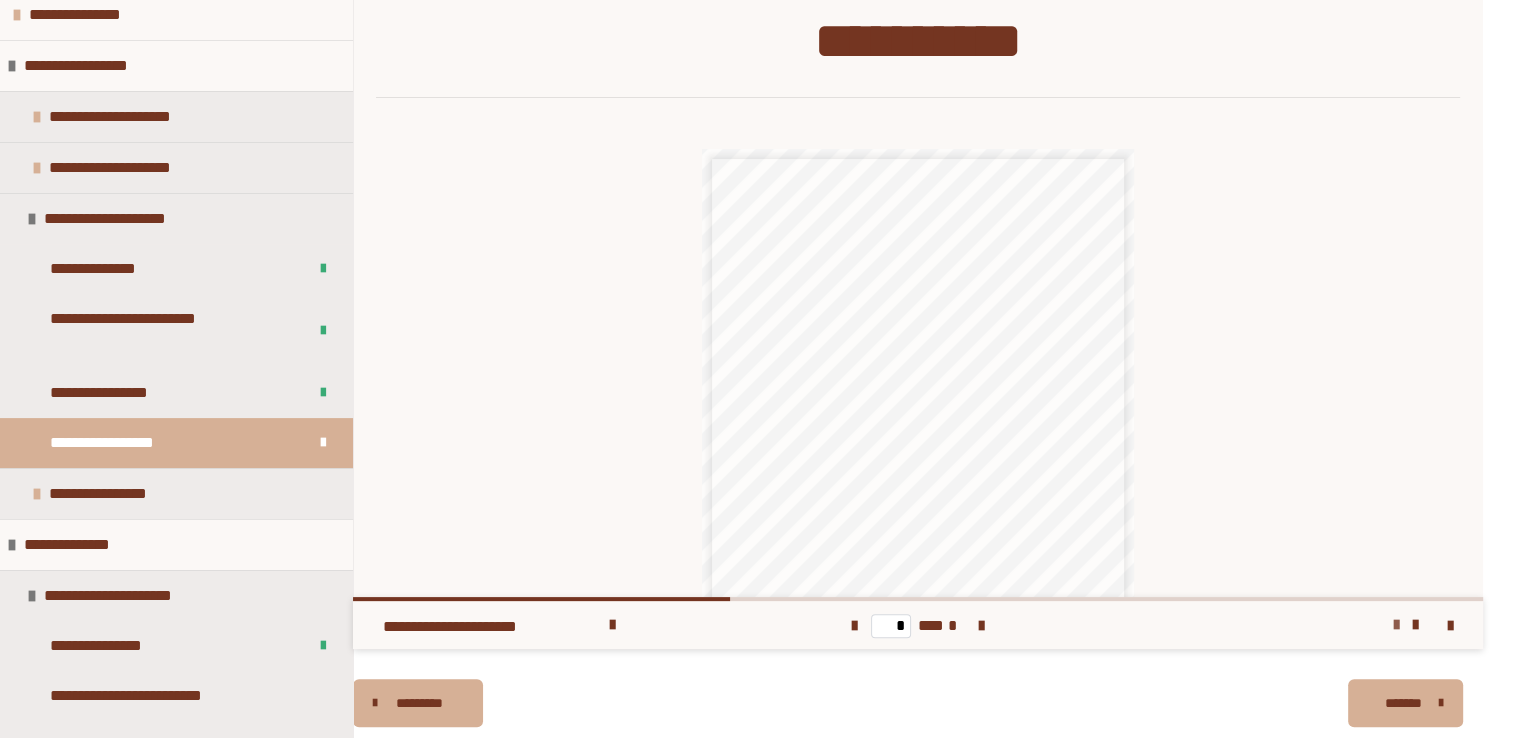 click at bounding box center (1396, 625) 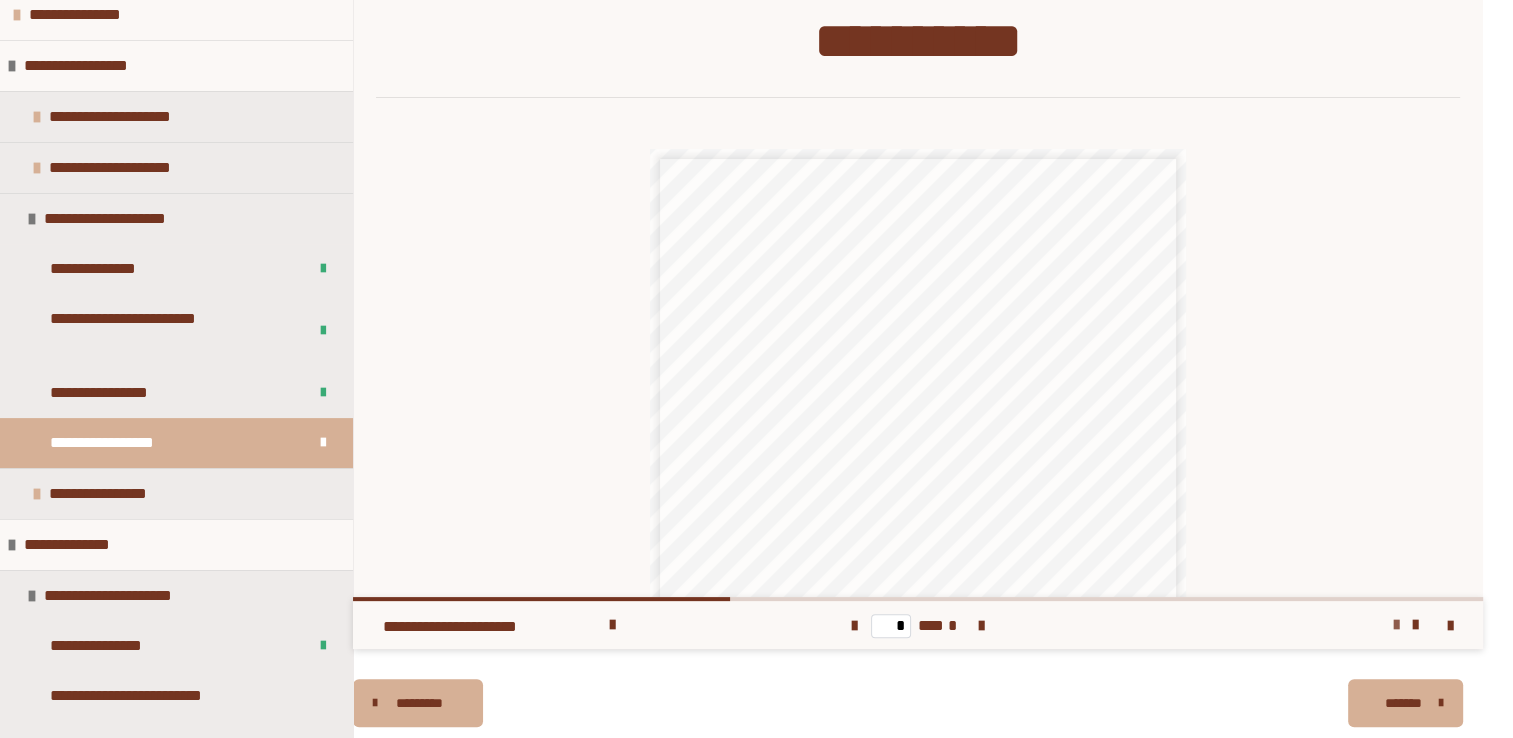 click at bounding box center (1396, 625) 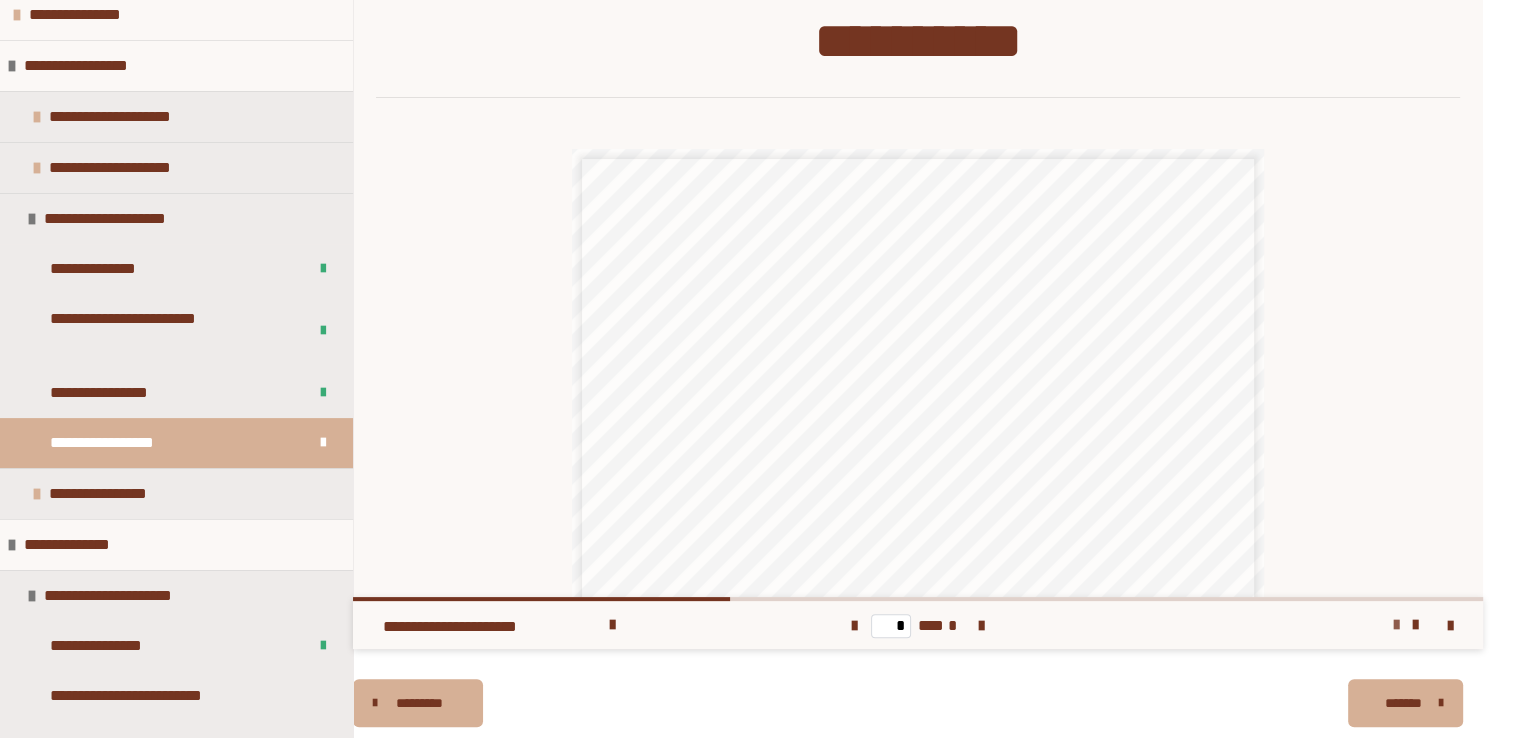 click at bounding box center [1396, 625] 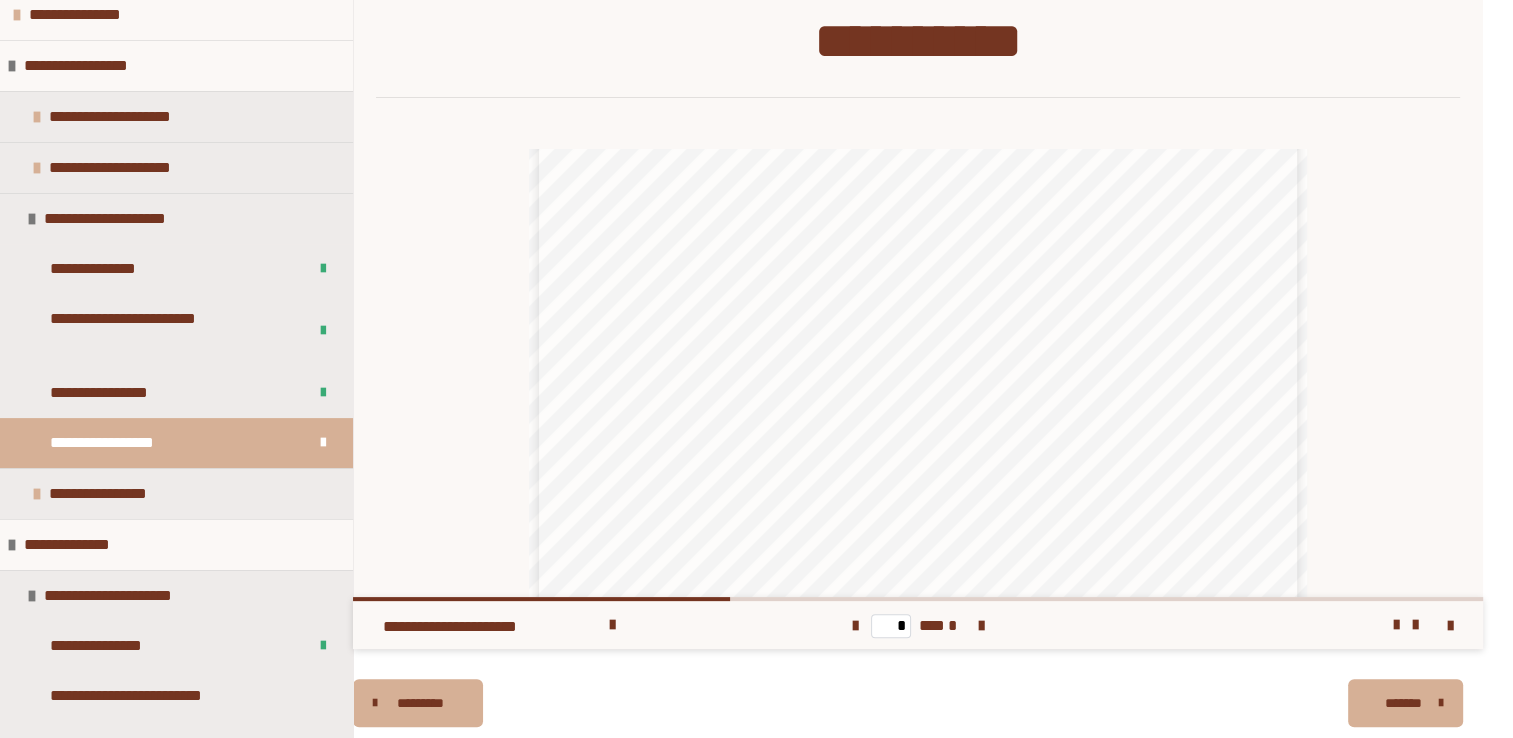 scroll, scrollTop: 560, scrollLeft: 0, axis: vertical 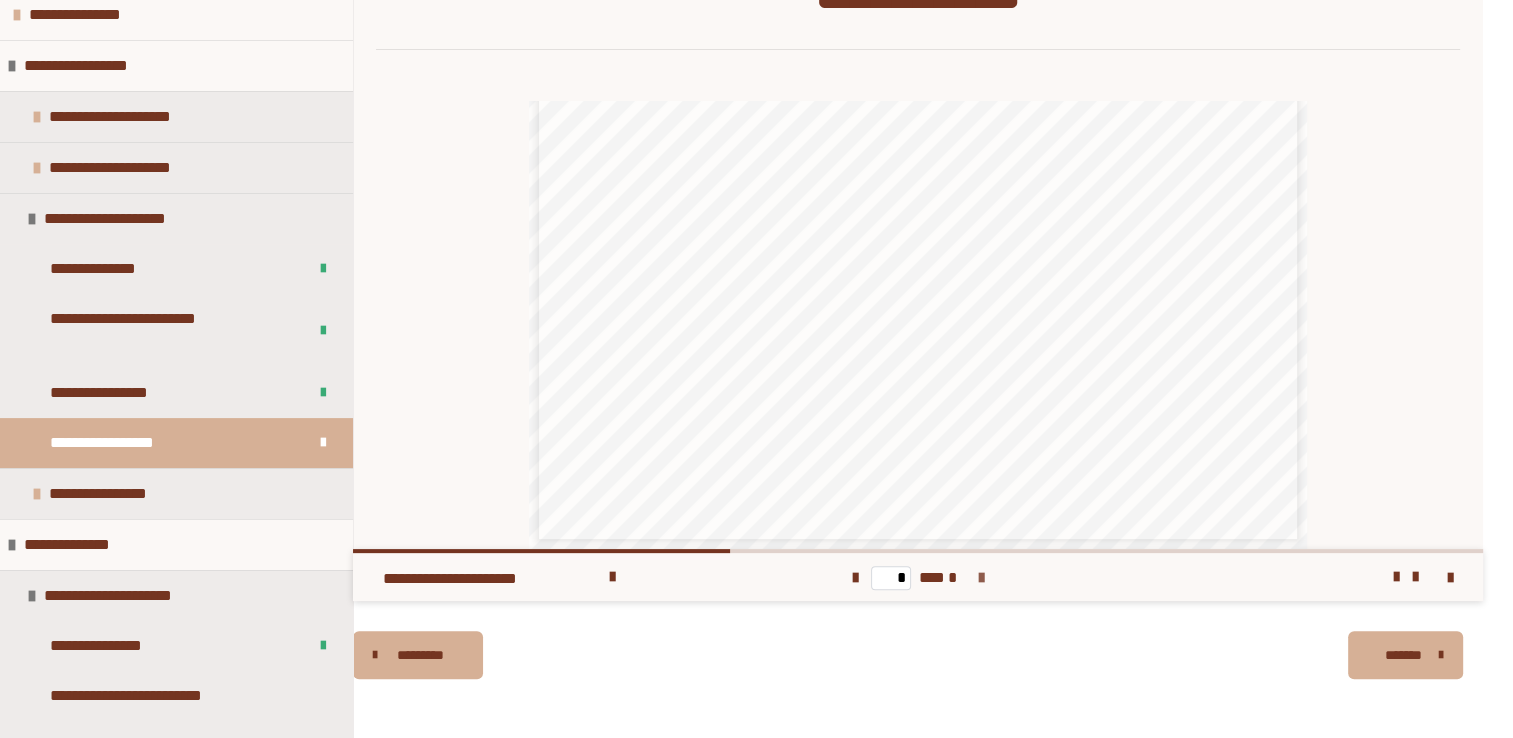 click at bounding box center (981, 578) 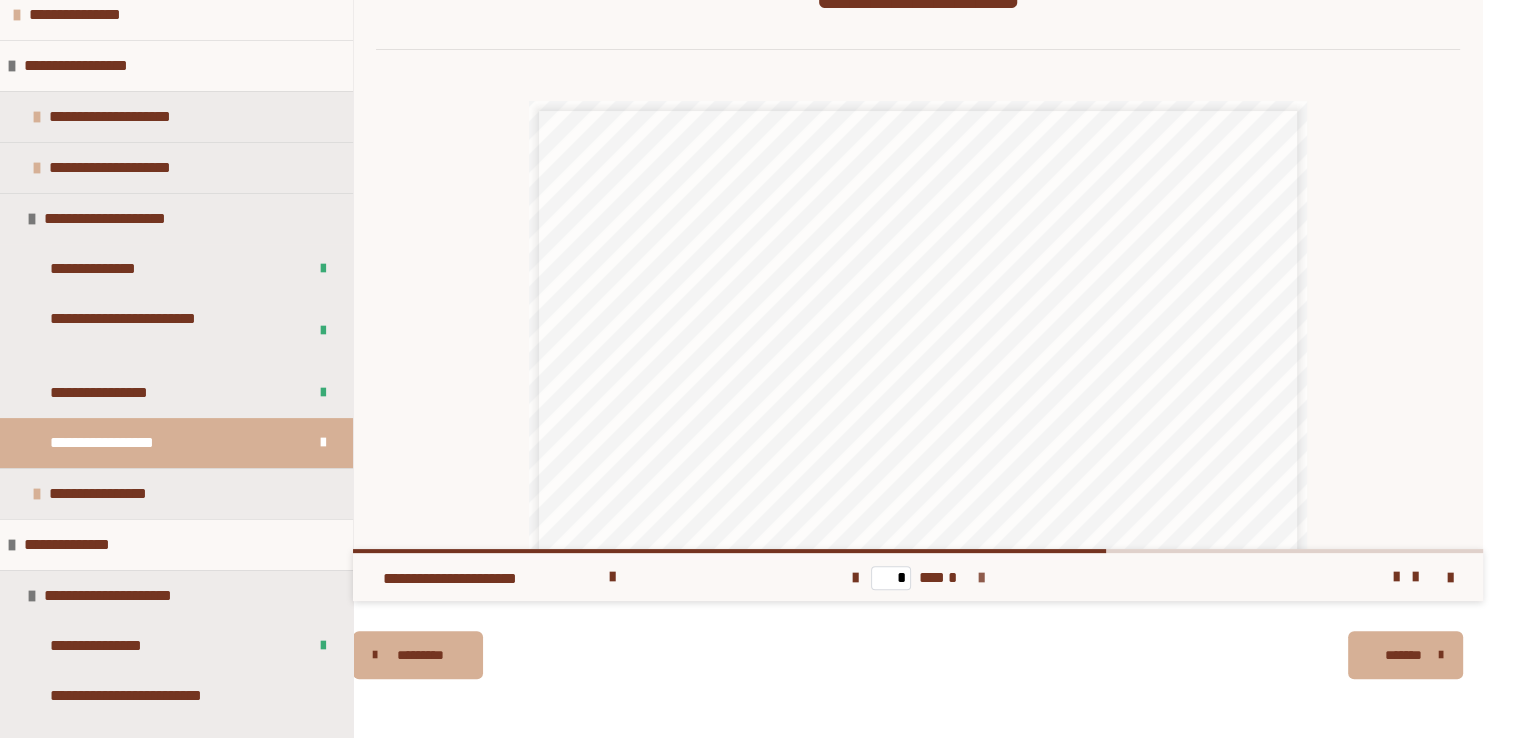 click at bounding box center [981, 578] 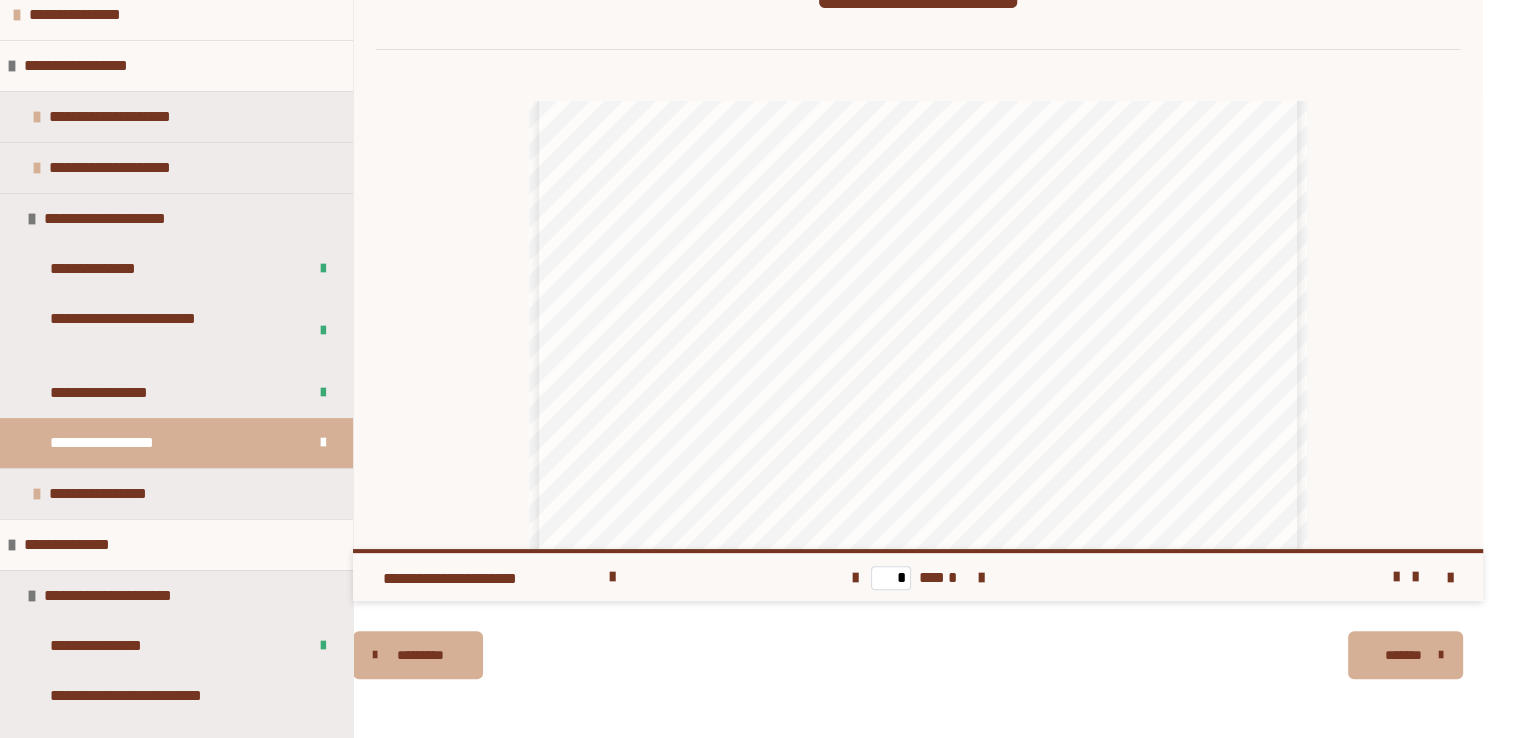 scroll, scrollTop: 560, scrollLeft: 0, axis: vertical 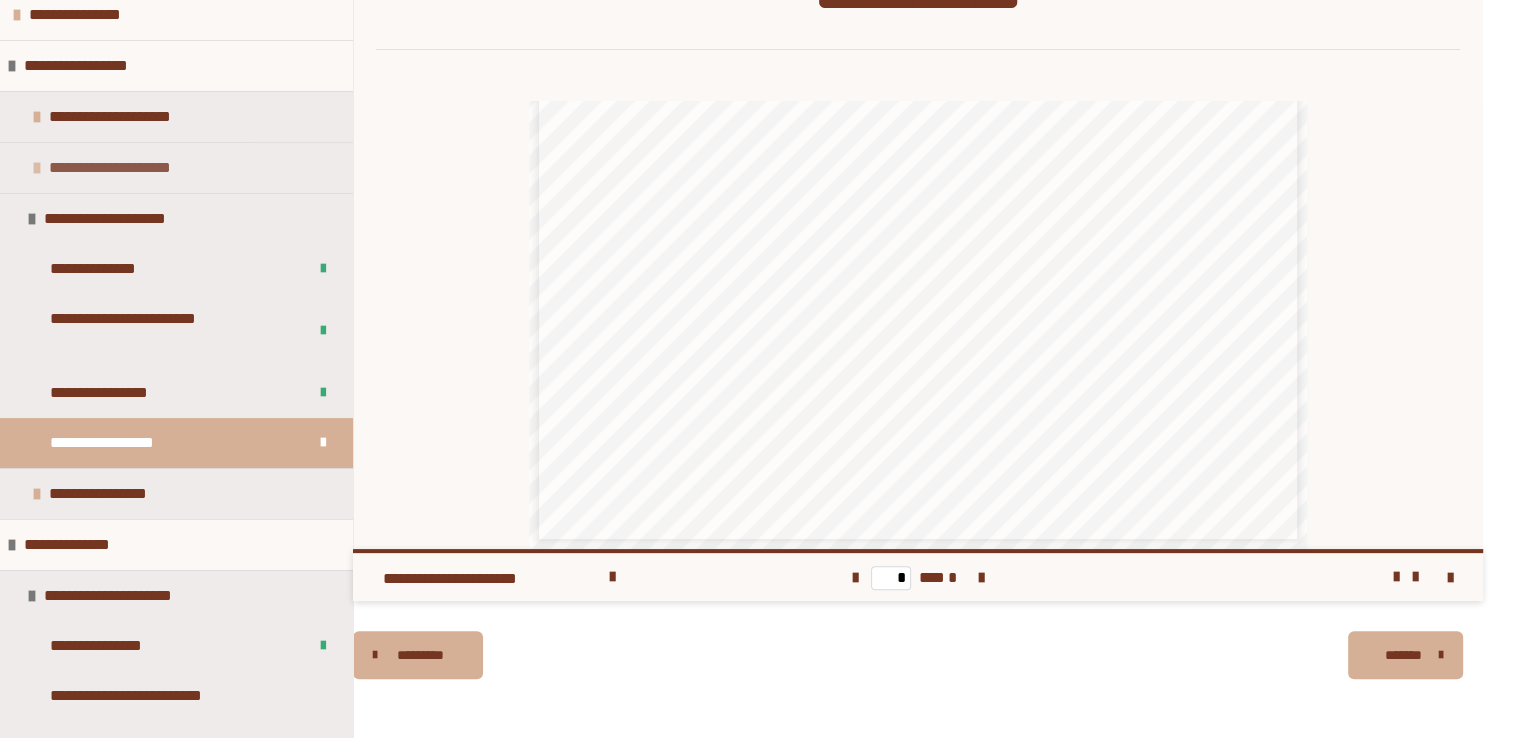 click on "**********" at bounding box center [176, 167] 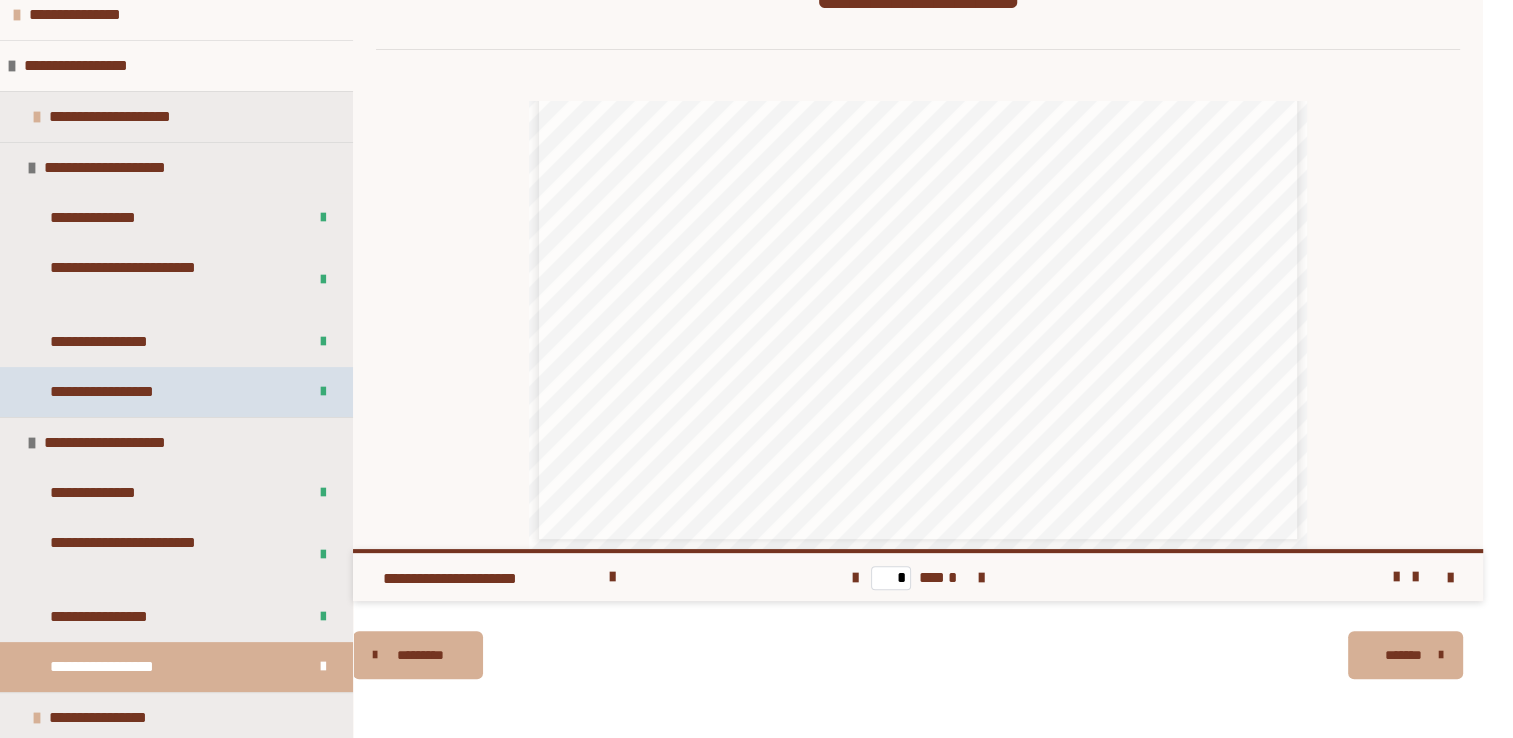click on "**********" at bounding box center (134, 392) 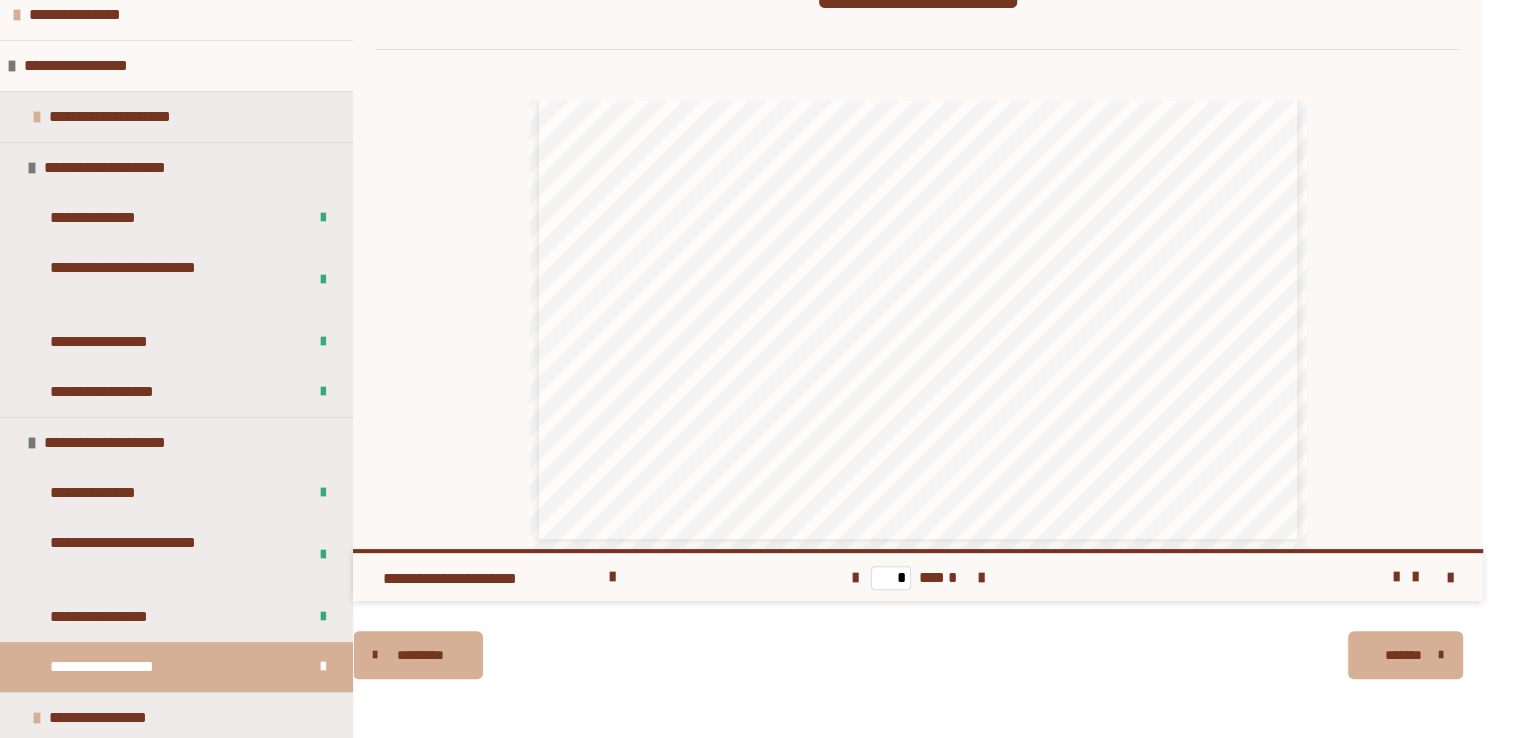 scroll, scrollTop: 270, scrollLeft: 0, axis: vertical 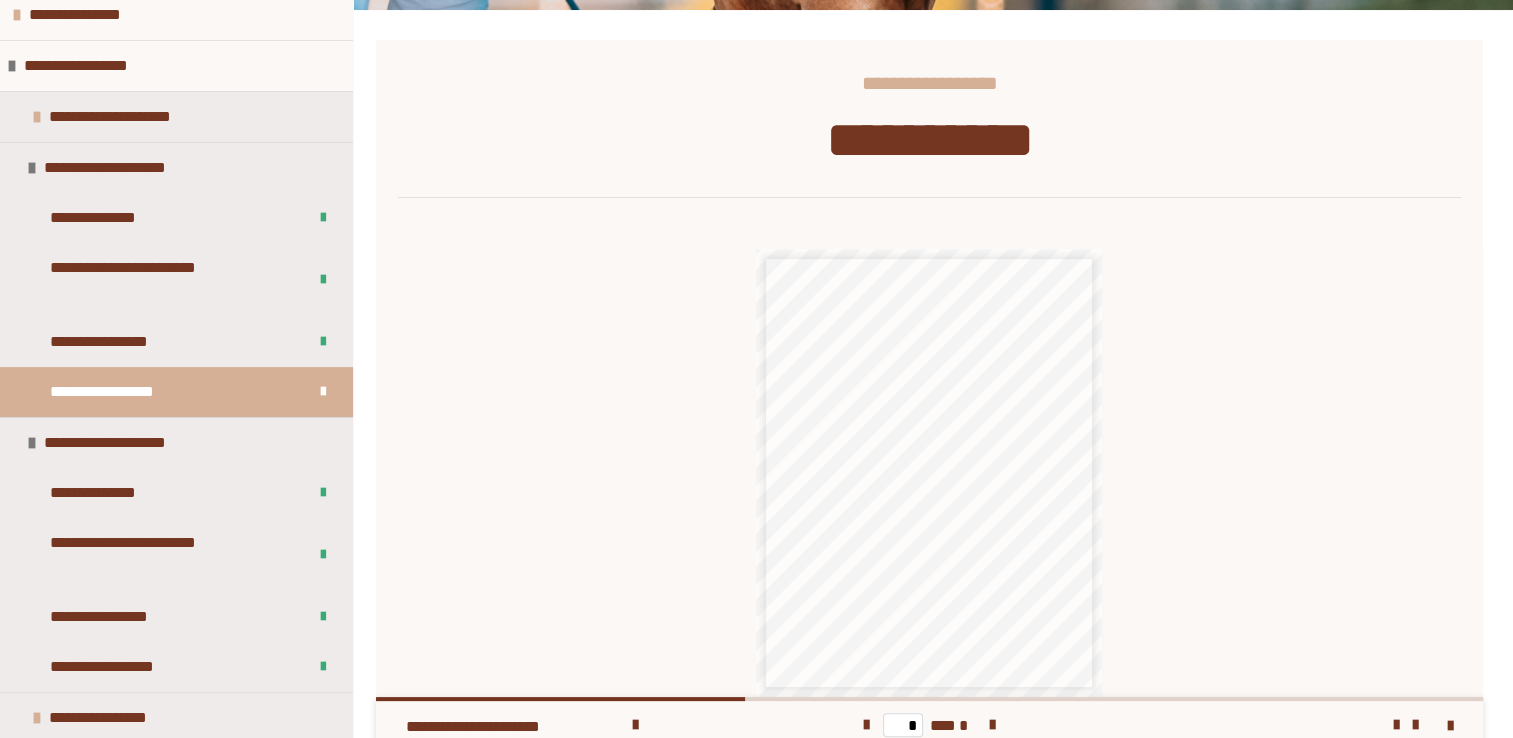 click on "**********" at bounding box center [917, 349] 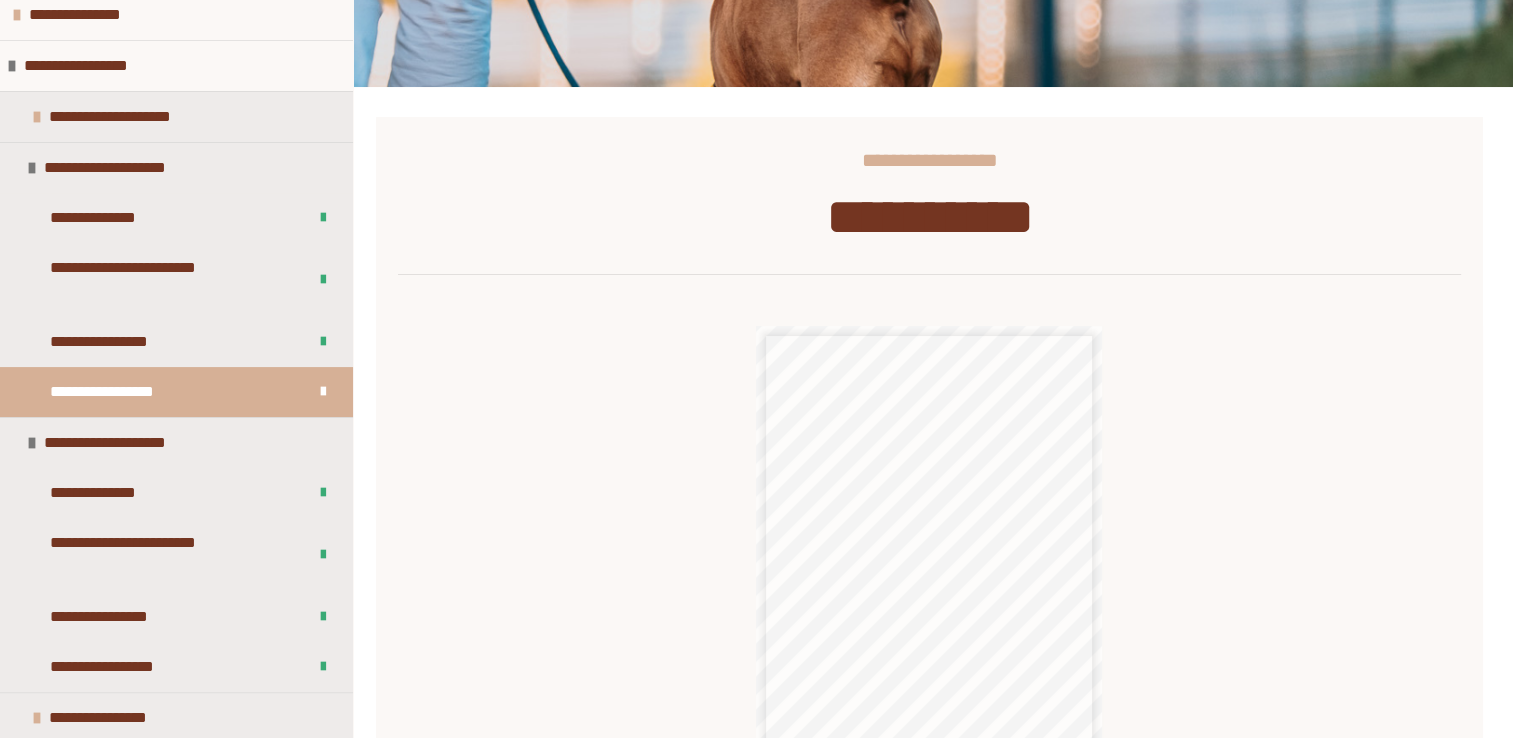 scroll, scrollTop: 0, scrollLeft: 0, axis: both 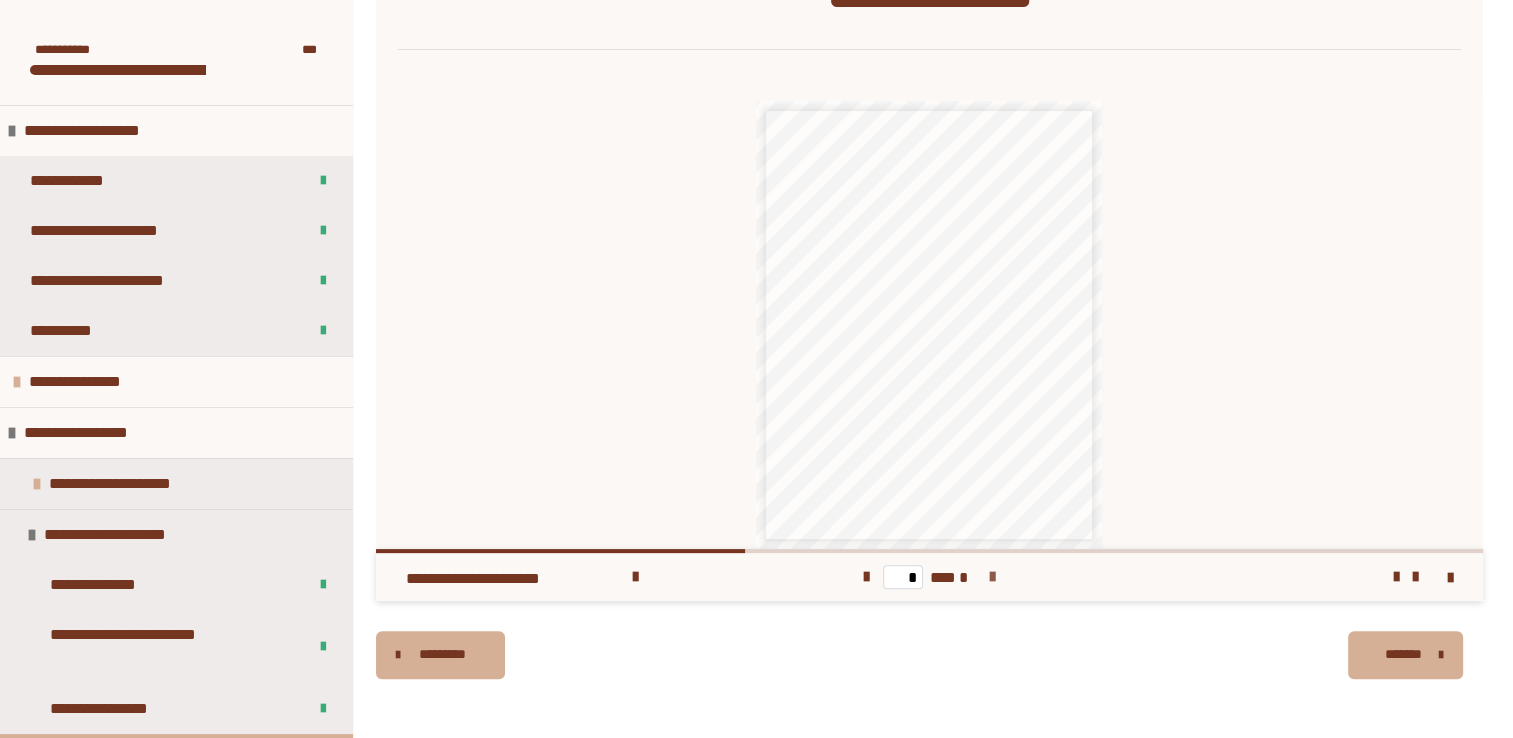 click at bounding box center [992, 577] 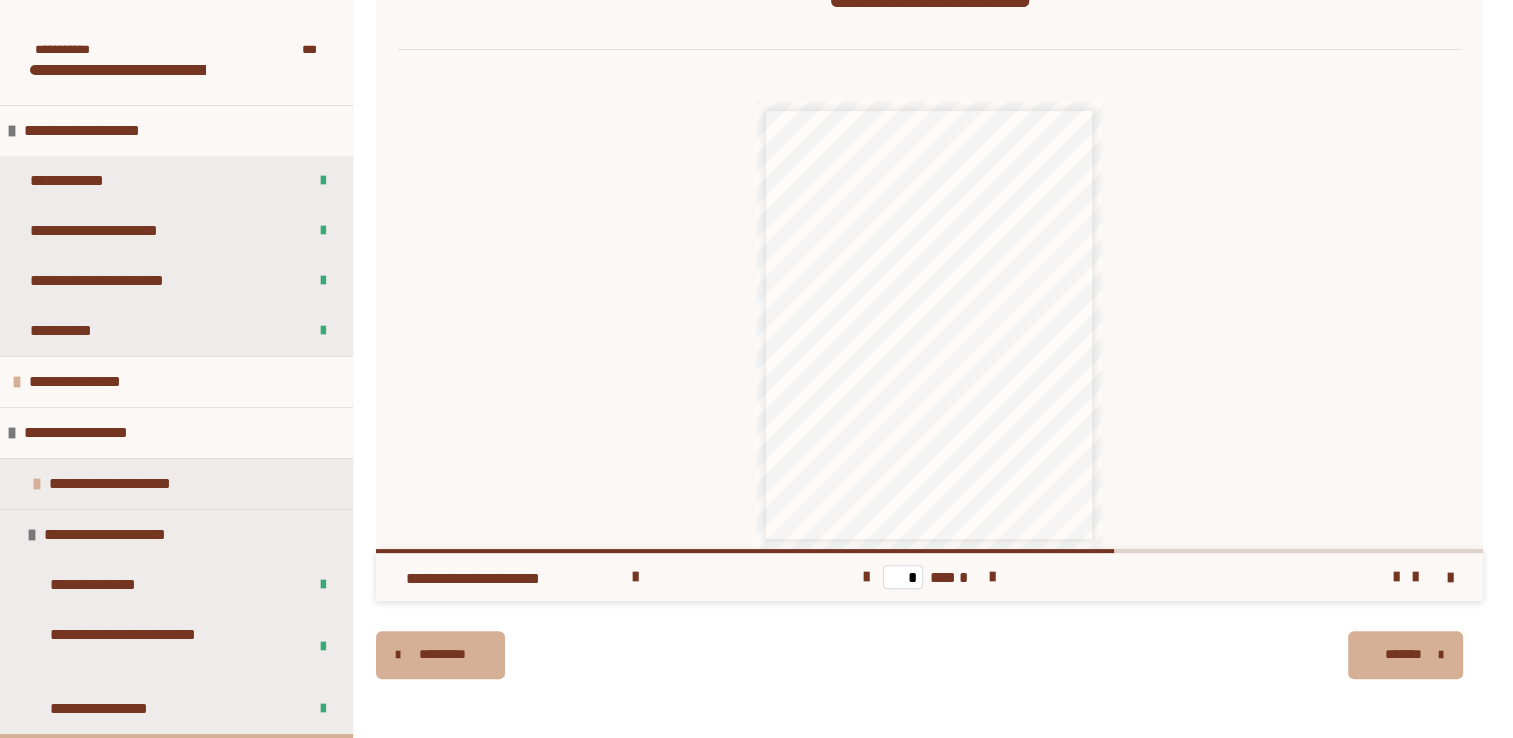 click on "* *** *" at bounding box center [929, 577] 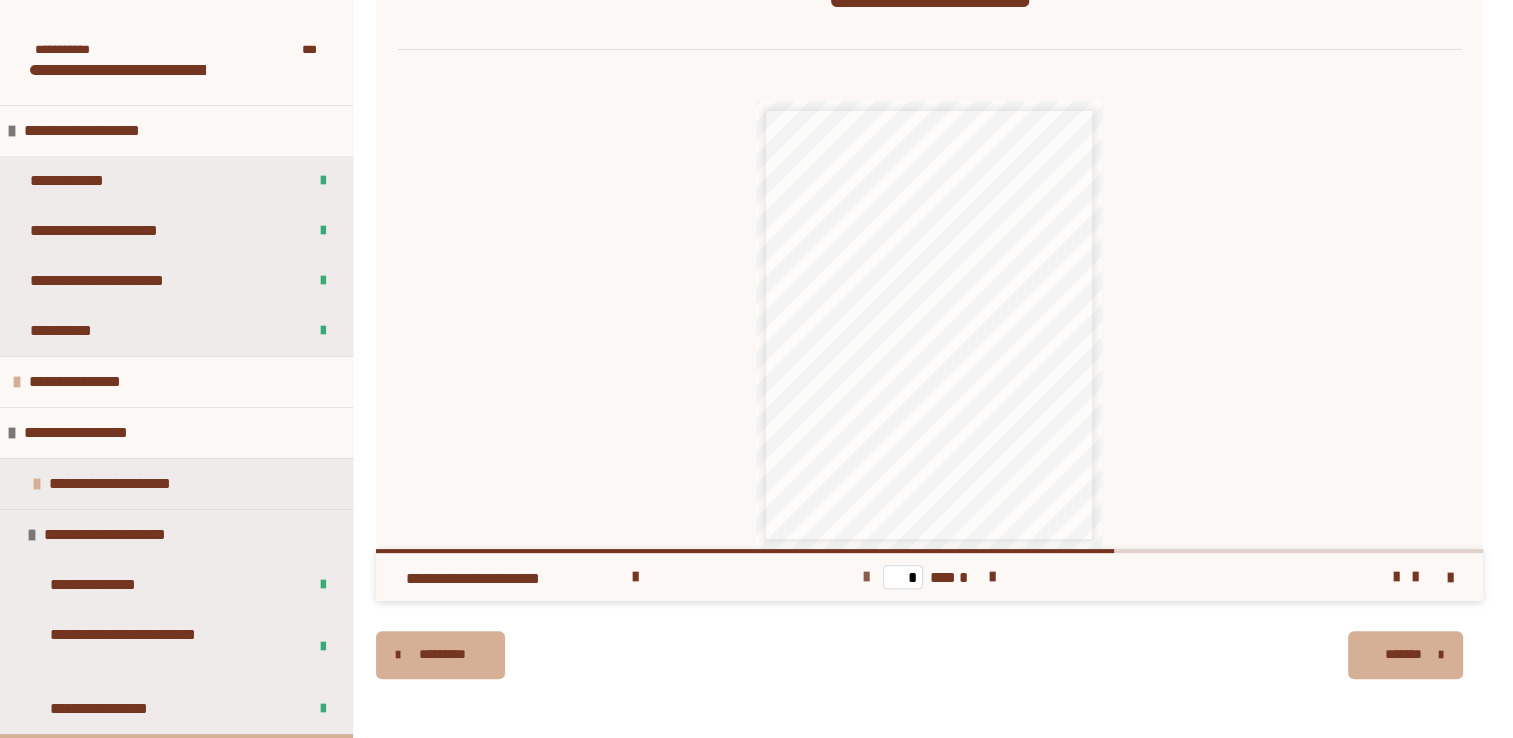 click at bounding box center (866, 577) 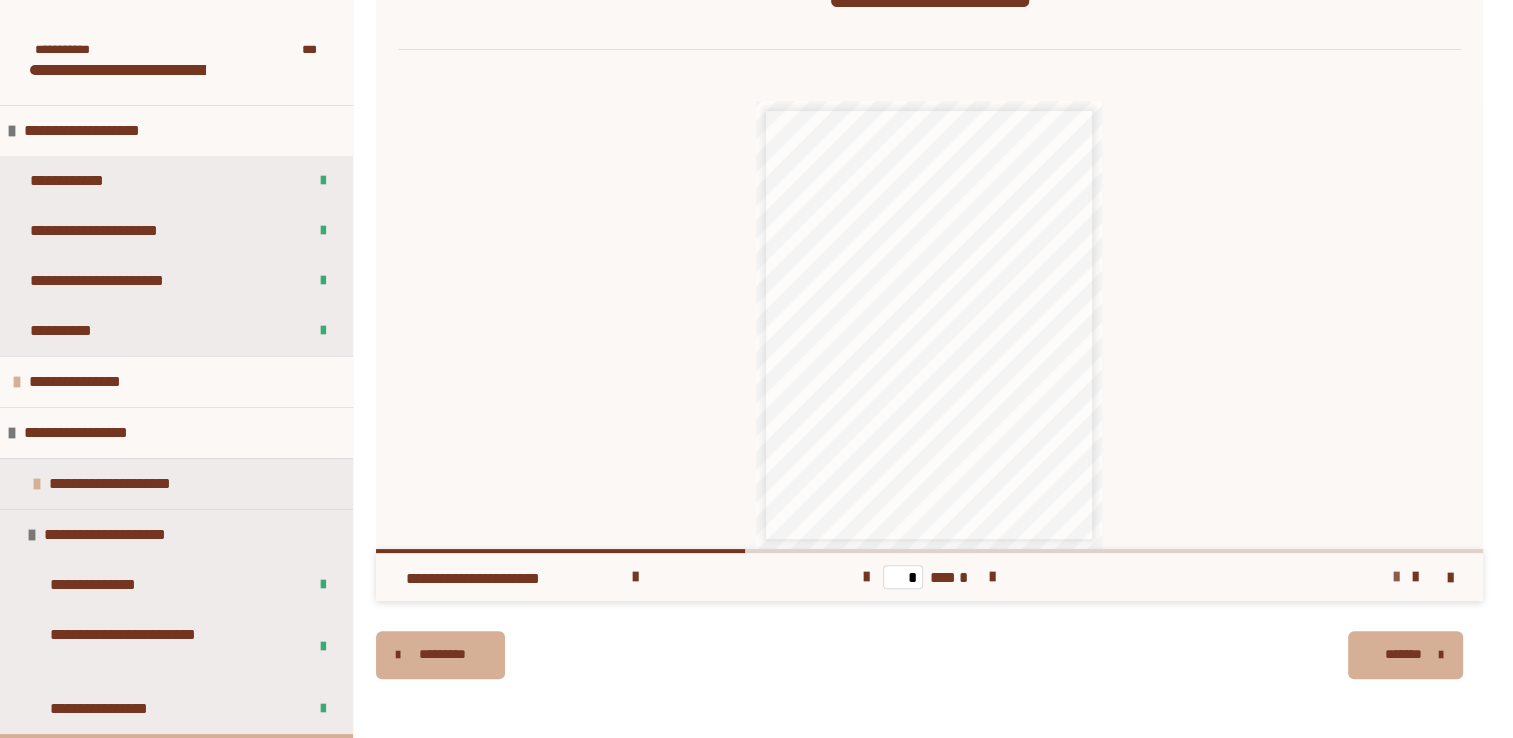 click at bounding box center [1396, 577] 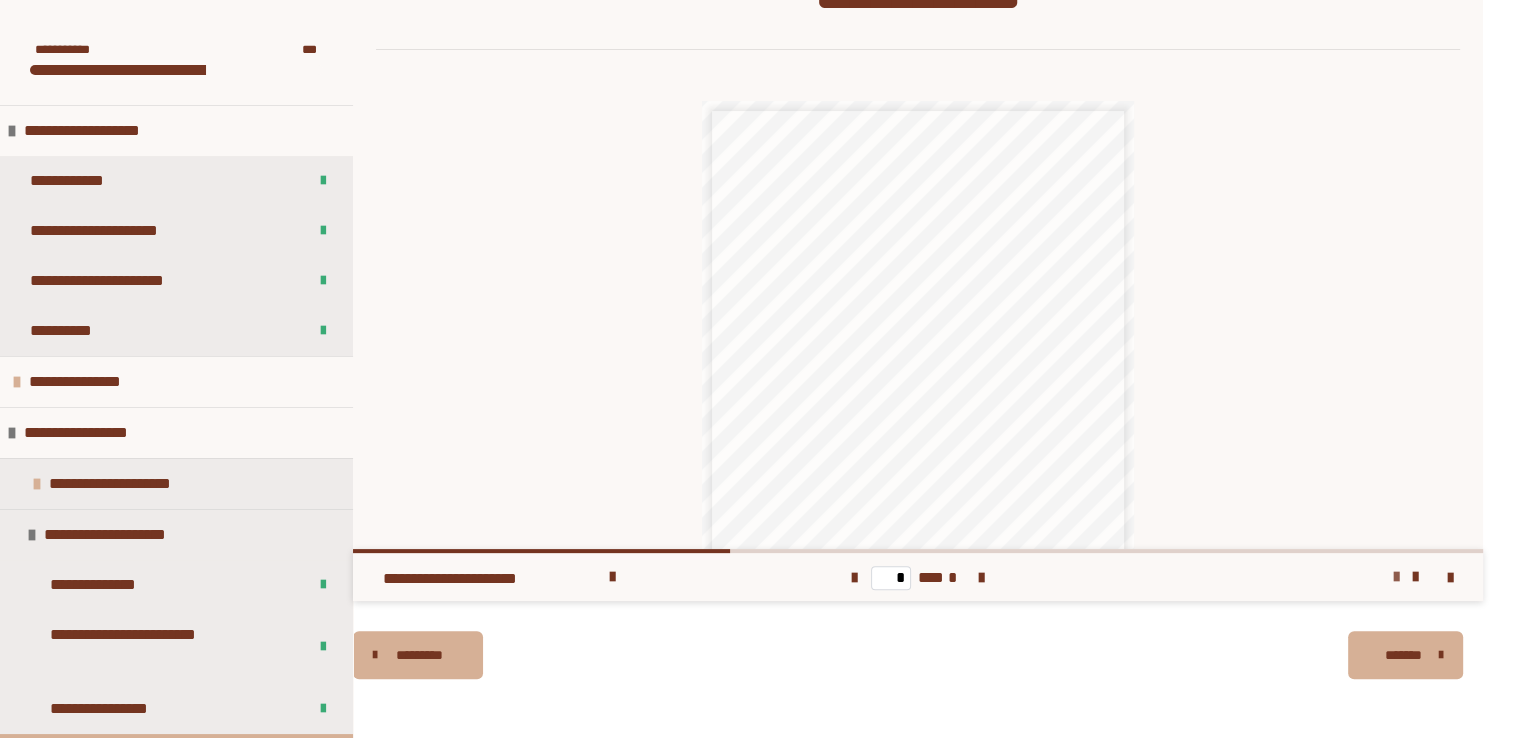 click at bounding box center [1396, 577] 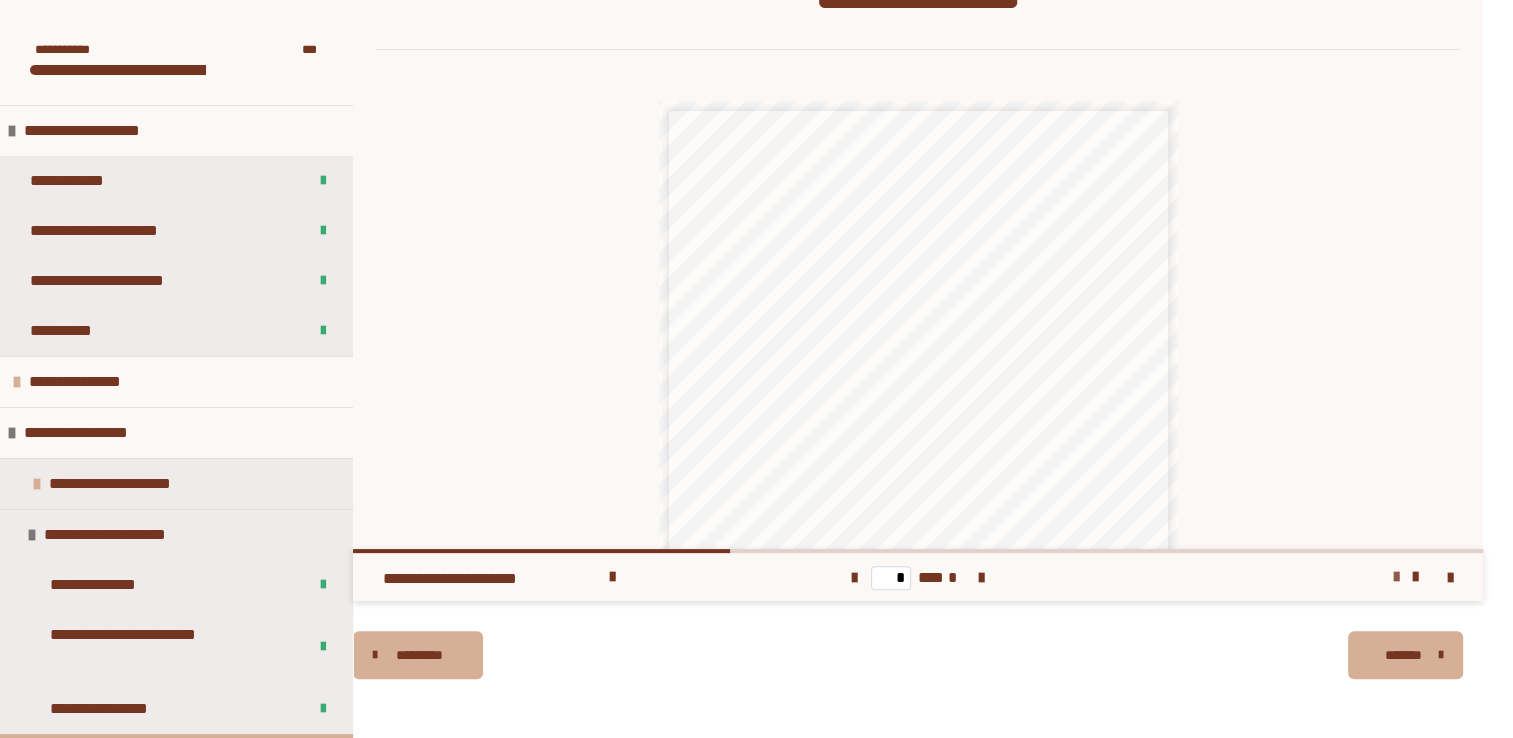 click at bounding box center (1396, 577) 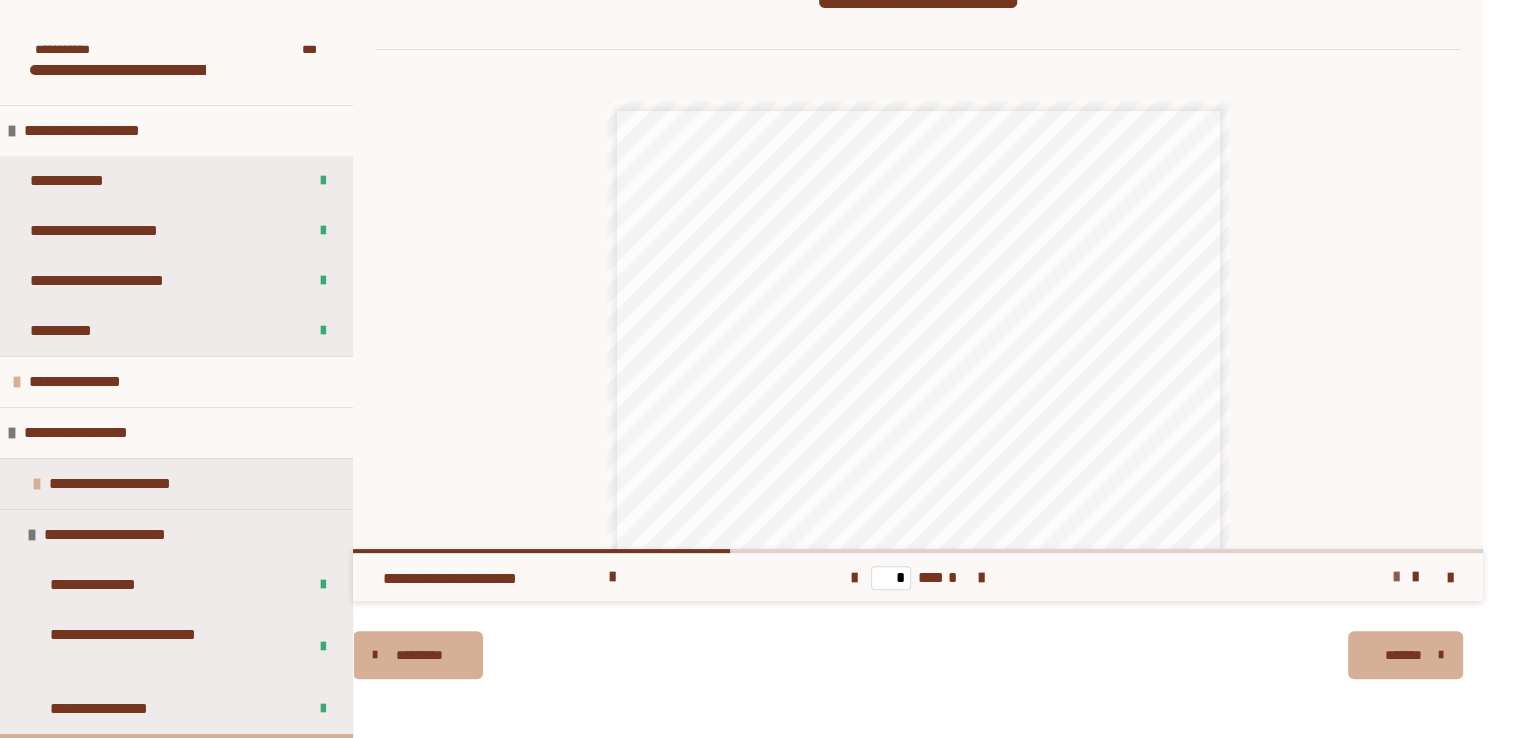 click at bounding box center [1396, 577] 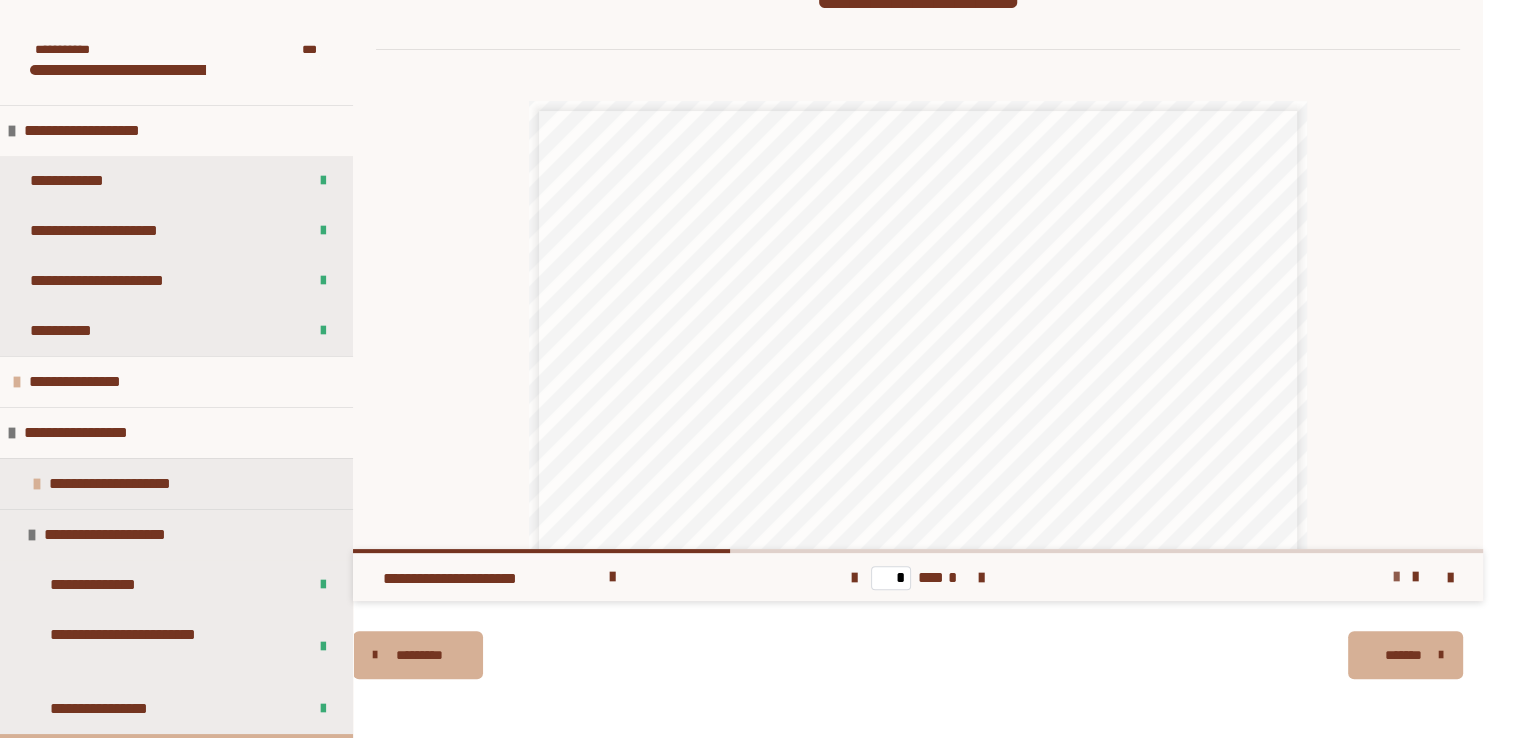 click at bounding box center [1396, 577] 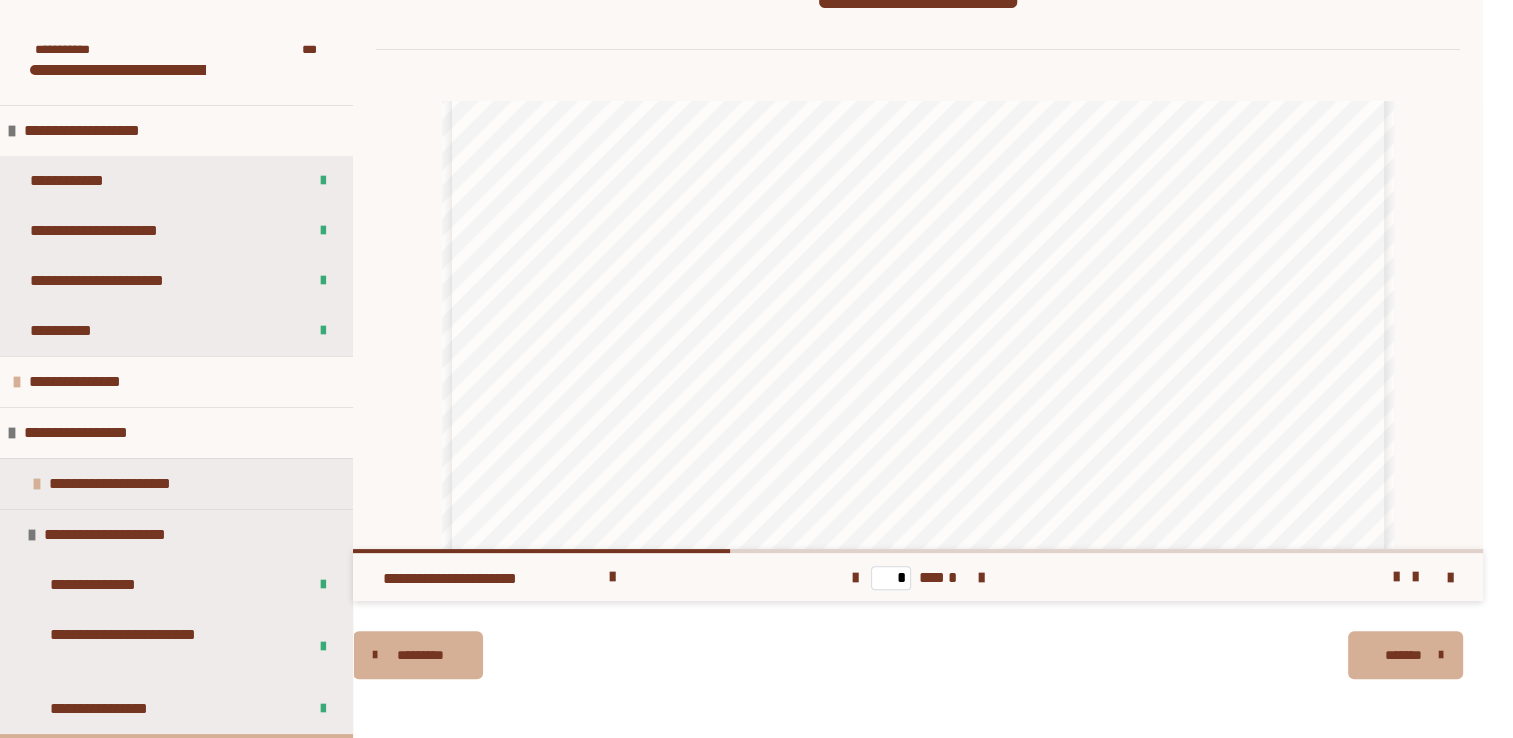 scroll, scrollTop: 300, scrollLeft: 0, axis: vertical 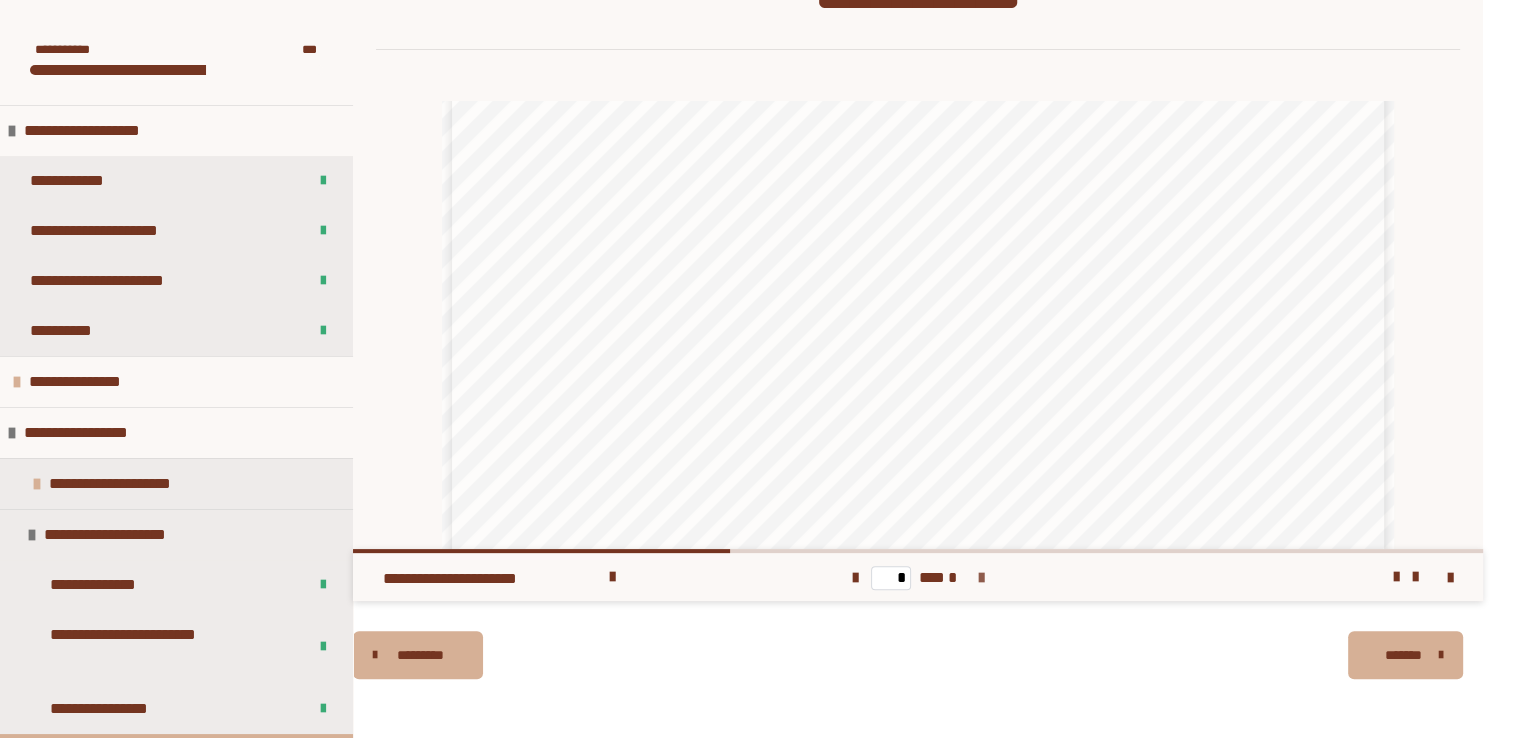click at bounding box center (981, 578) 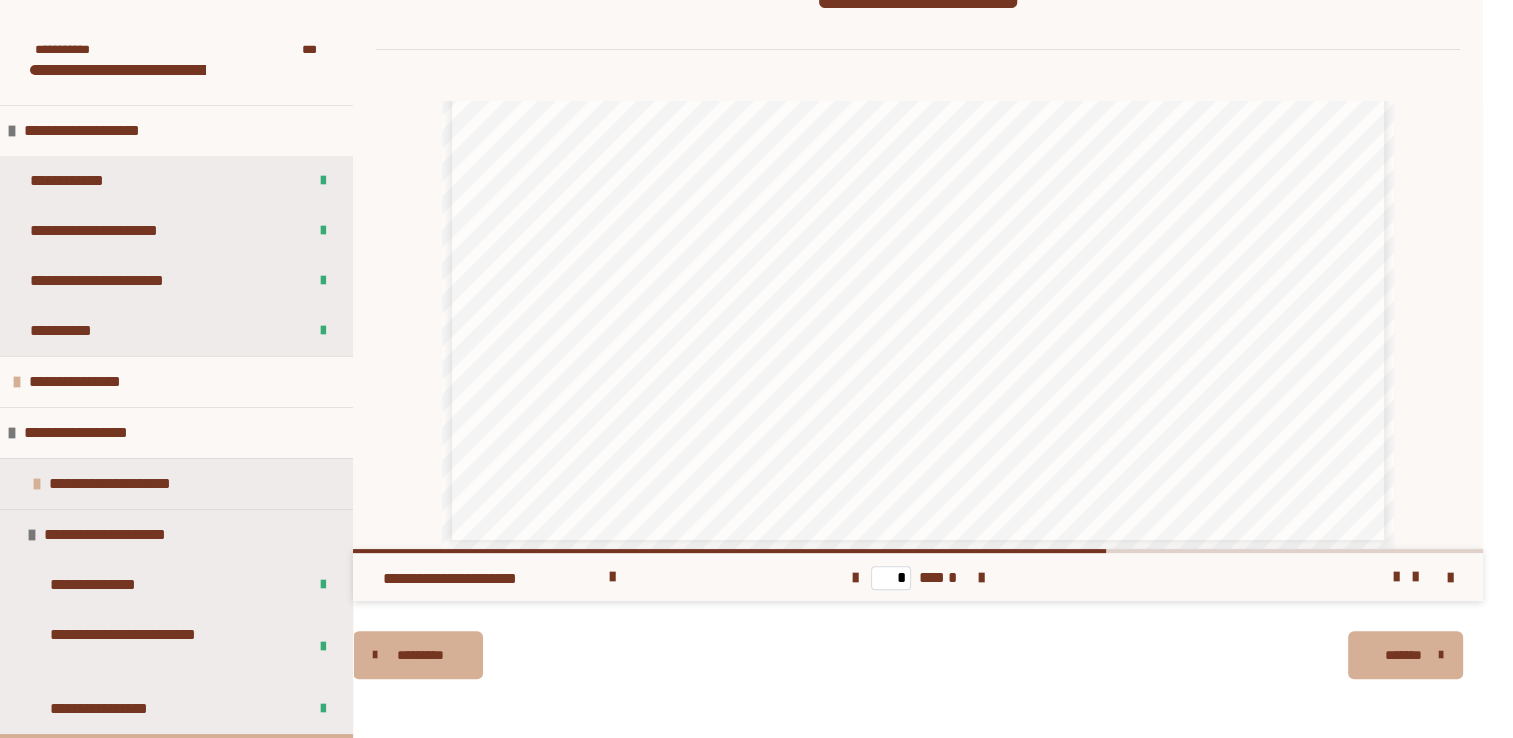 scroll, scrollTop: 784, scrollLeft: 0, axis: vertical 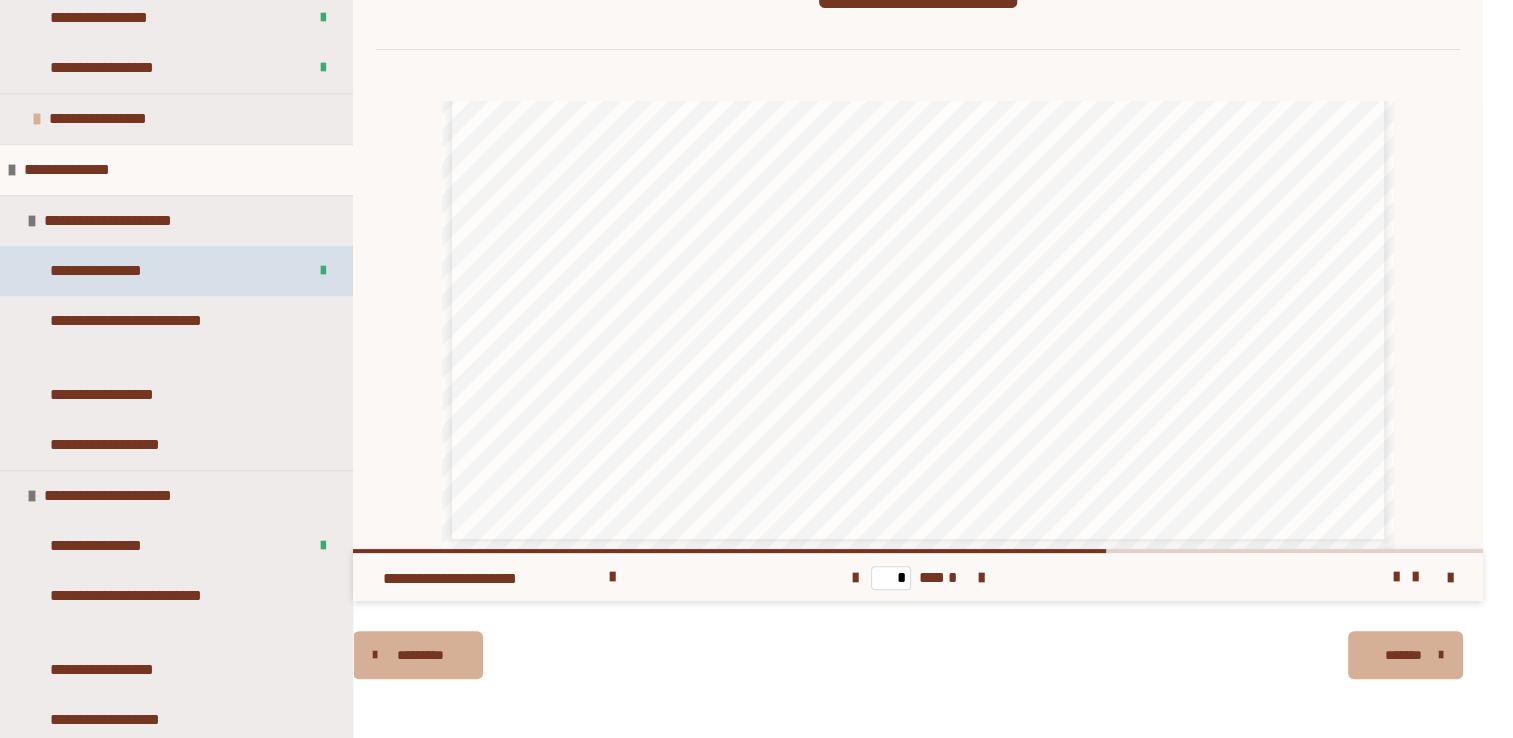 click on "**********" at bounding box center [113, 271] 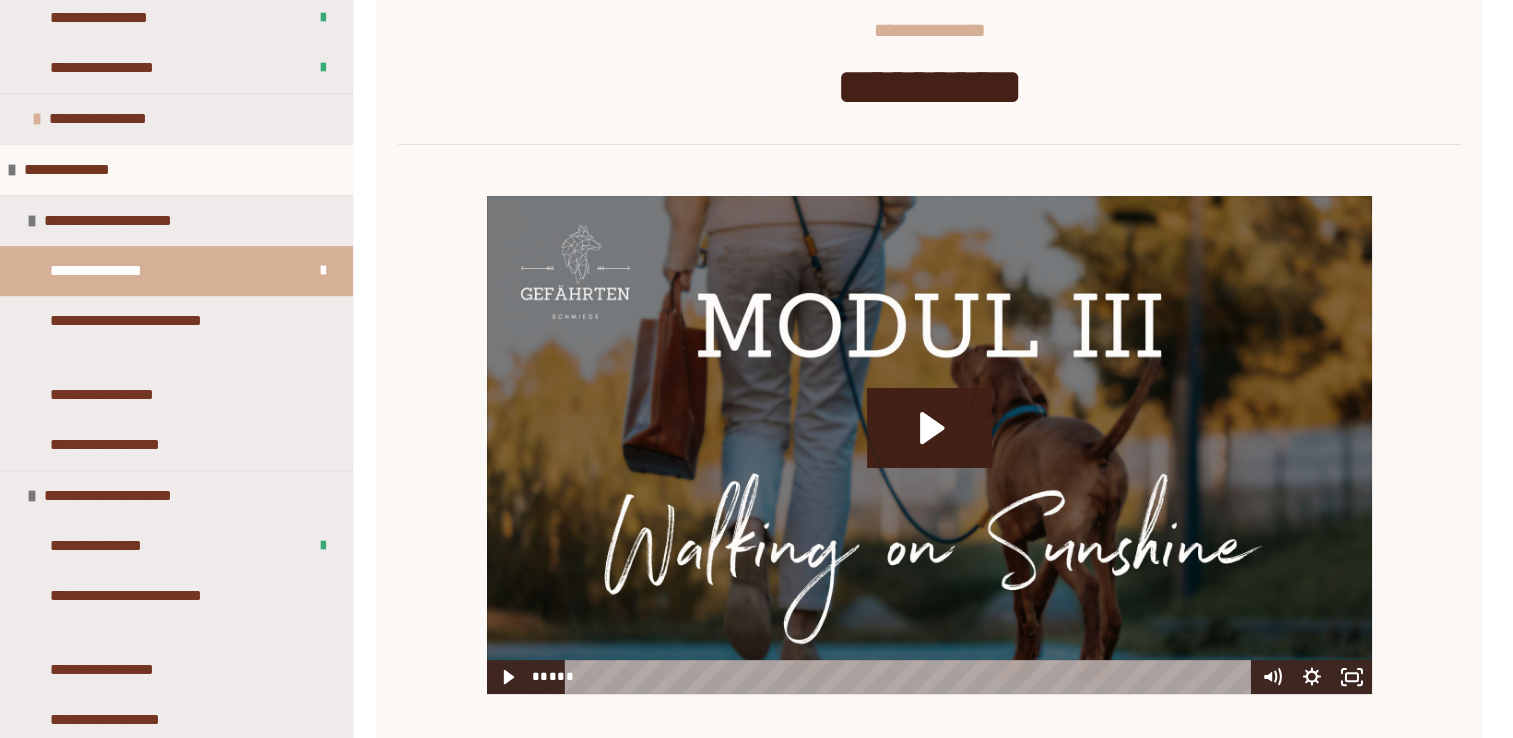 scroll, scrollTop: 370, scrollLeft: 0, axis: vertical 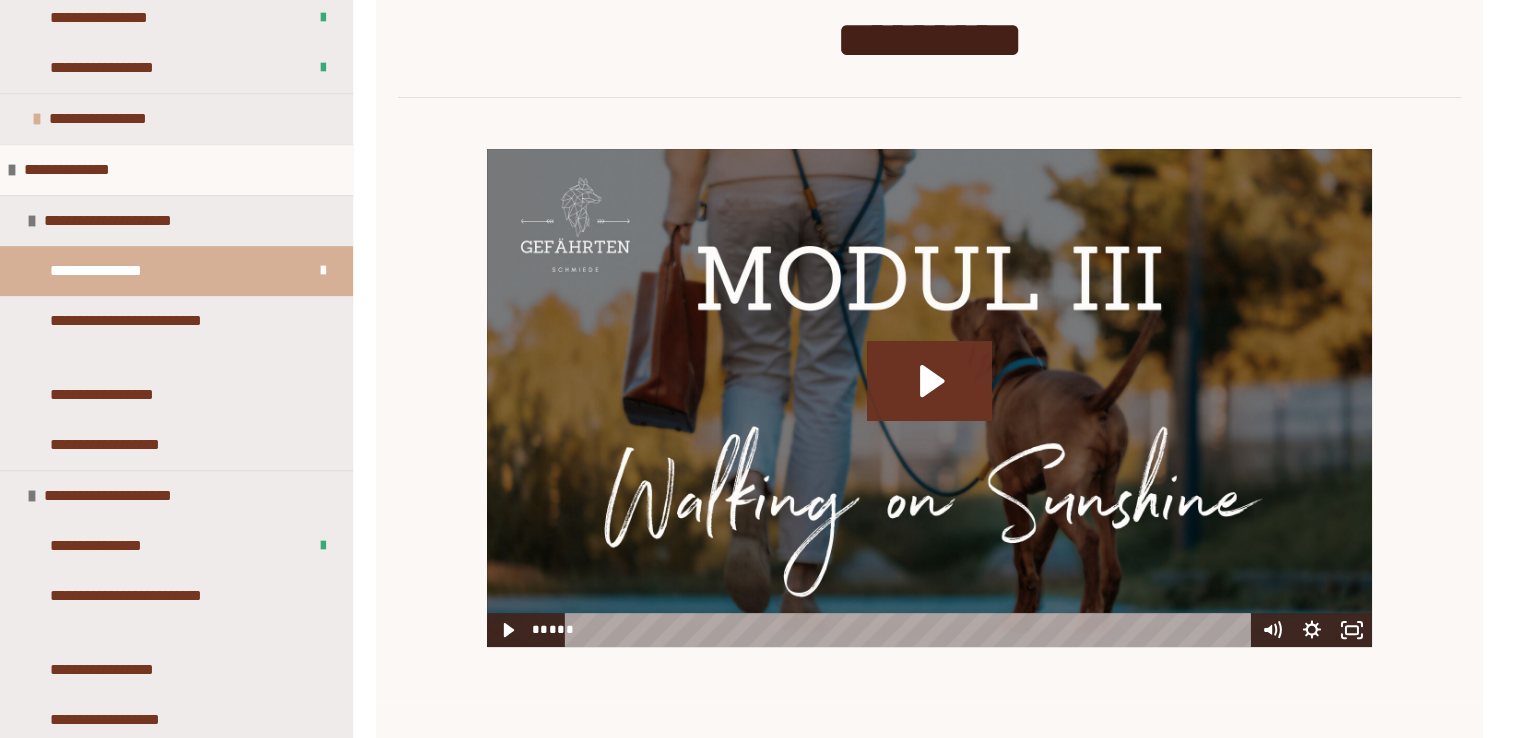 click 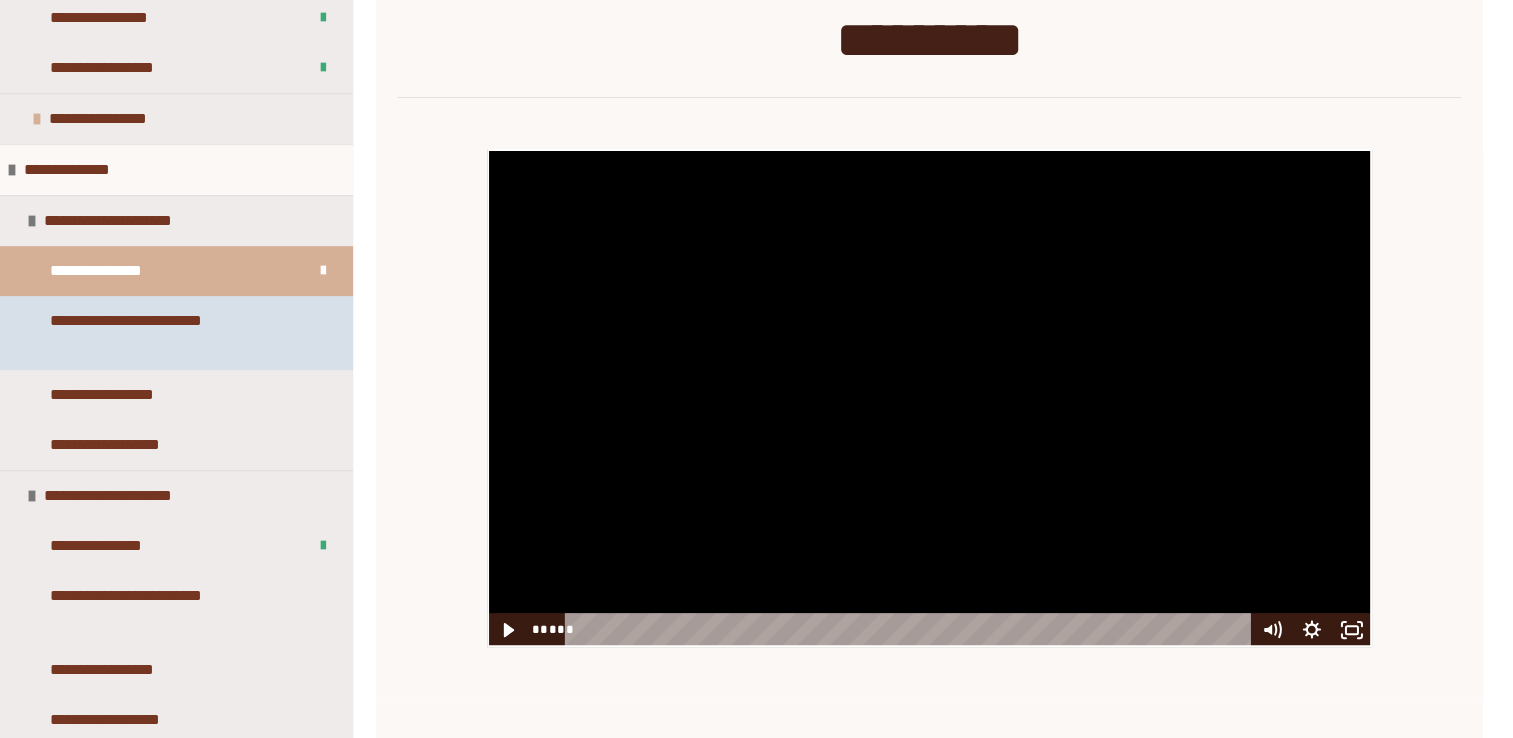 click on "**********" at bounding box center [171, 333] 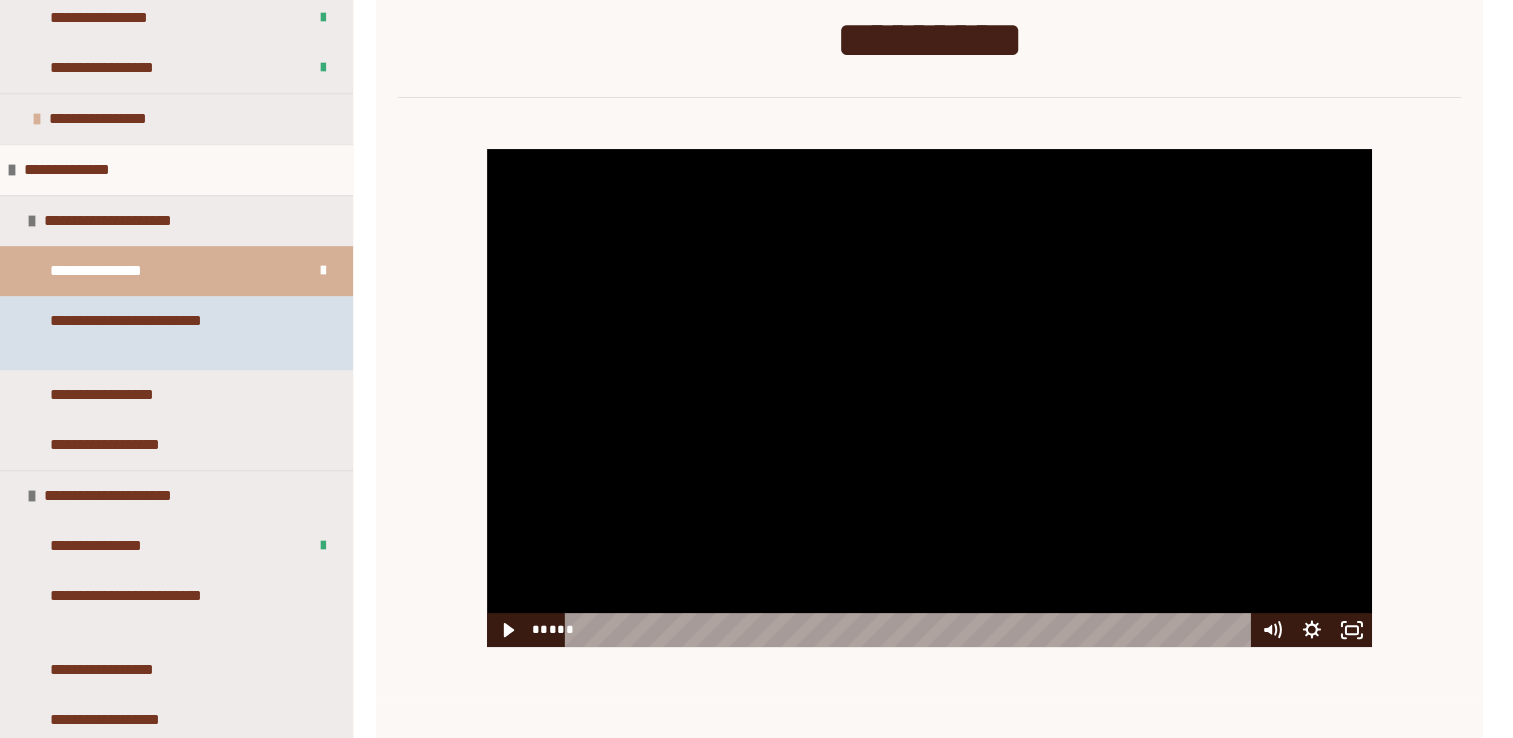 scroll, scrollTop: 270, scrollLeft: 0, axis: vertical 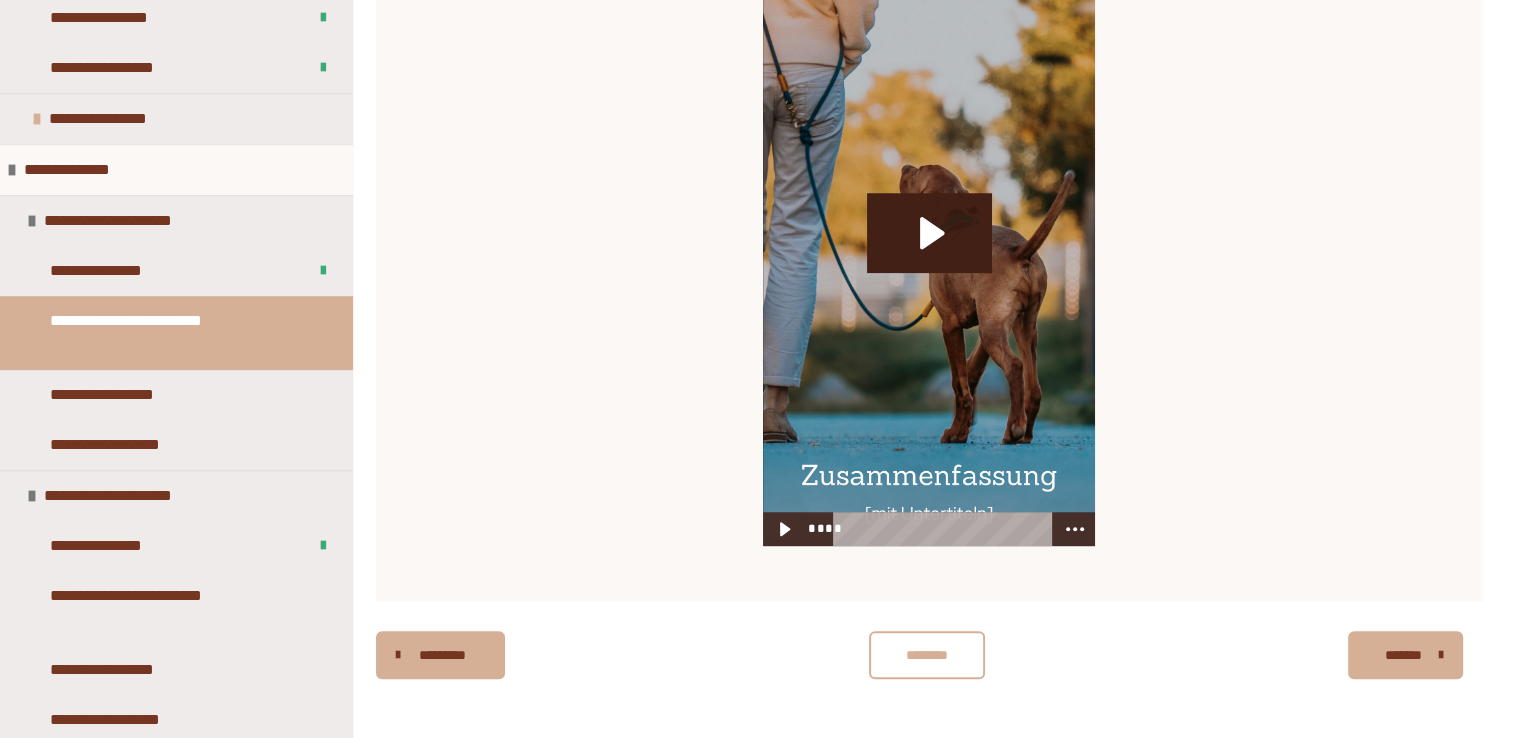 click on "********" at bounding box center (927, 655) 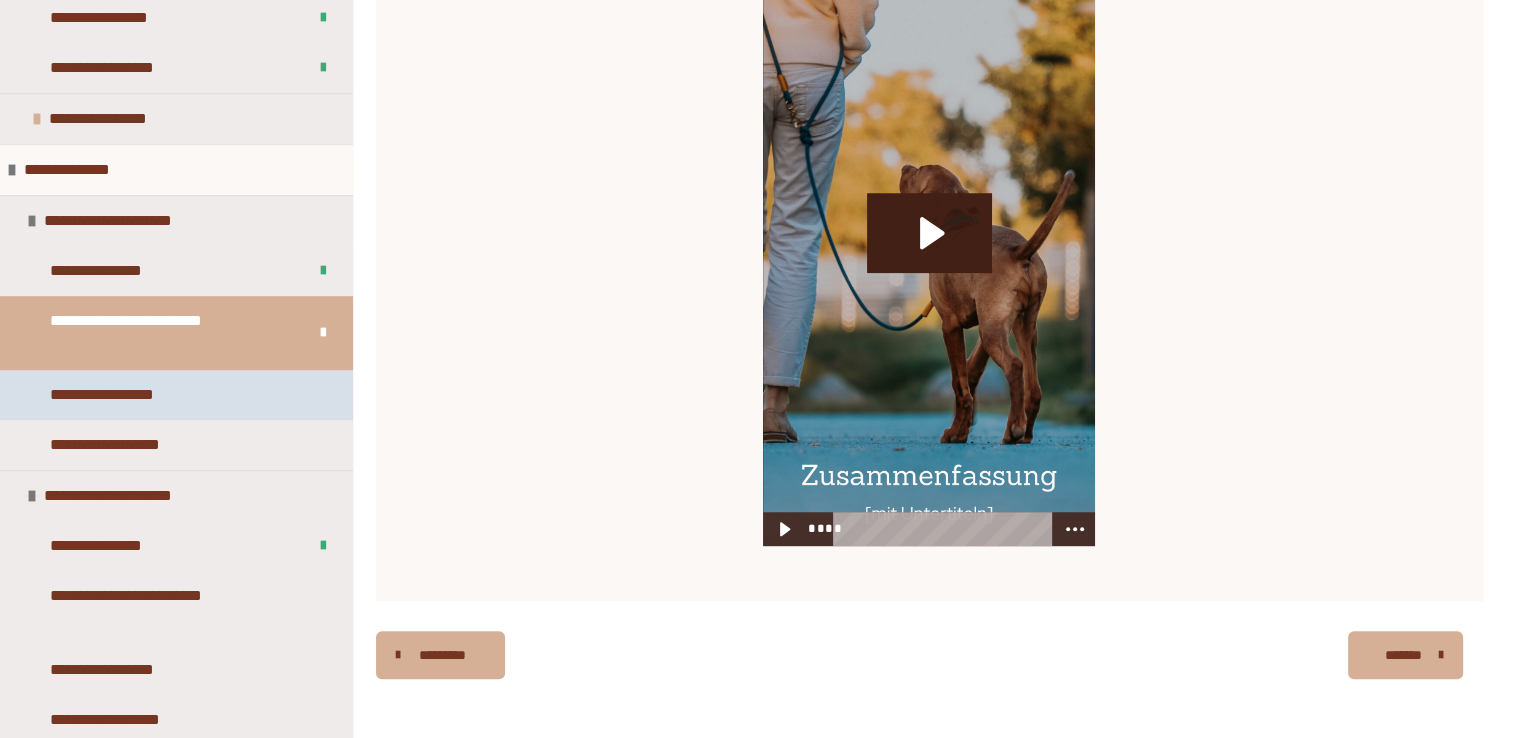 click on "**********" at bounding box center [126, 395] 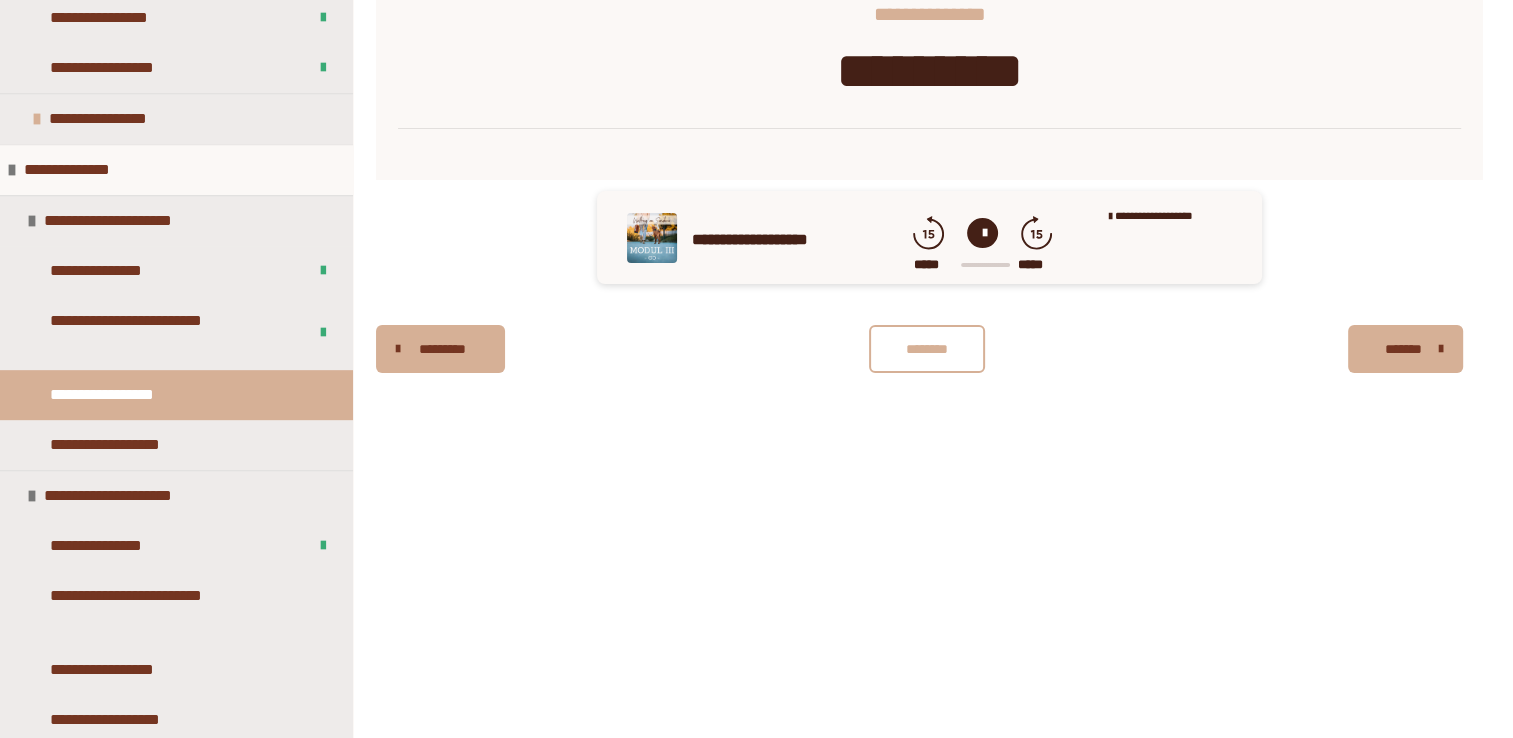 scroll, scrollTop: 340, scrollLeft: 0, axis: vertical 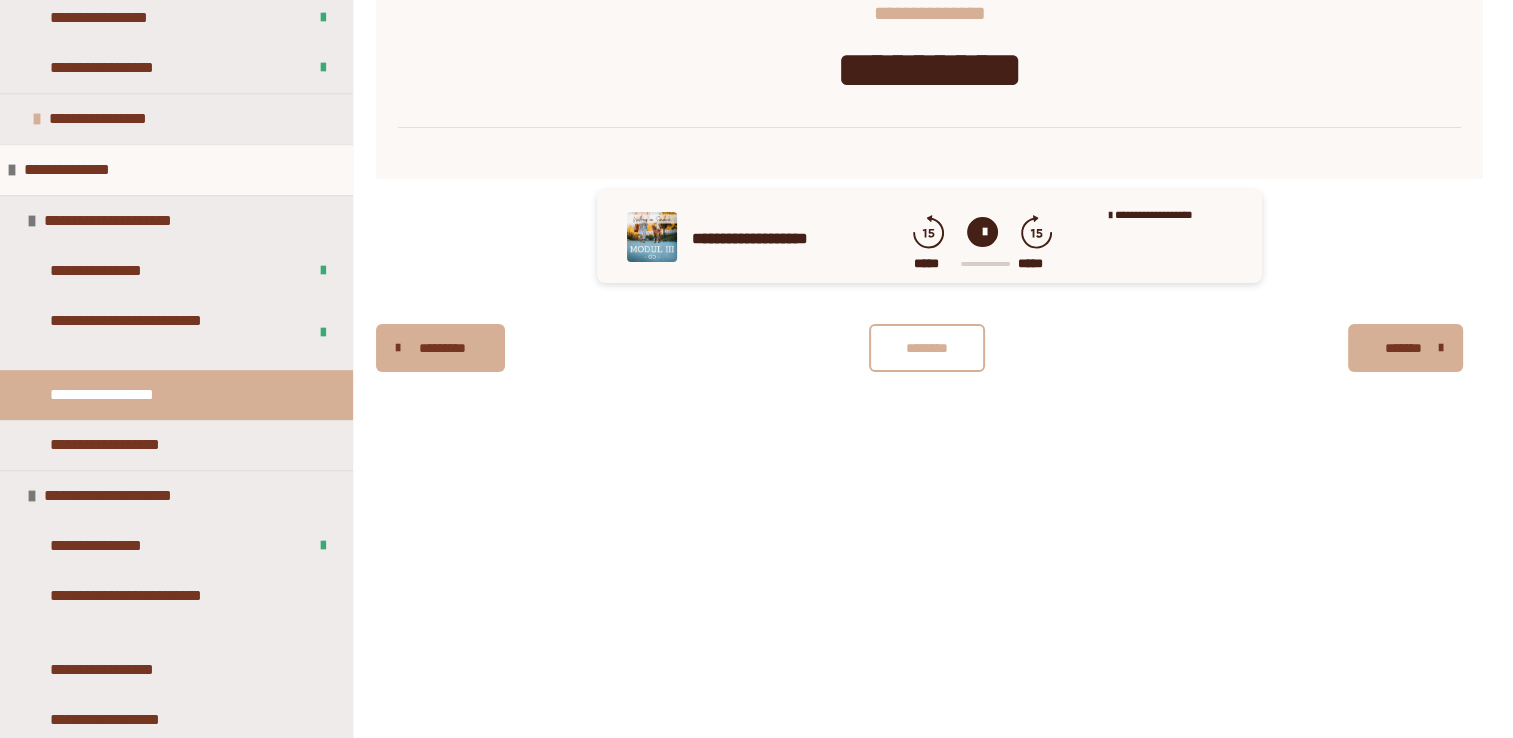 click on "********" at bounding box center [927, 348] 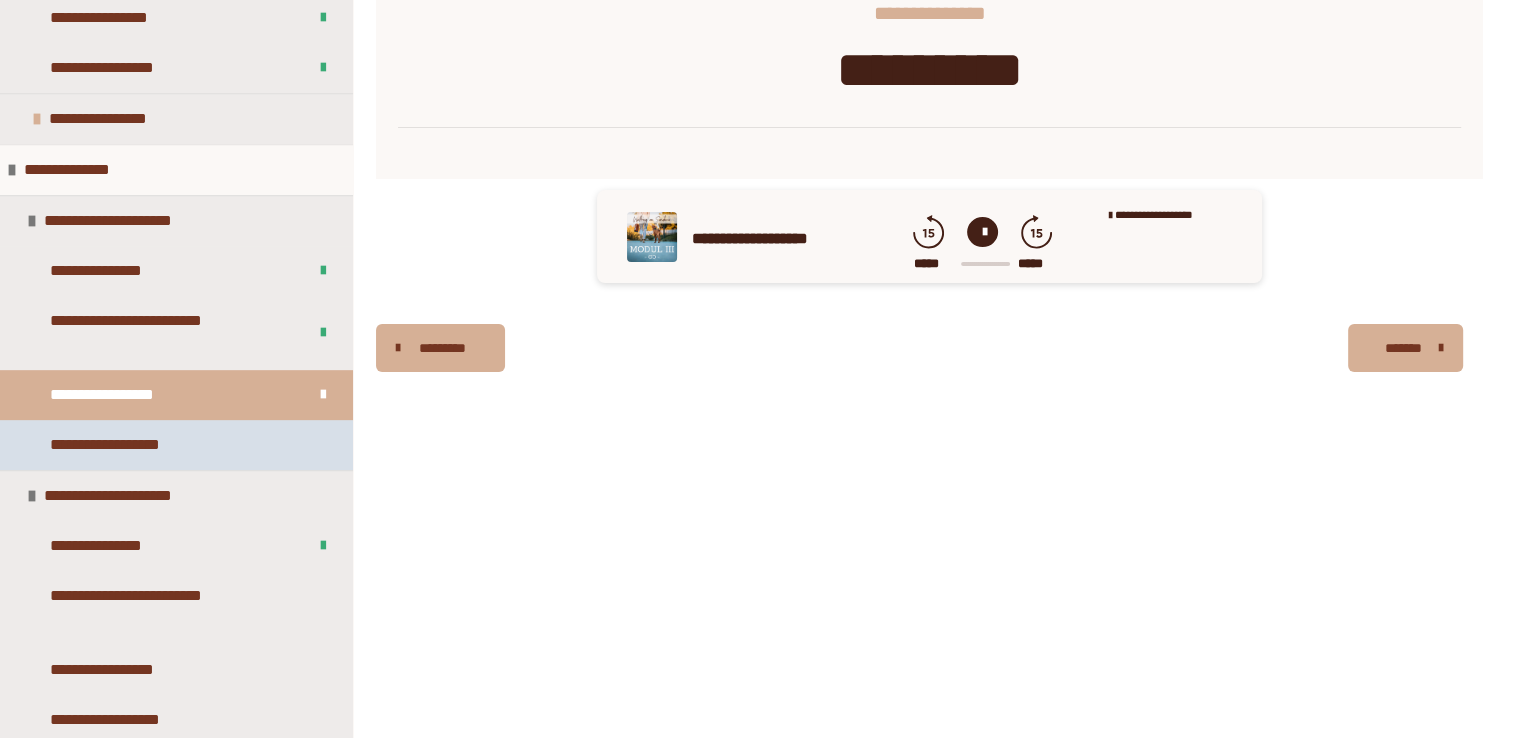 click on "**********" at bounding box center [136, 445] 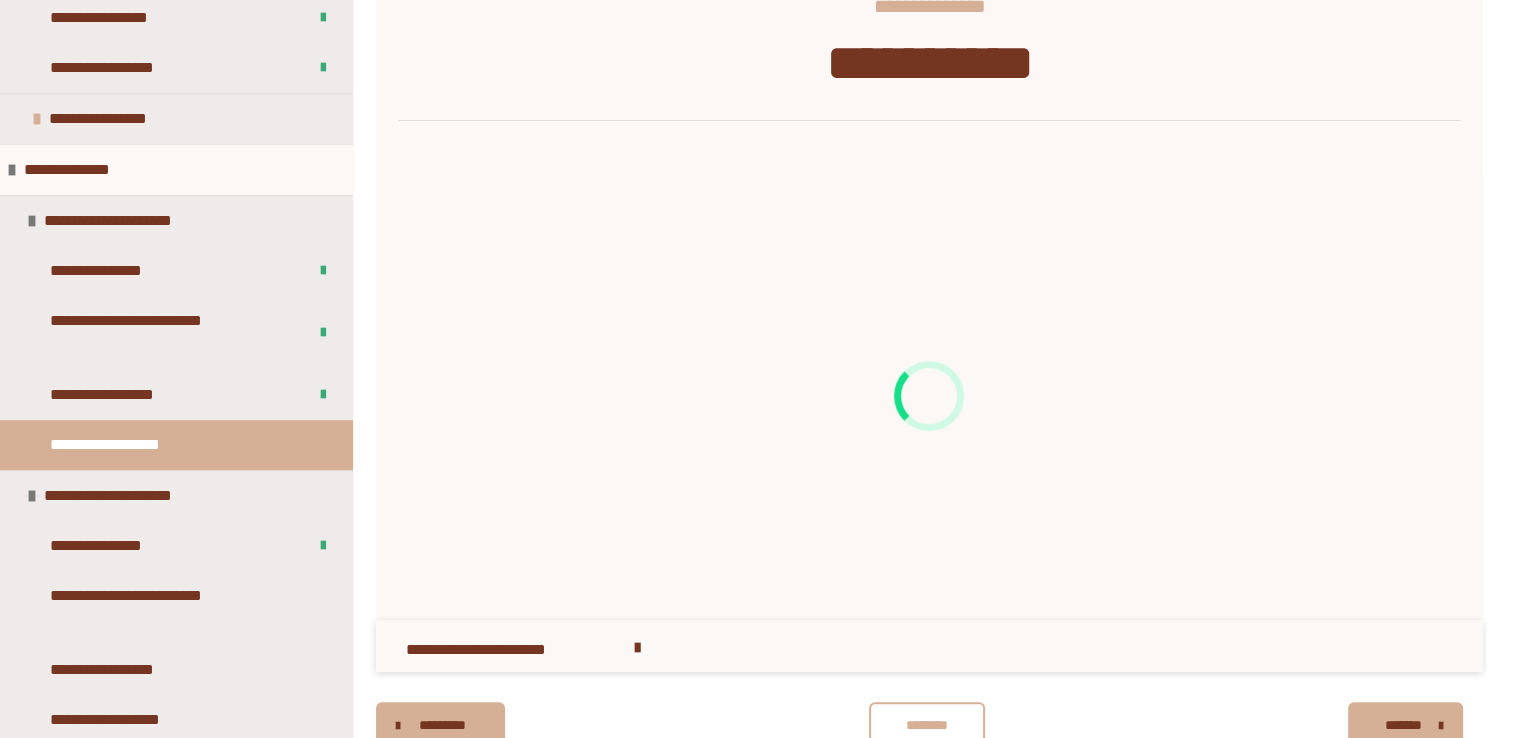 scroll, scrollTop: 418, scrollLeft: 0, axis: vertical 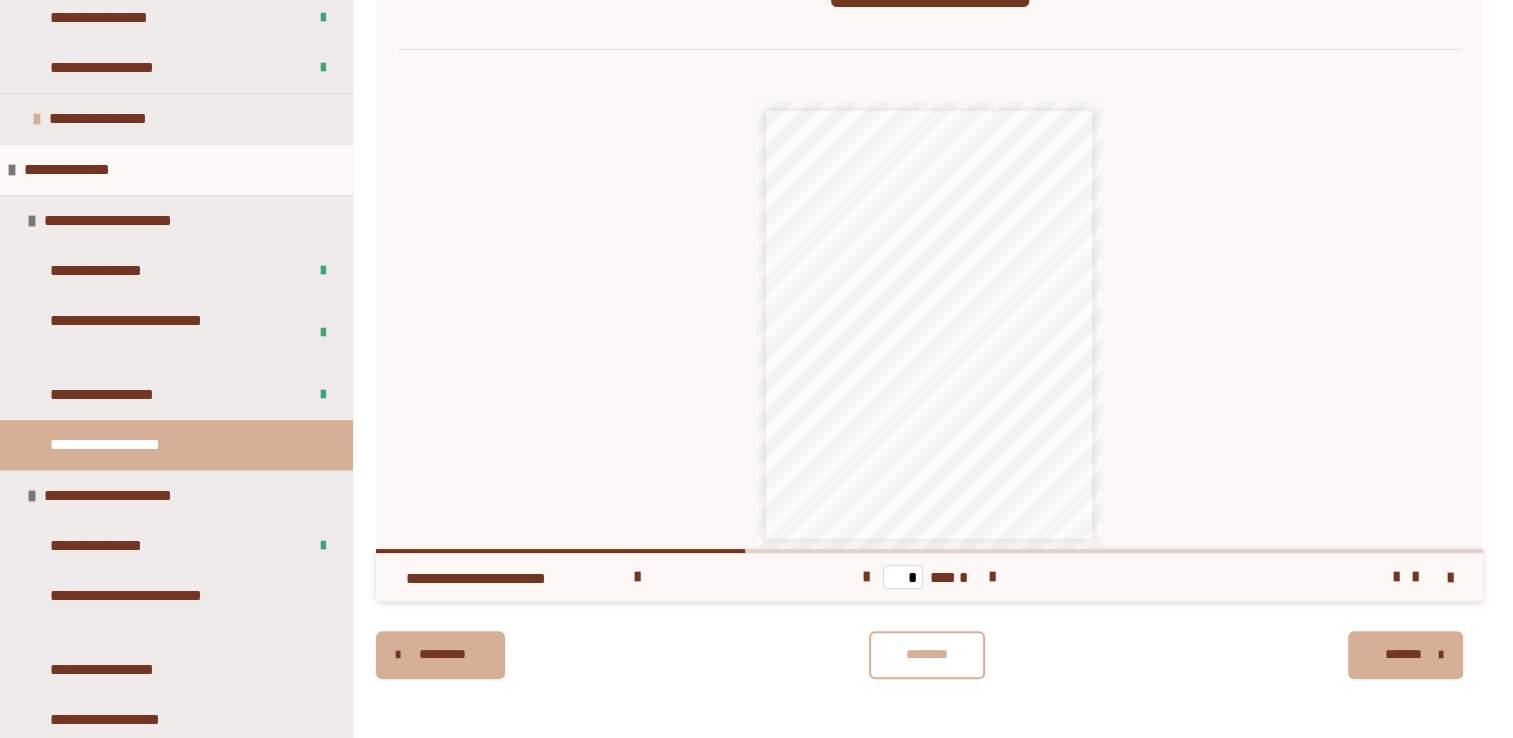 click on "********" at bounding box center [927, 654] 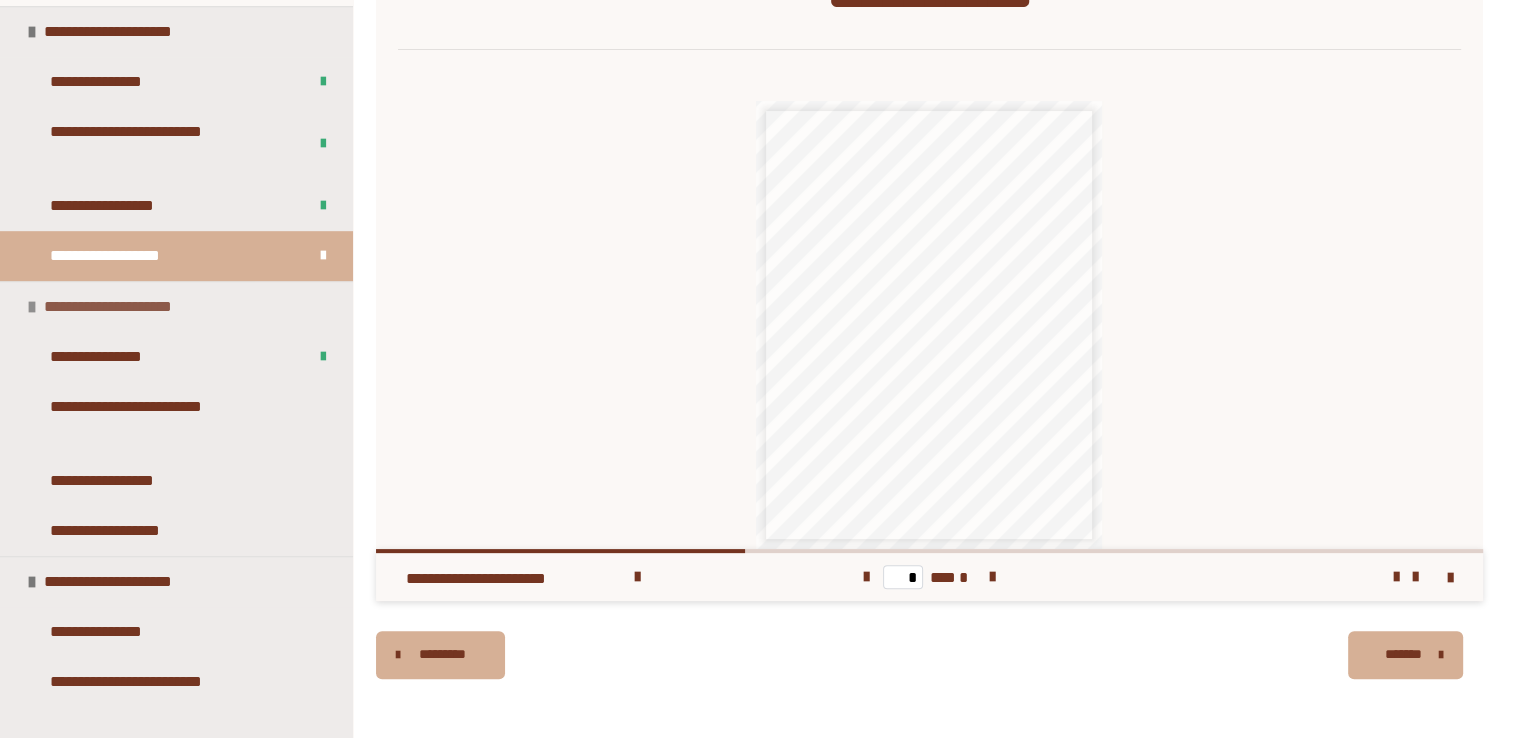 scroll, scrollTop: 1166, scrollLeft: 0, axis: vertical 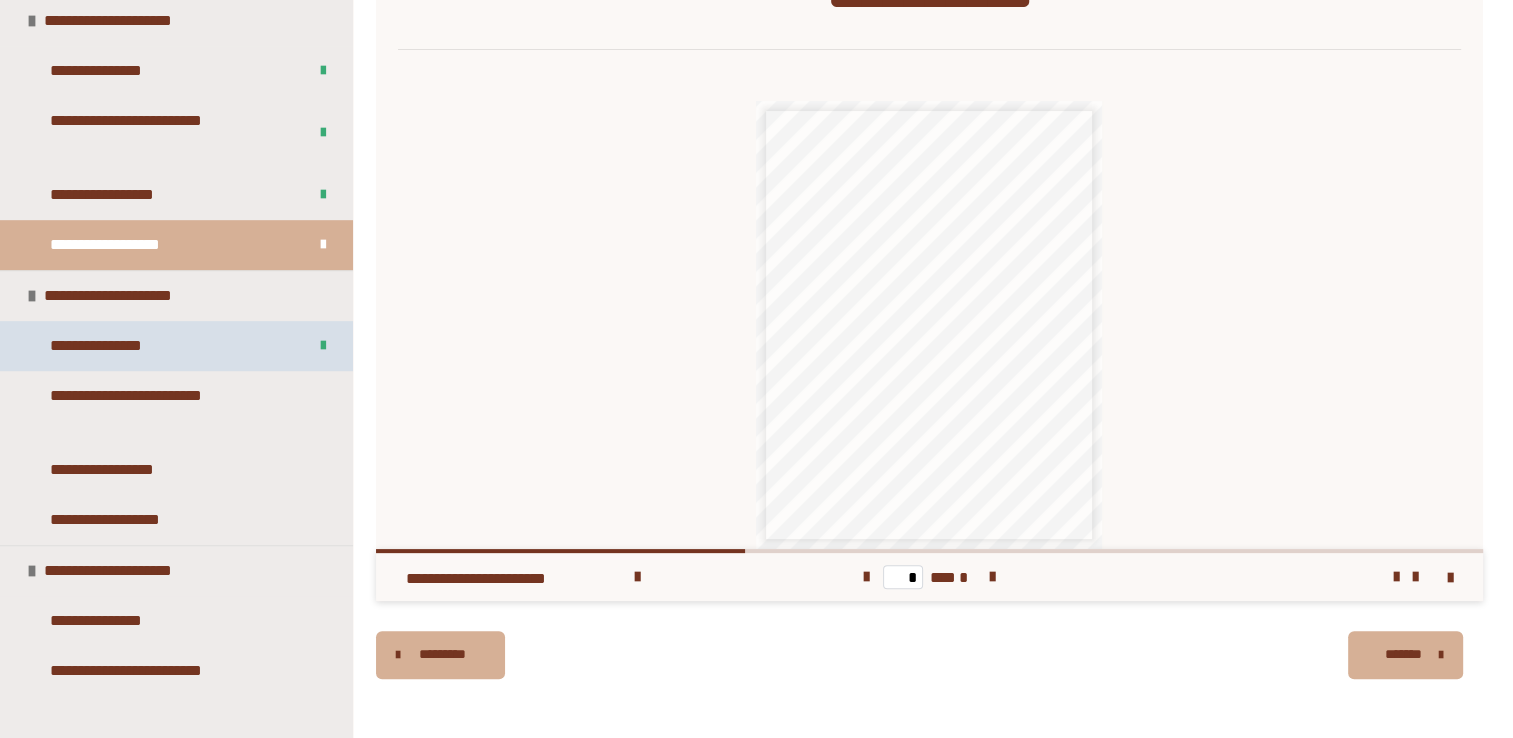 click on "**********" at bounding box center [114, 346] 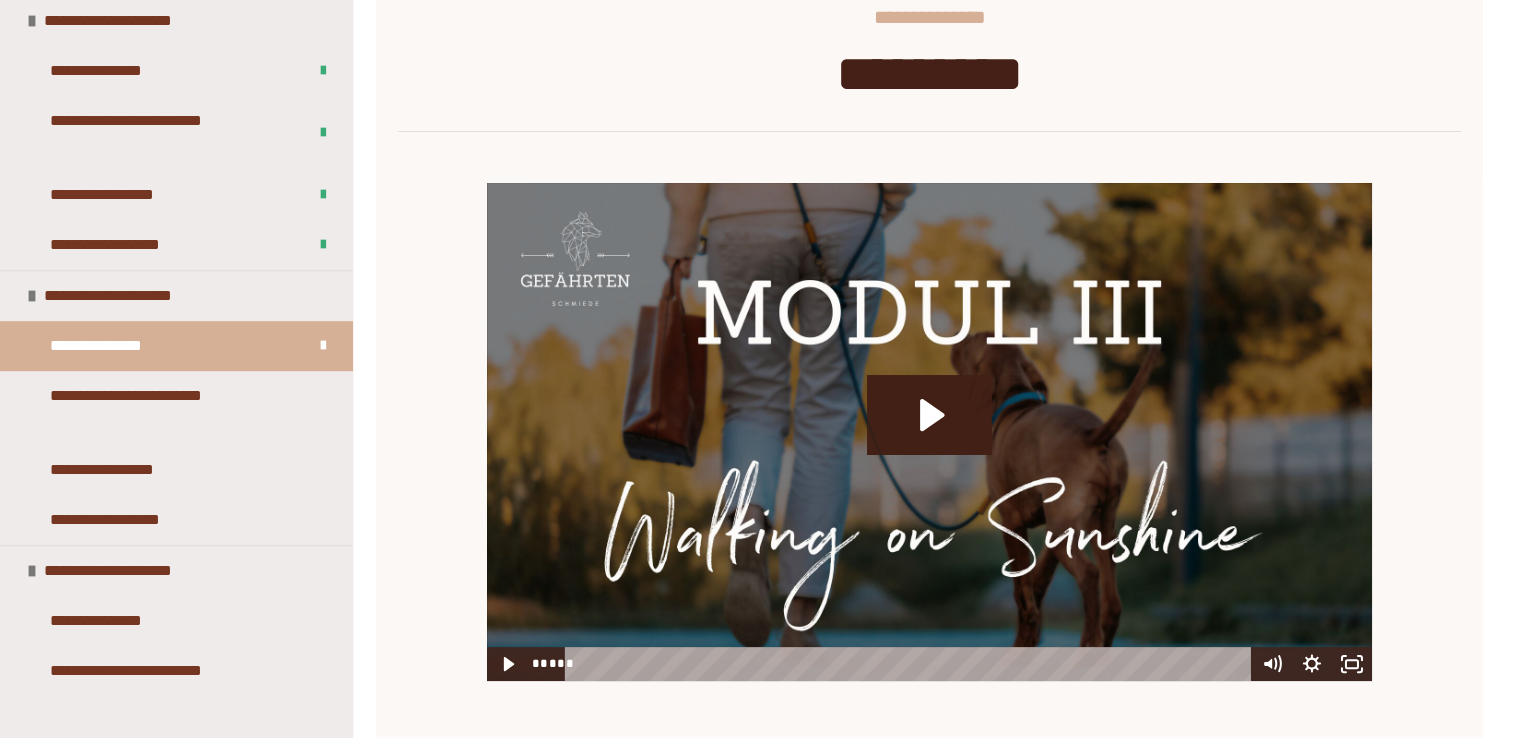 scroll, scrollTop: 370, scrollLeft: 0, axis: vertical 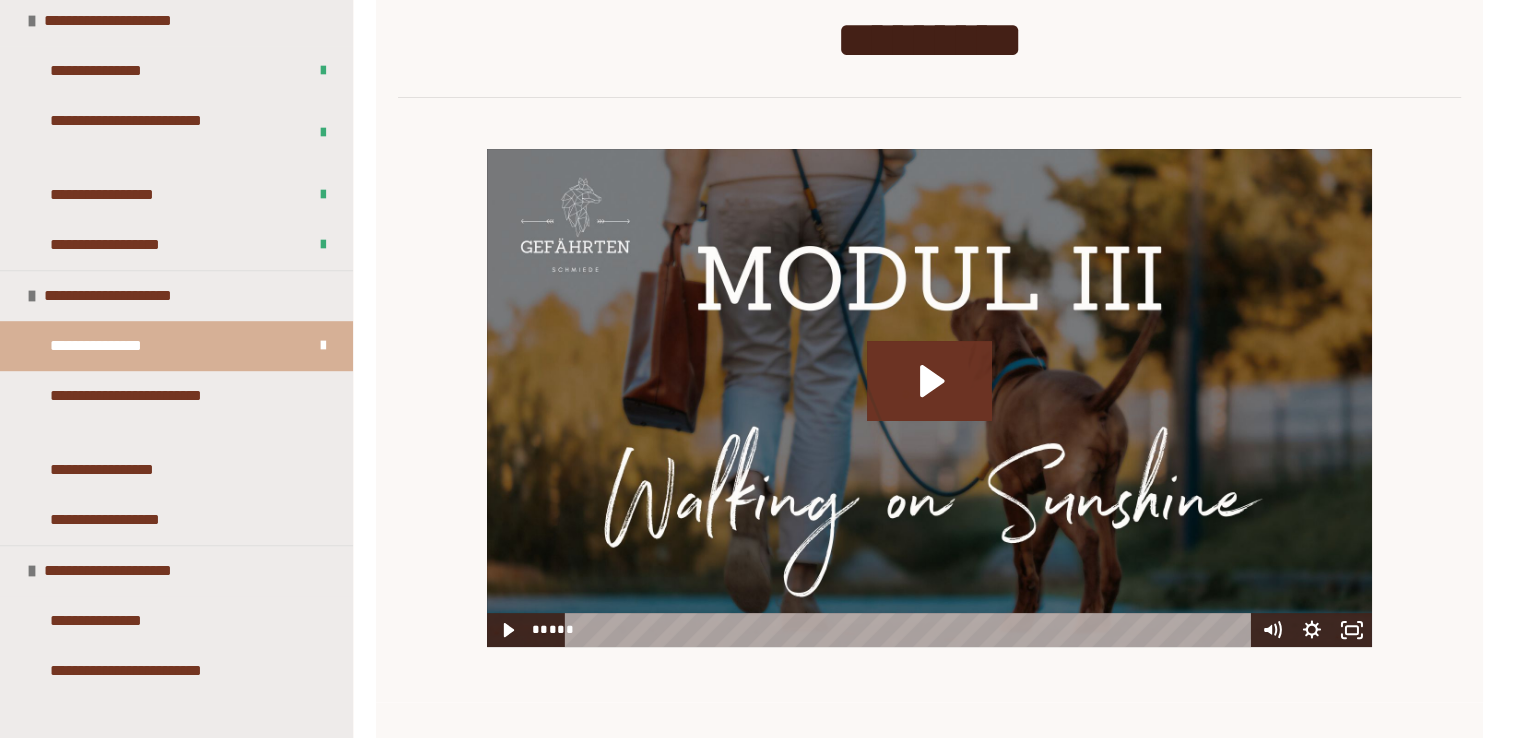 click 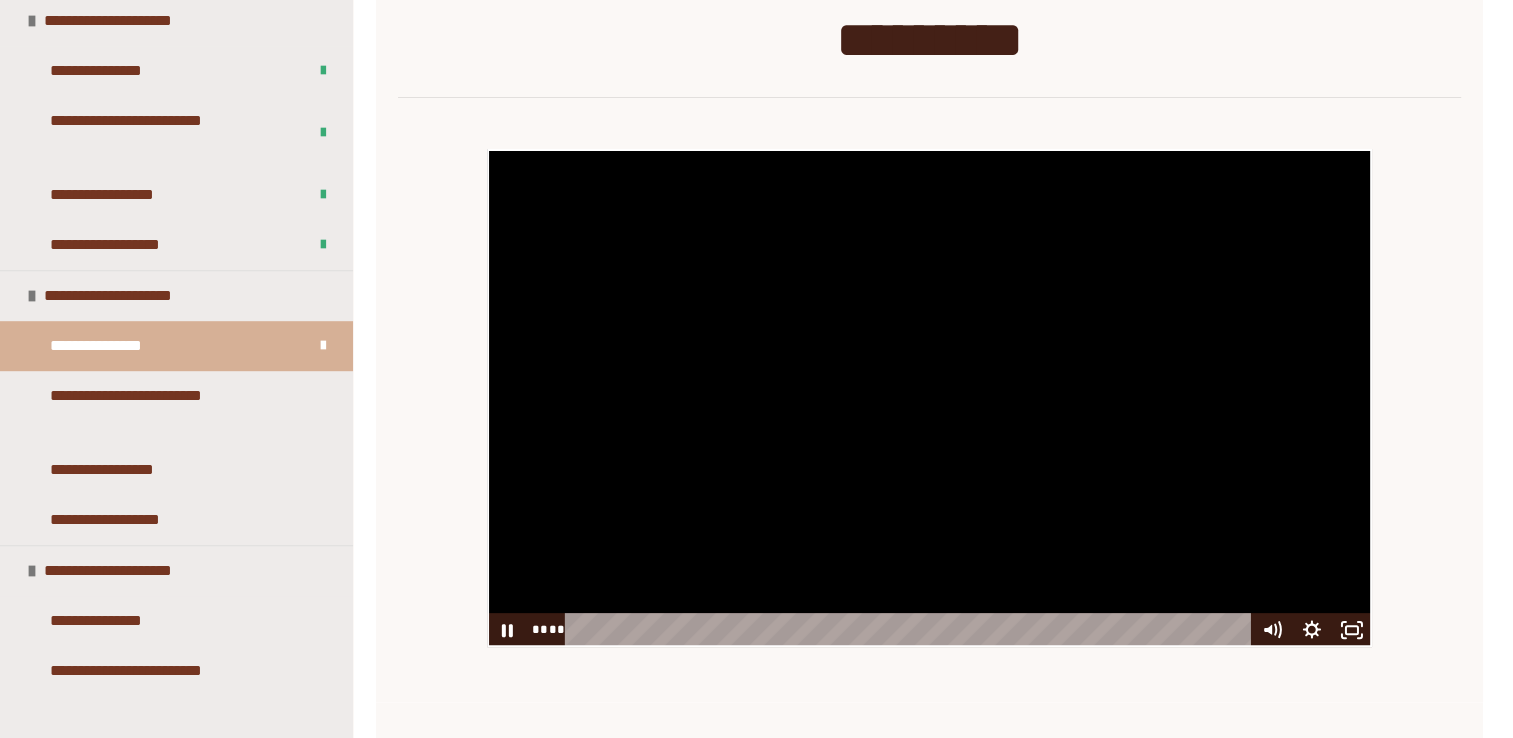 type 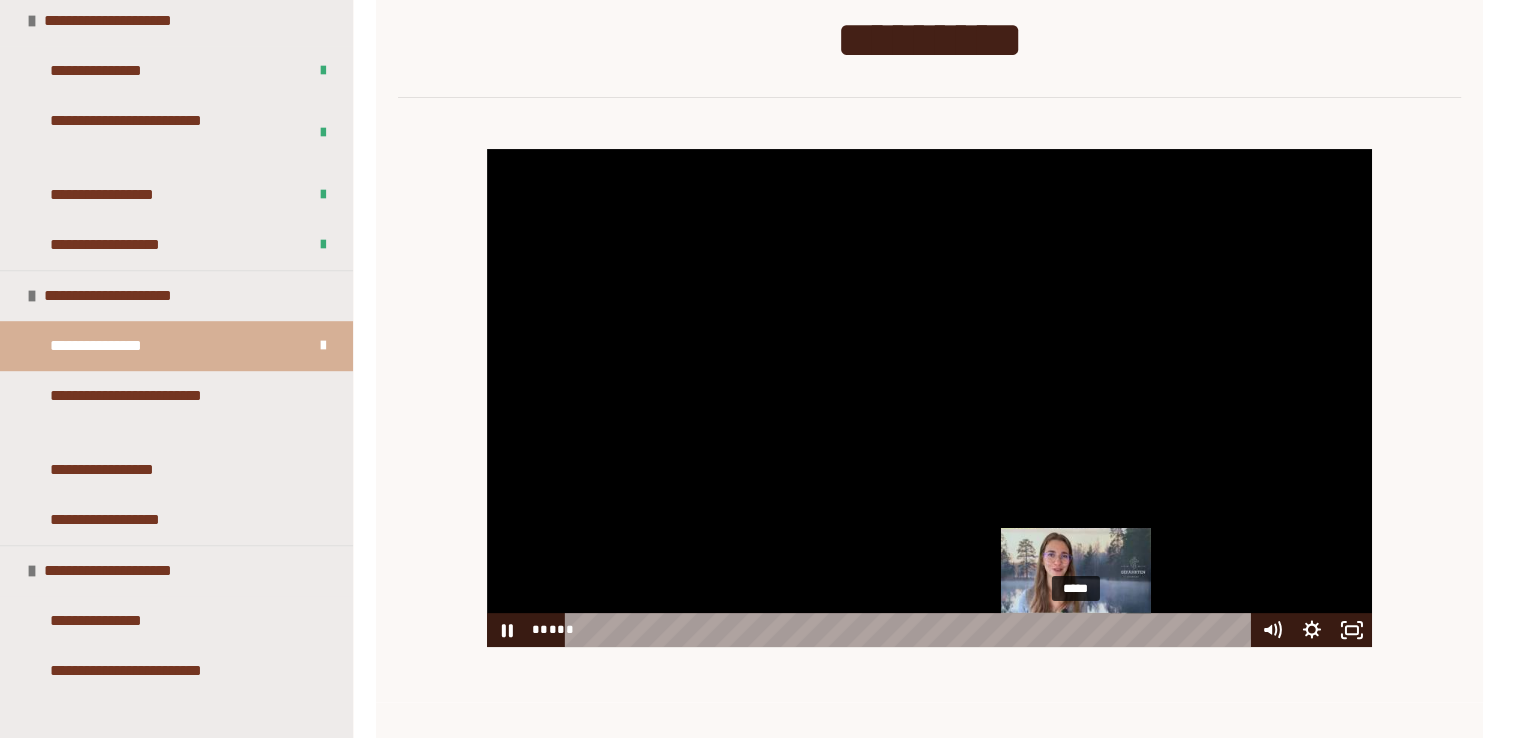 click on "*****" at bounding box center (911, 630) 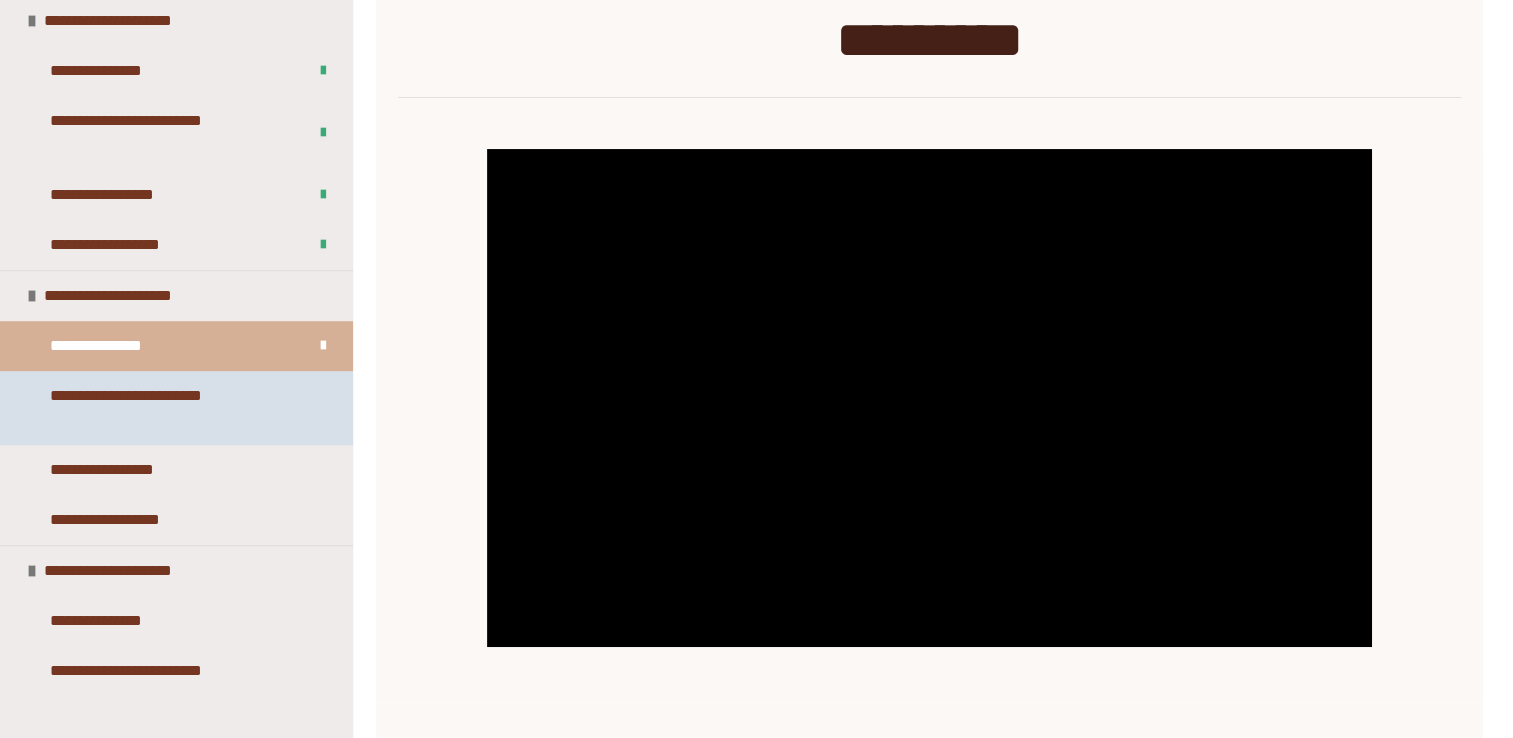 click on "**********" at bounding box center [171, 408] 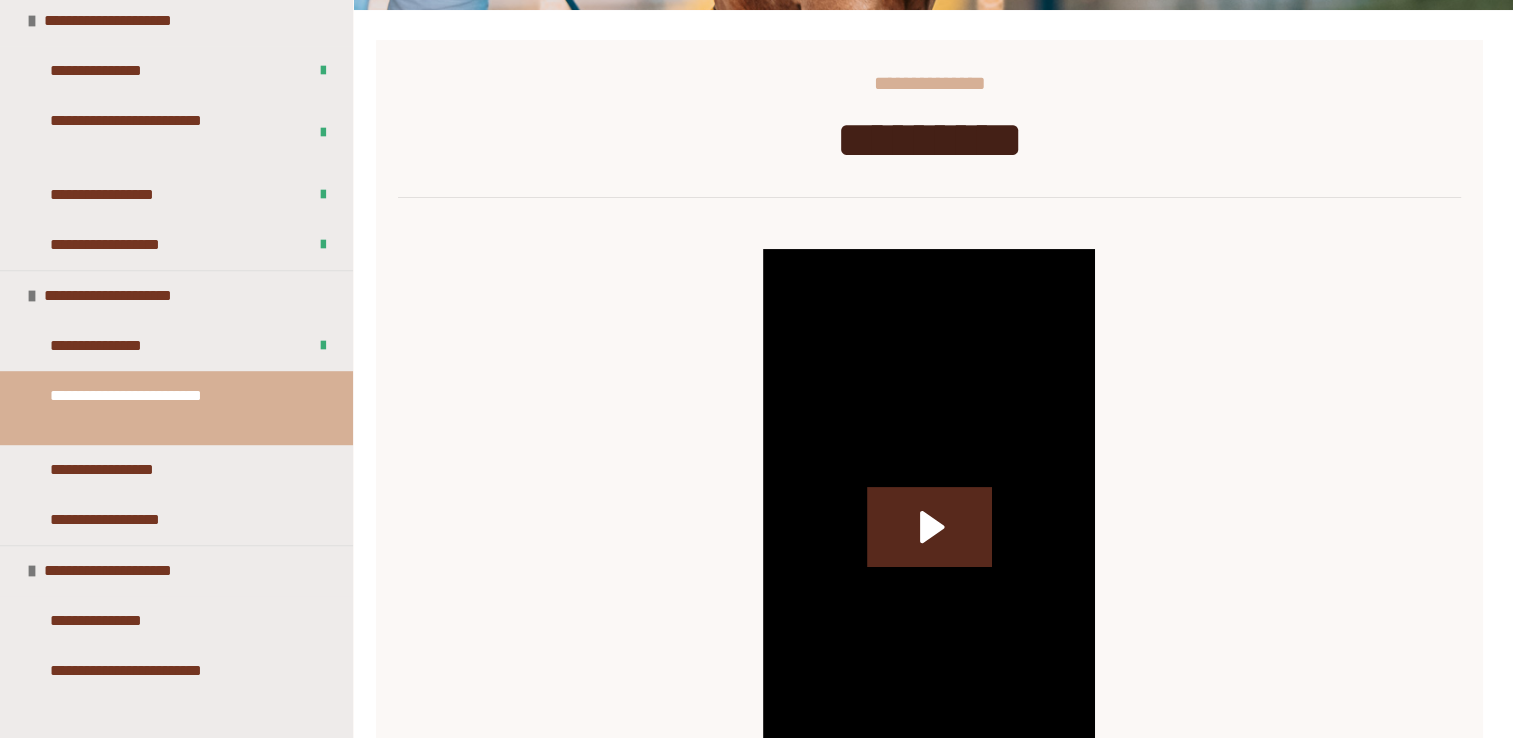 click 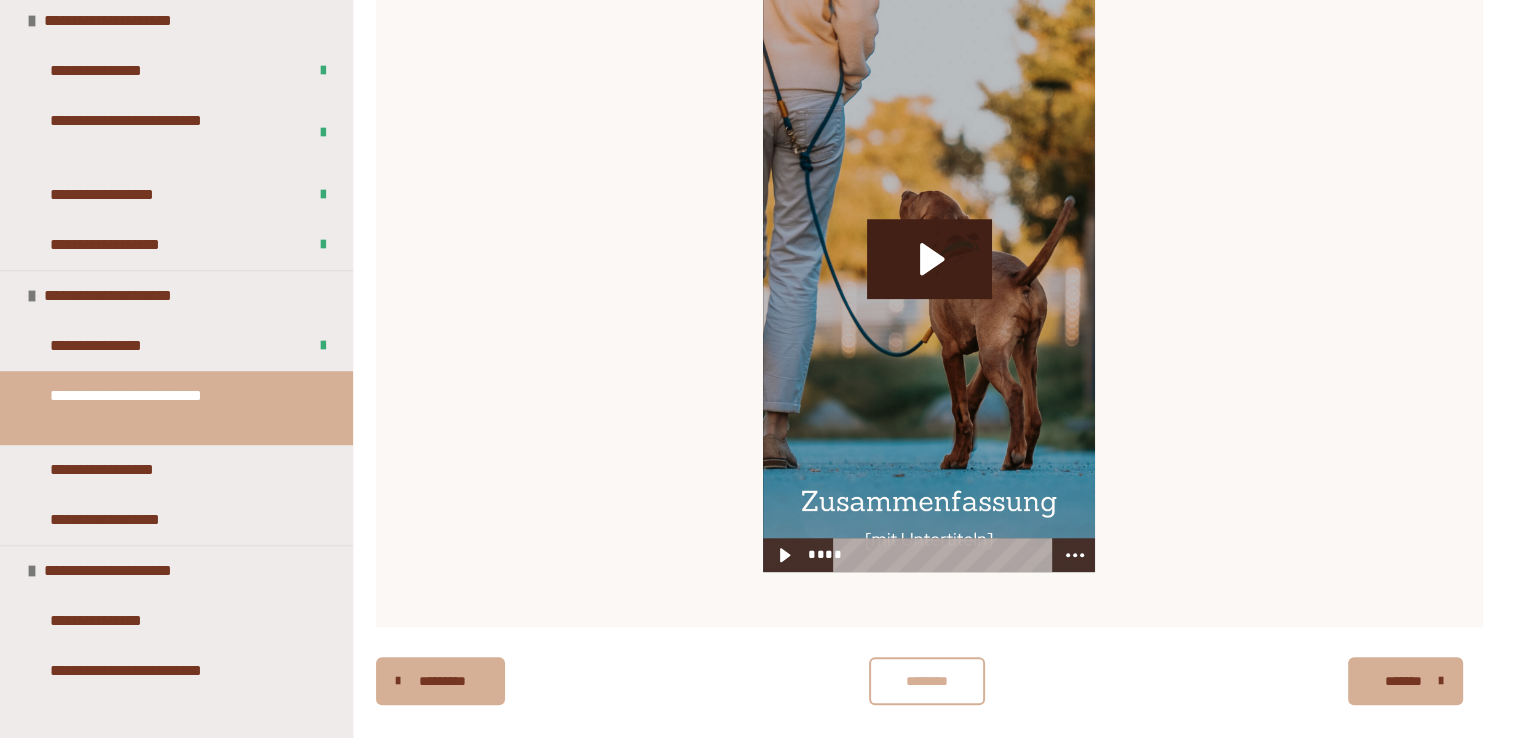 scroll, scrollTop: 1545, scrollLeft: 0, axis: vertical 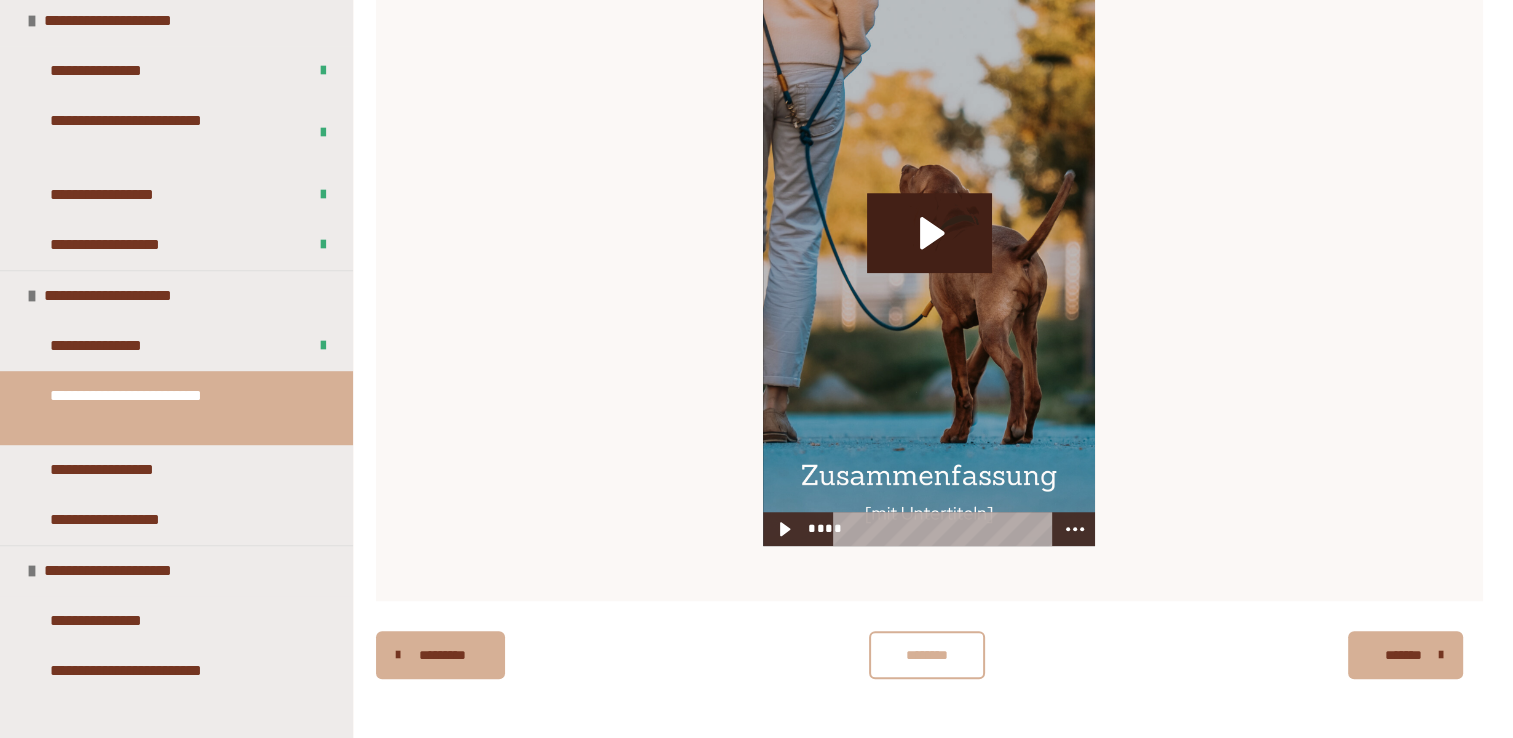 click on "********" at bounding box center [927, 655] 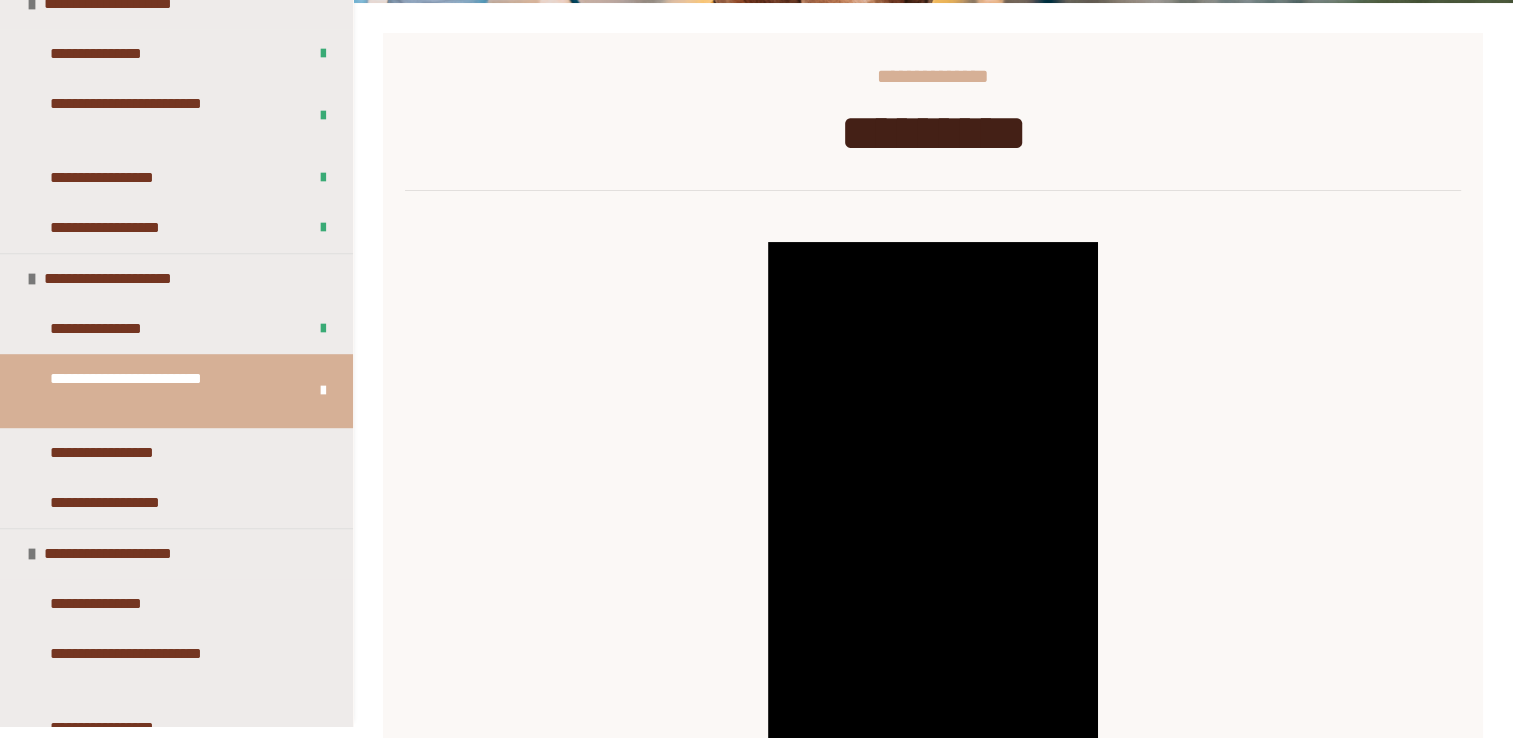 scroll, scrollTop: 245, scrollLeft: 0, axis: vertical 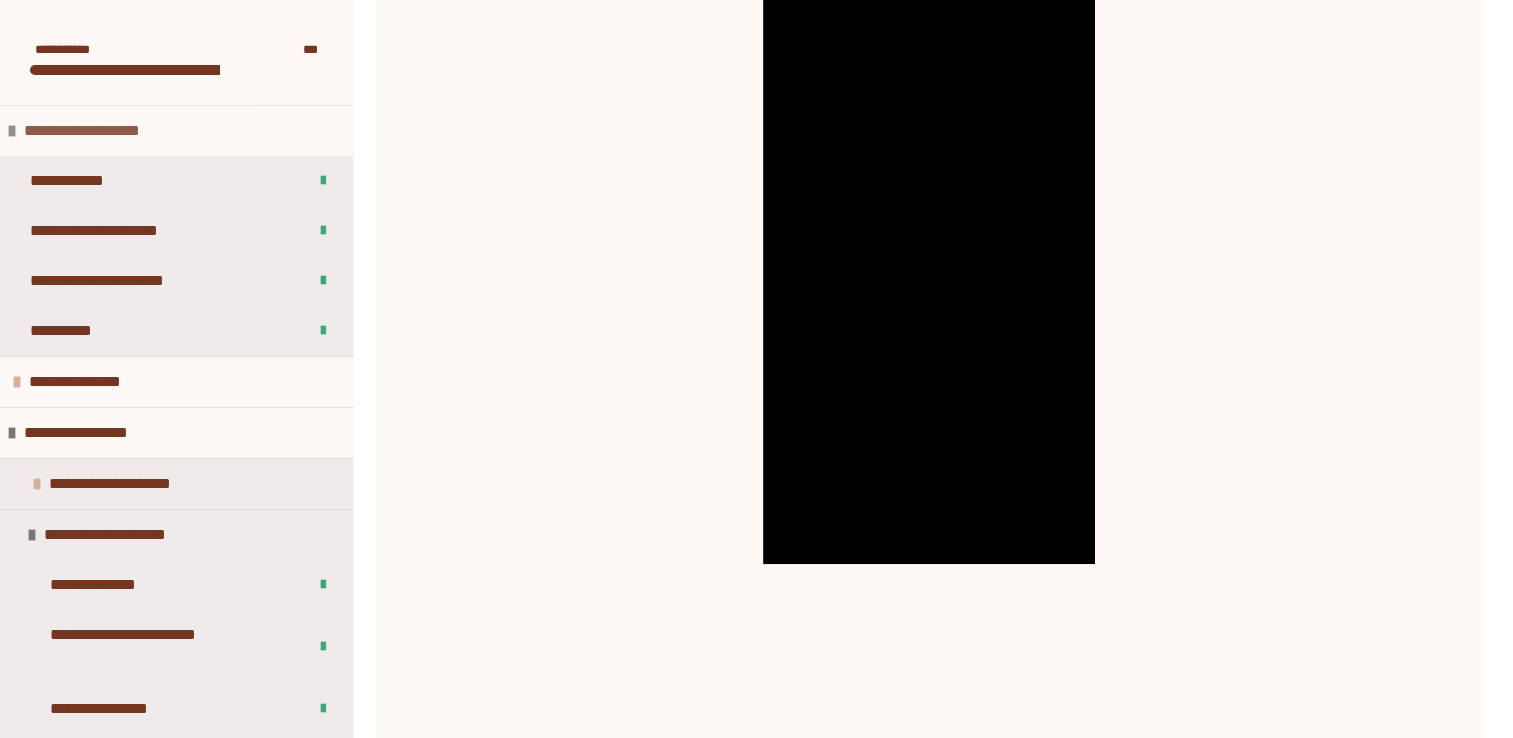 click at bounding box center [12, 131] 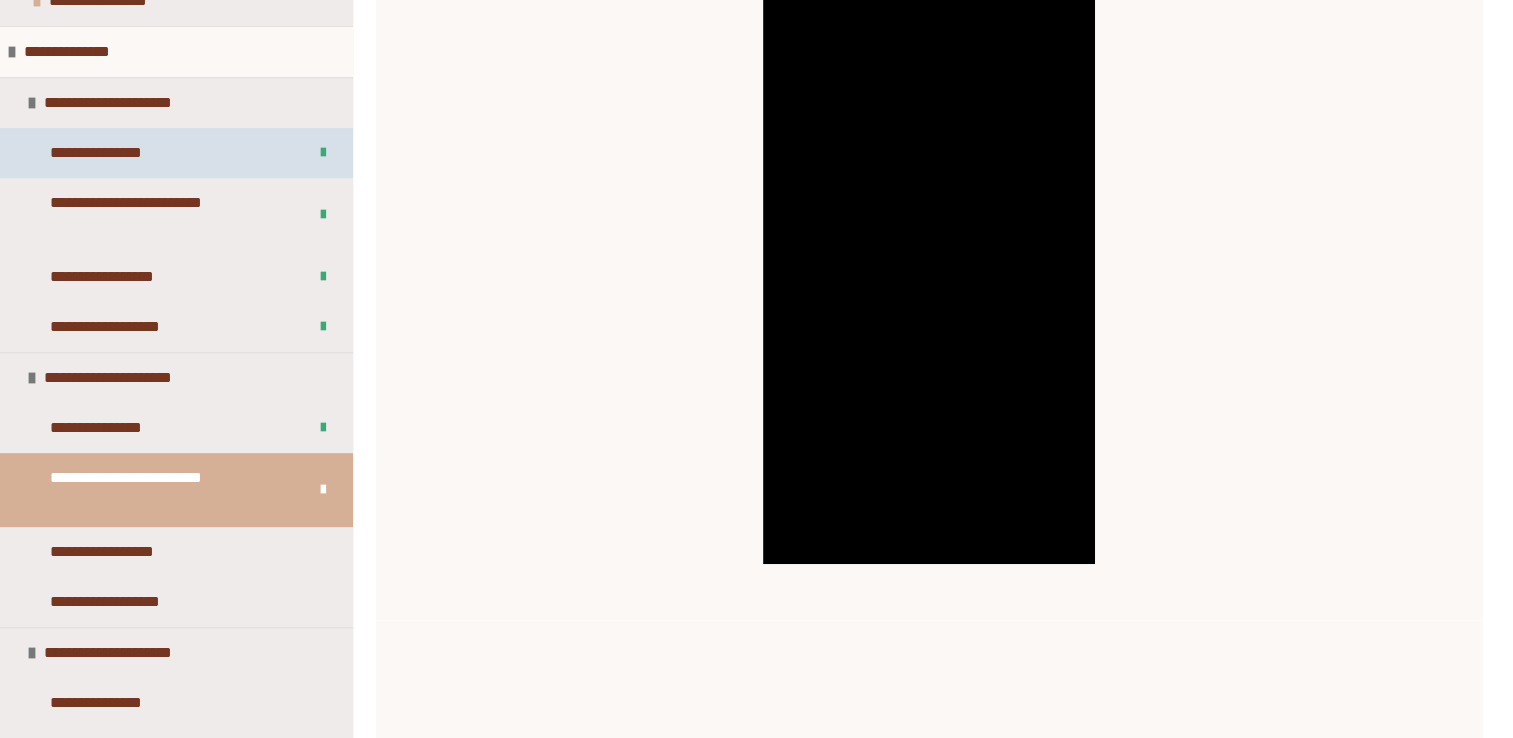 scroll, scrollTop: 900, scrollLeft: 0, axis: vertical 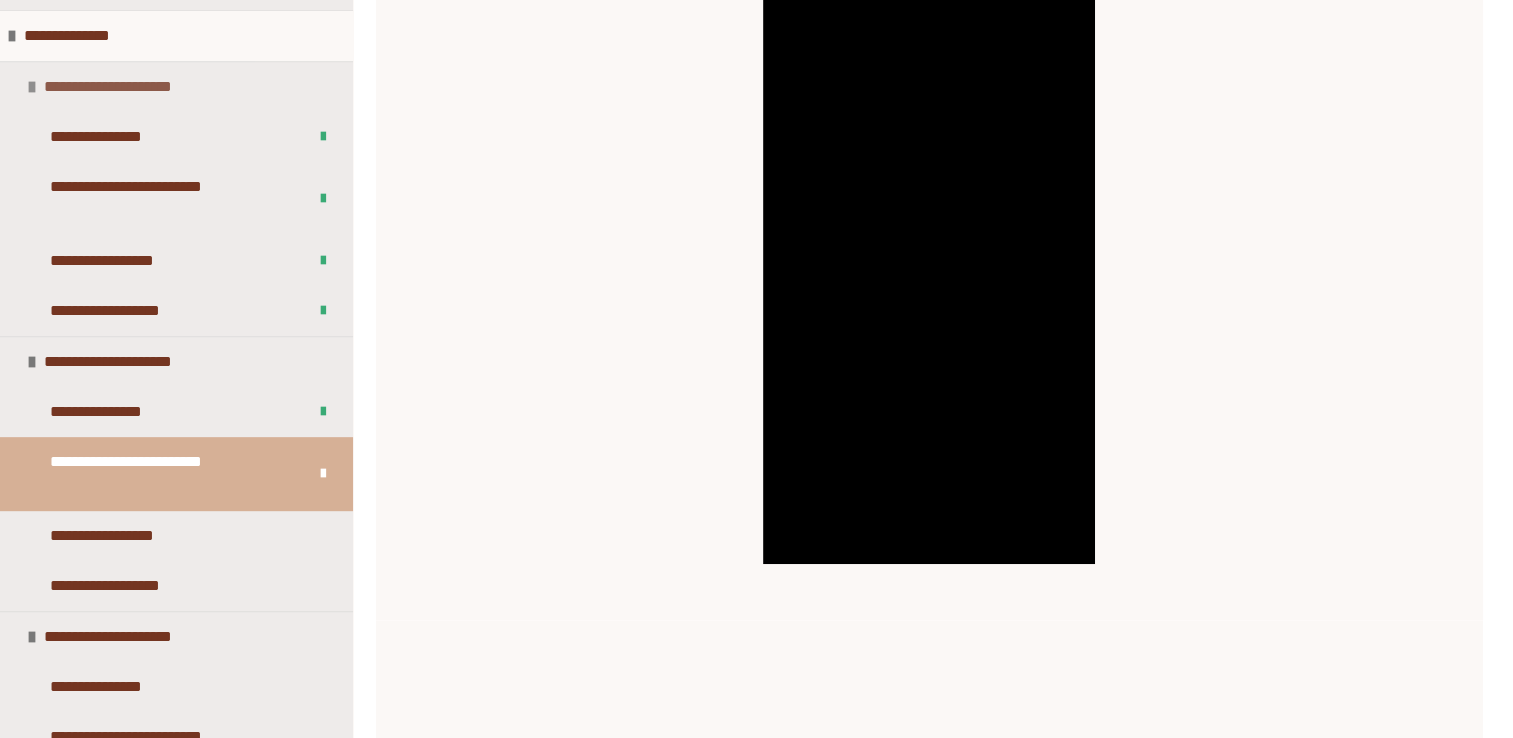 click at bounding box center [32, 87] 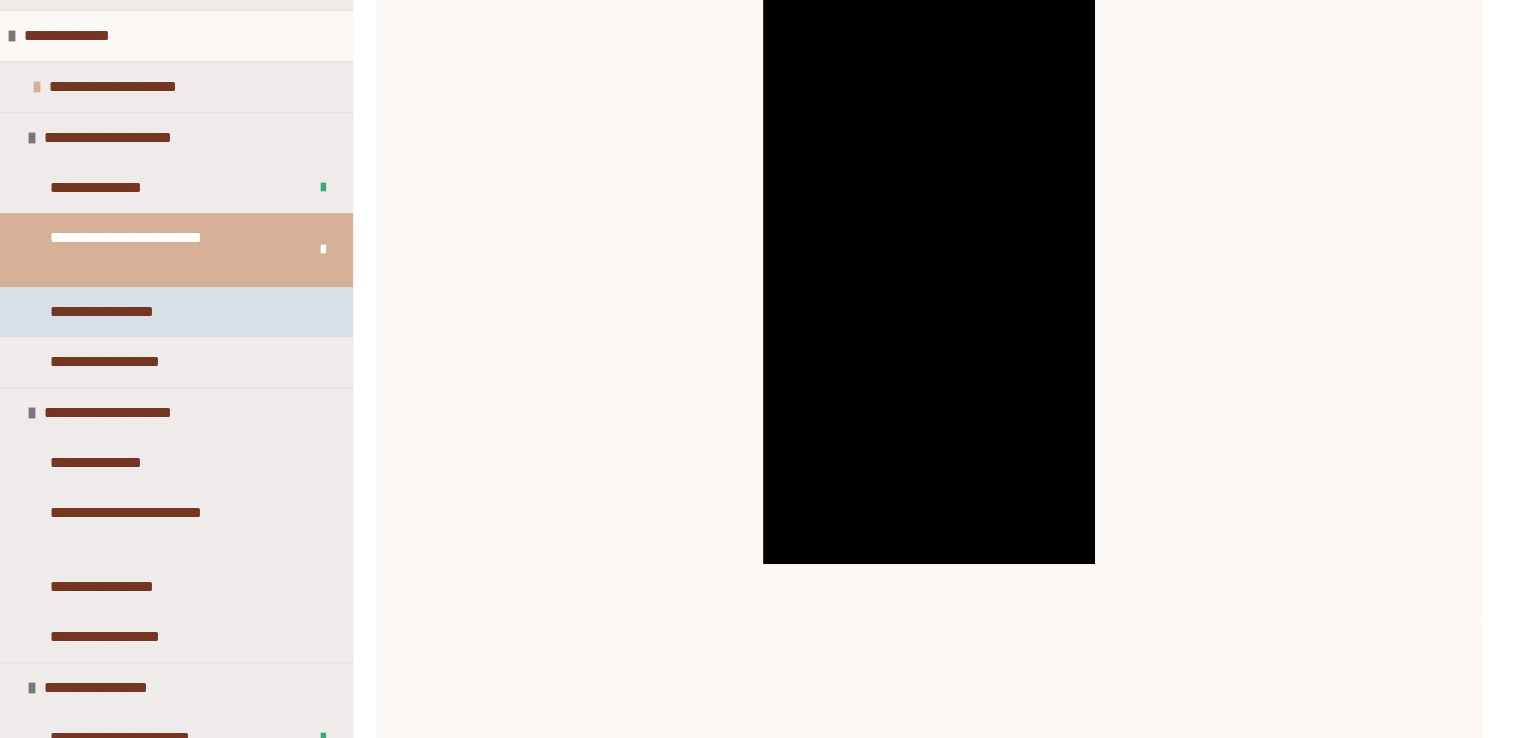 click on "**********" at bounding box center [127, 312] 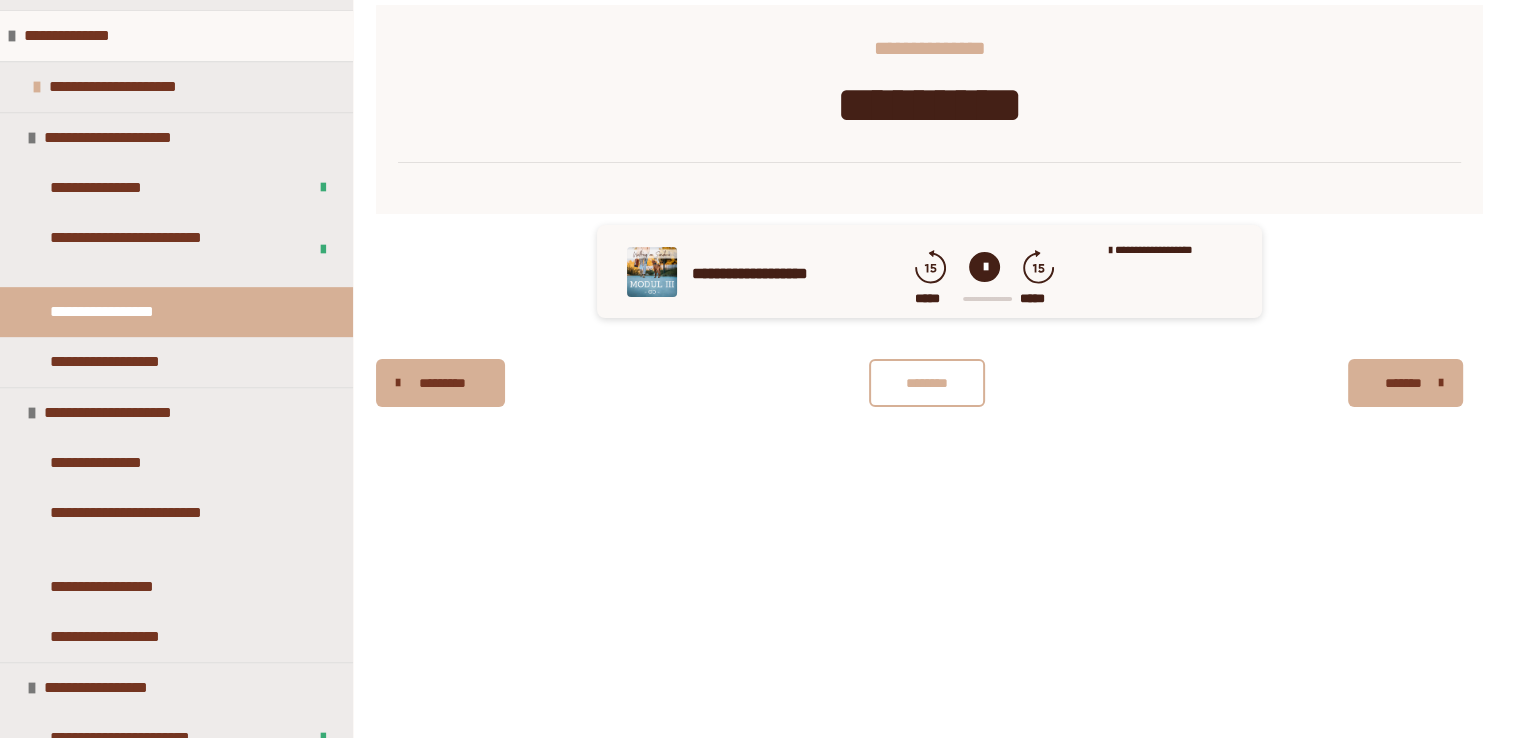 scroll, scrollTop: 340, scrollLeft: 0, axis: vertical 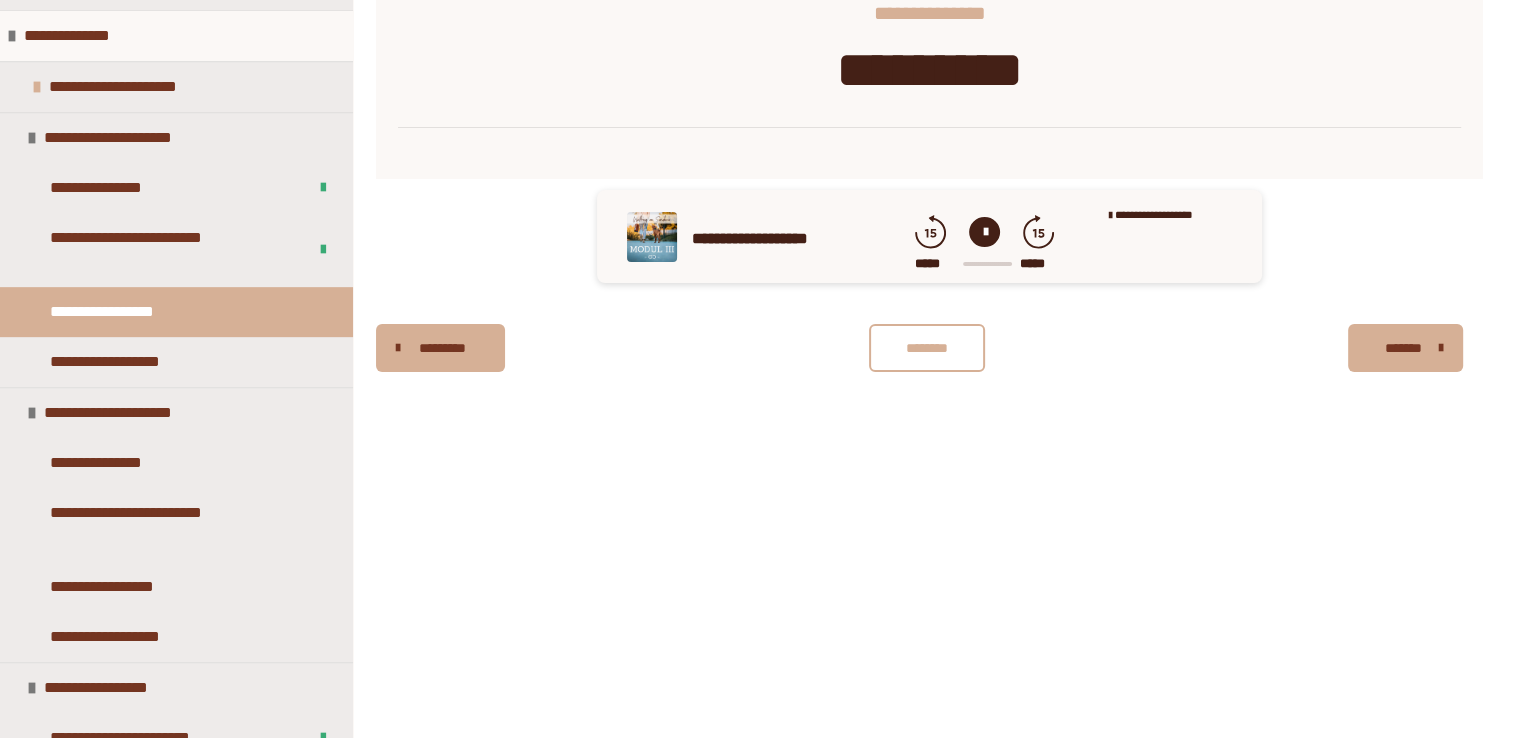 click on "********" at bounding box center [927, 348] 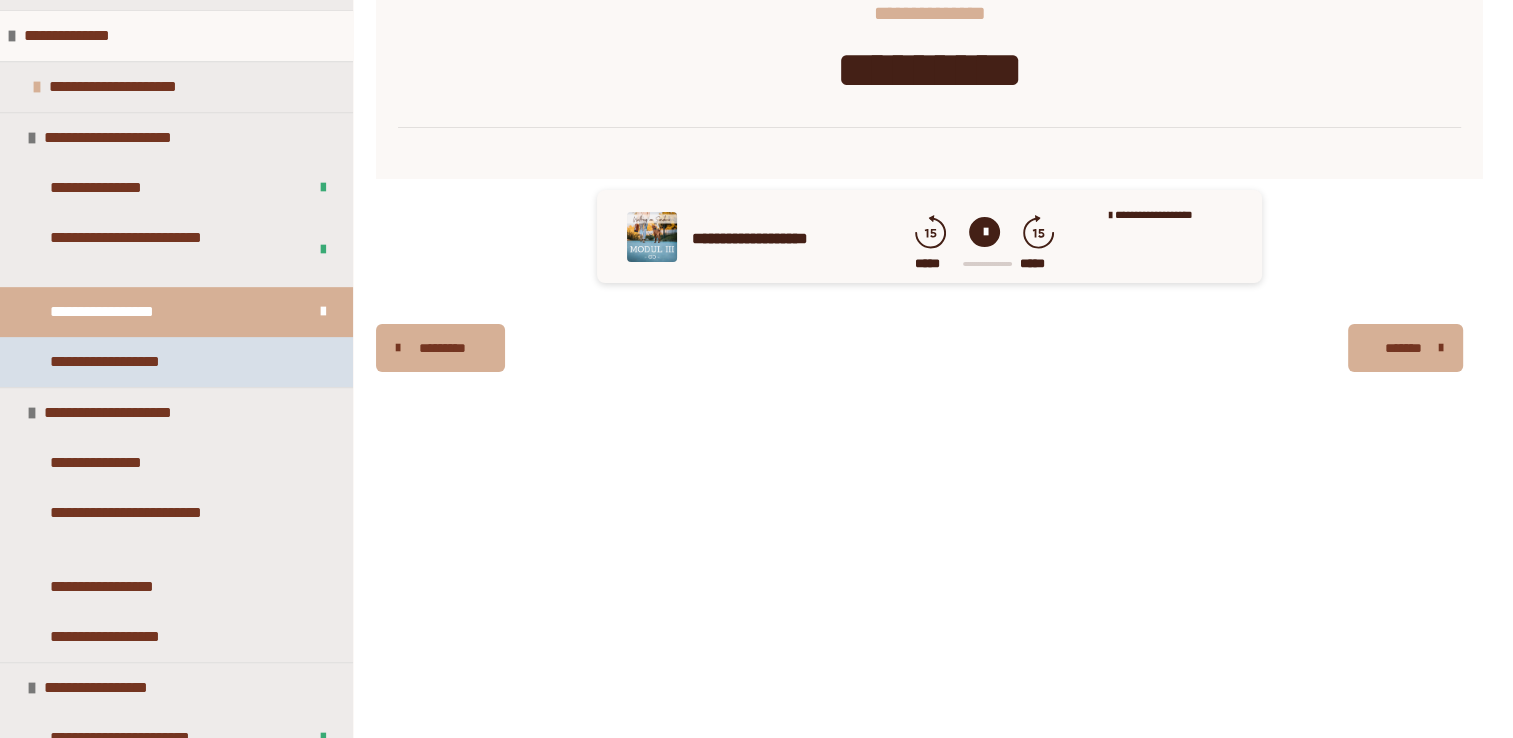 click on "**********" at bounding box center (137, 362) 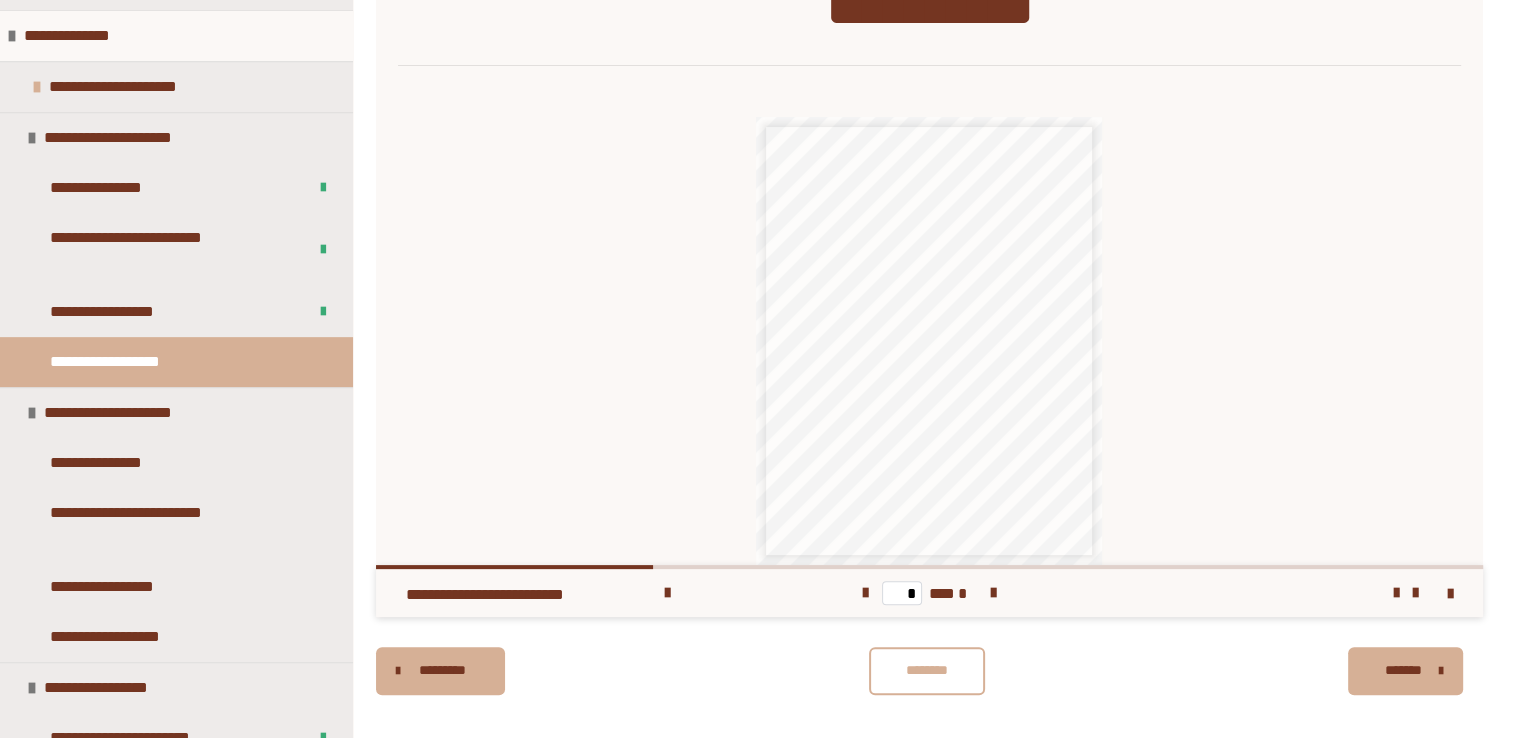 scroll, scrollTop: 418, scrollLeft: 0, axis: vertical 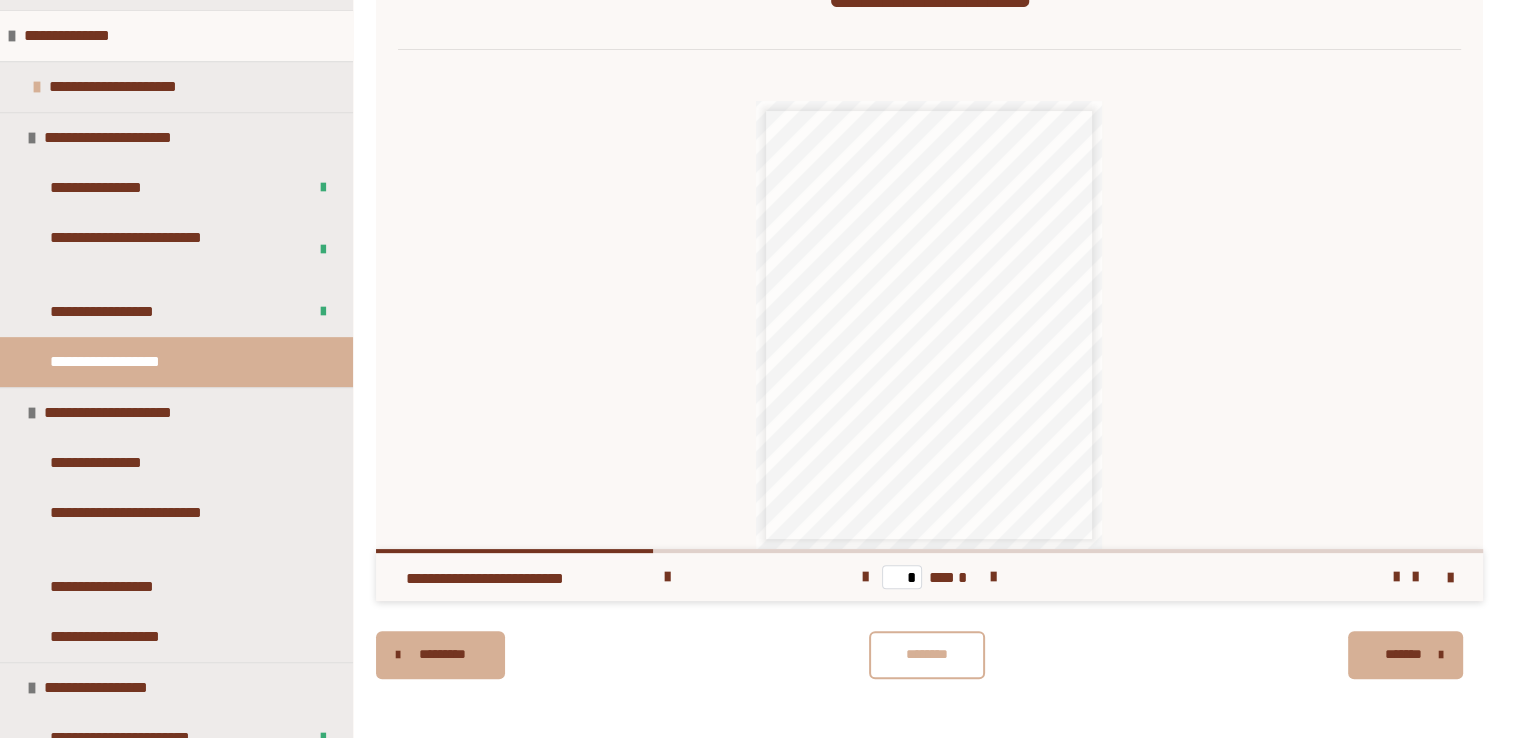 click on "********" at bounding box center (927, 654) 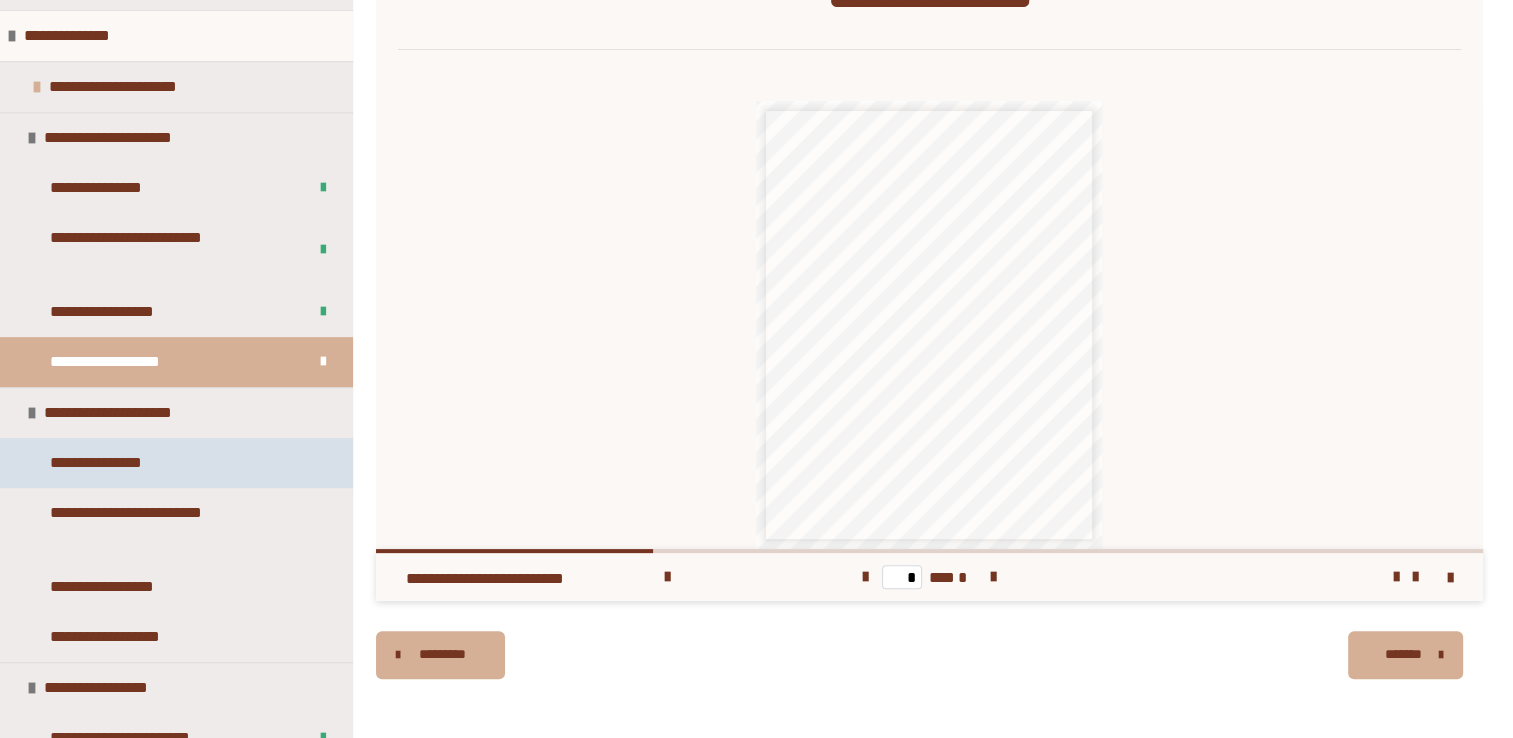 click on "**********" at bounding box center (114, 463) 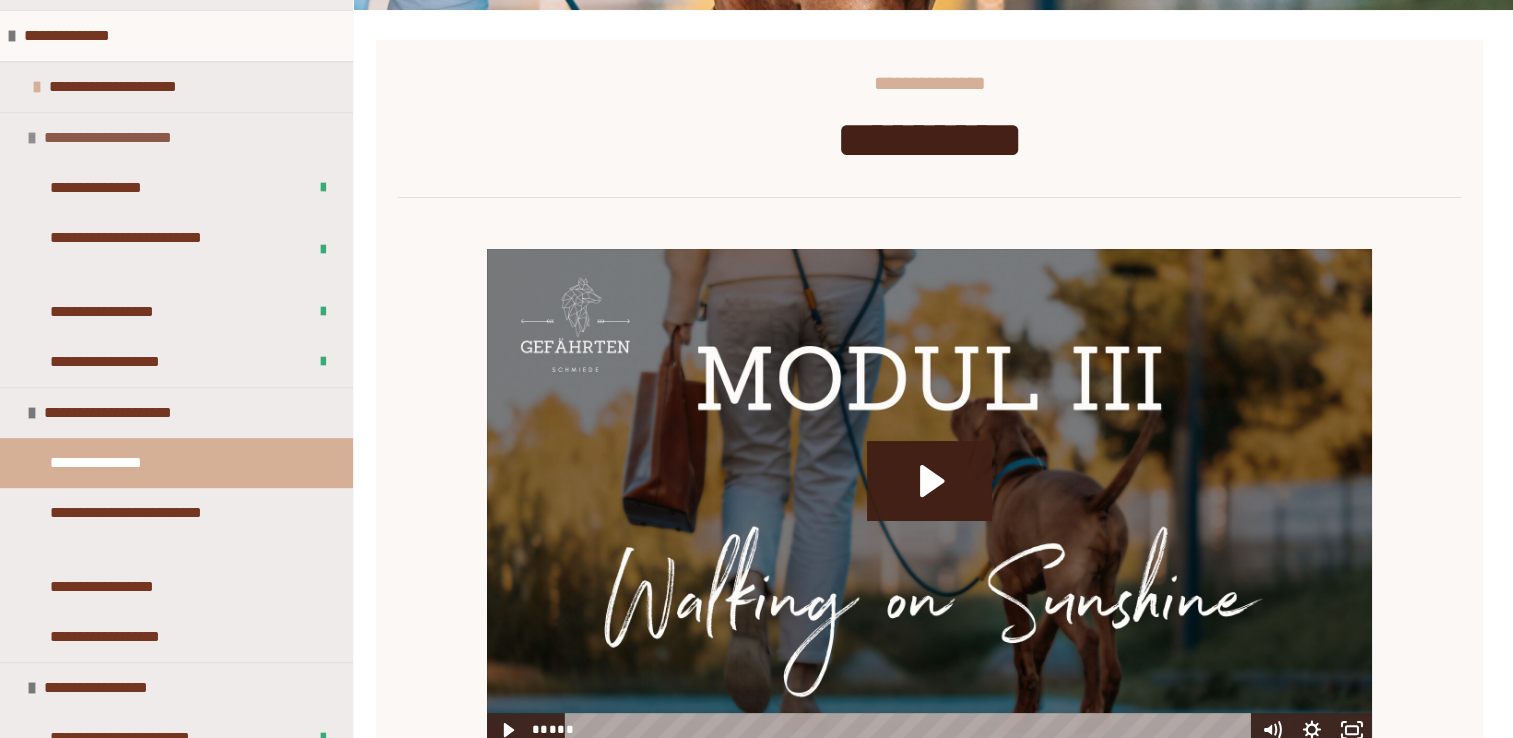 click at bounding box center (32, 138) 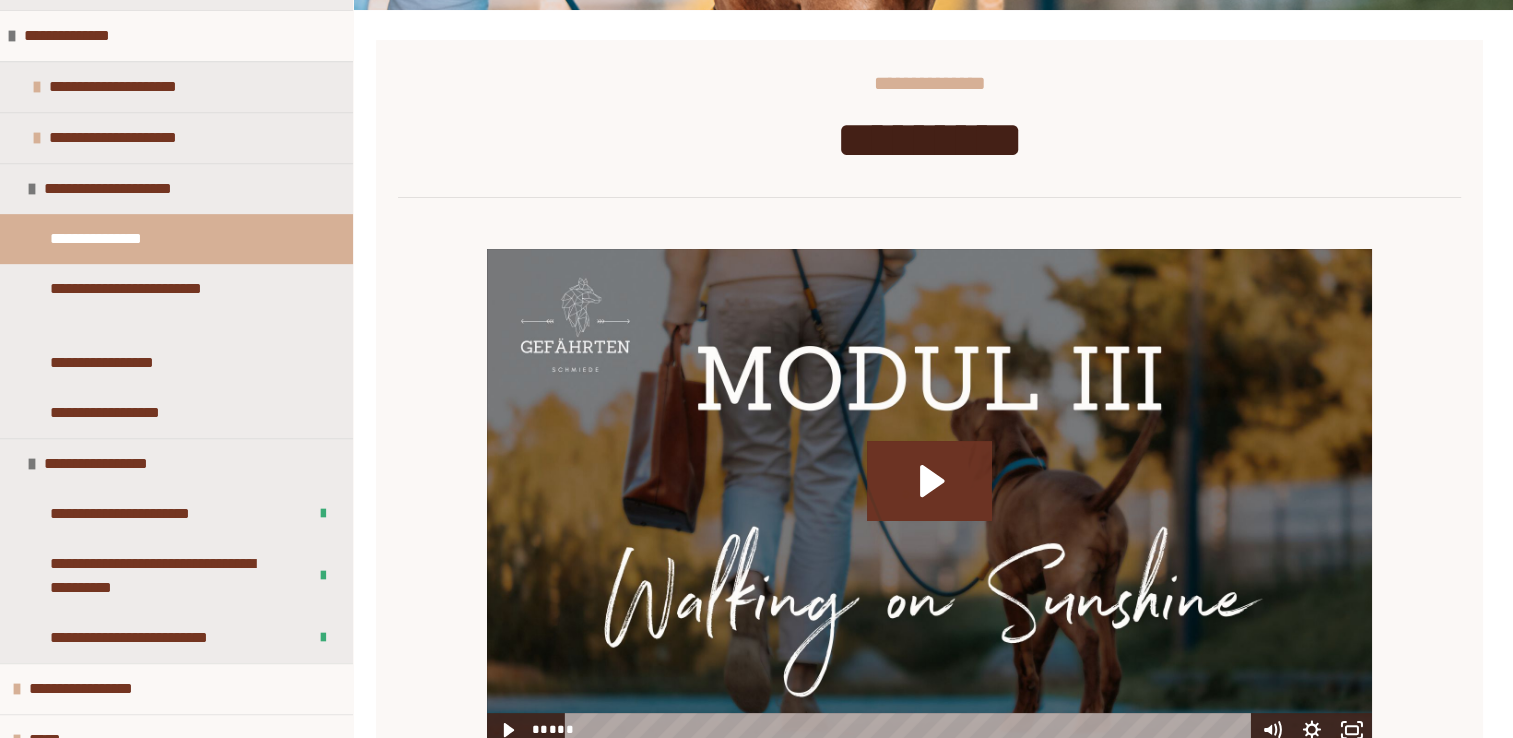 click 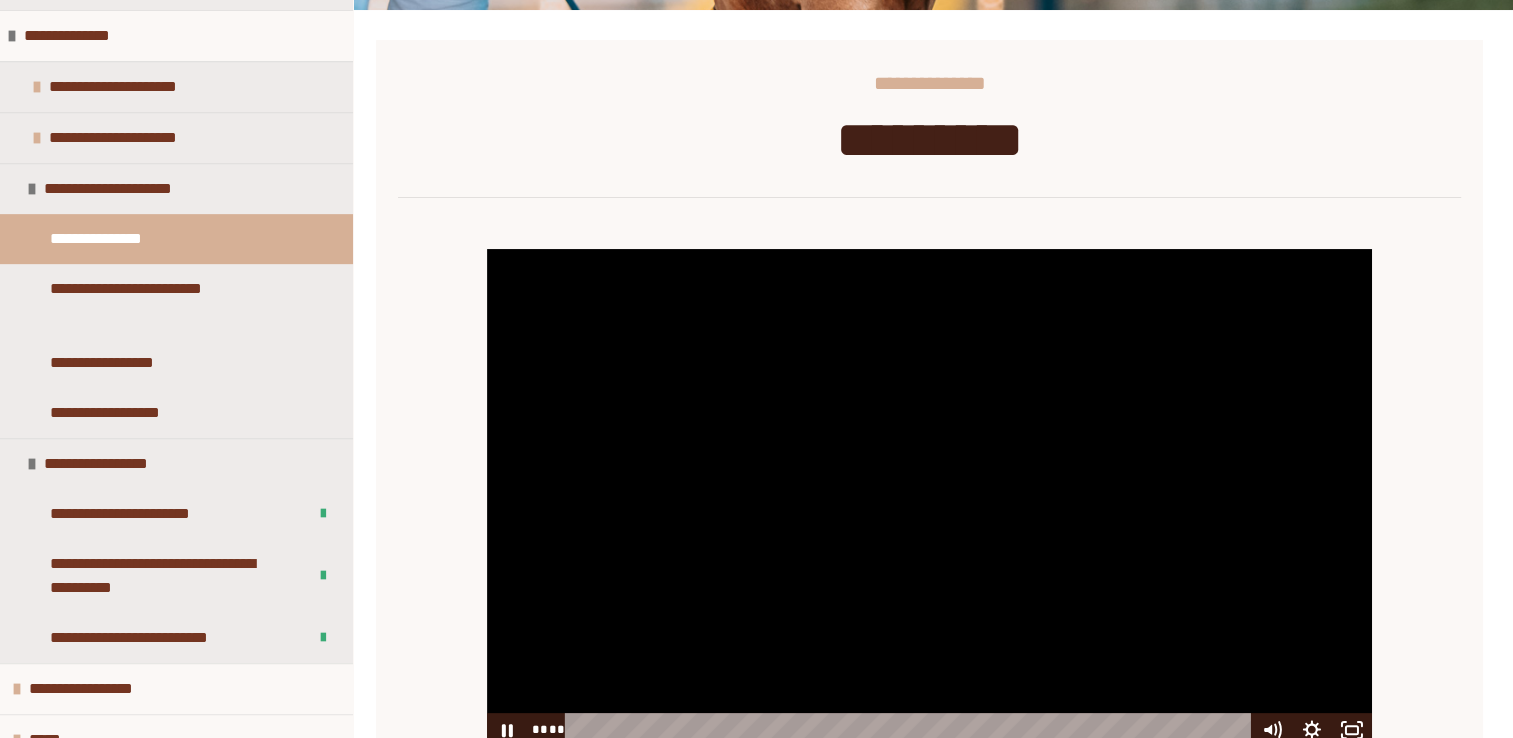 click at bounding box center [930, 498] 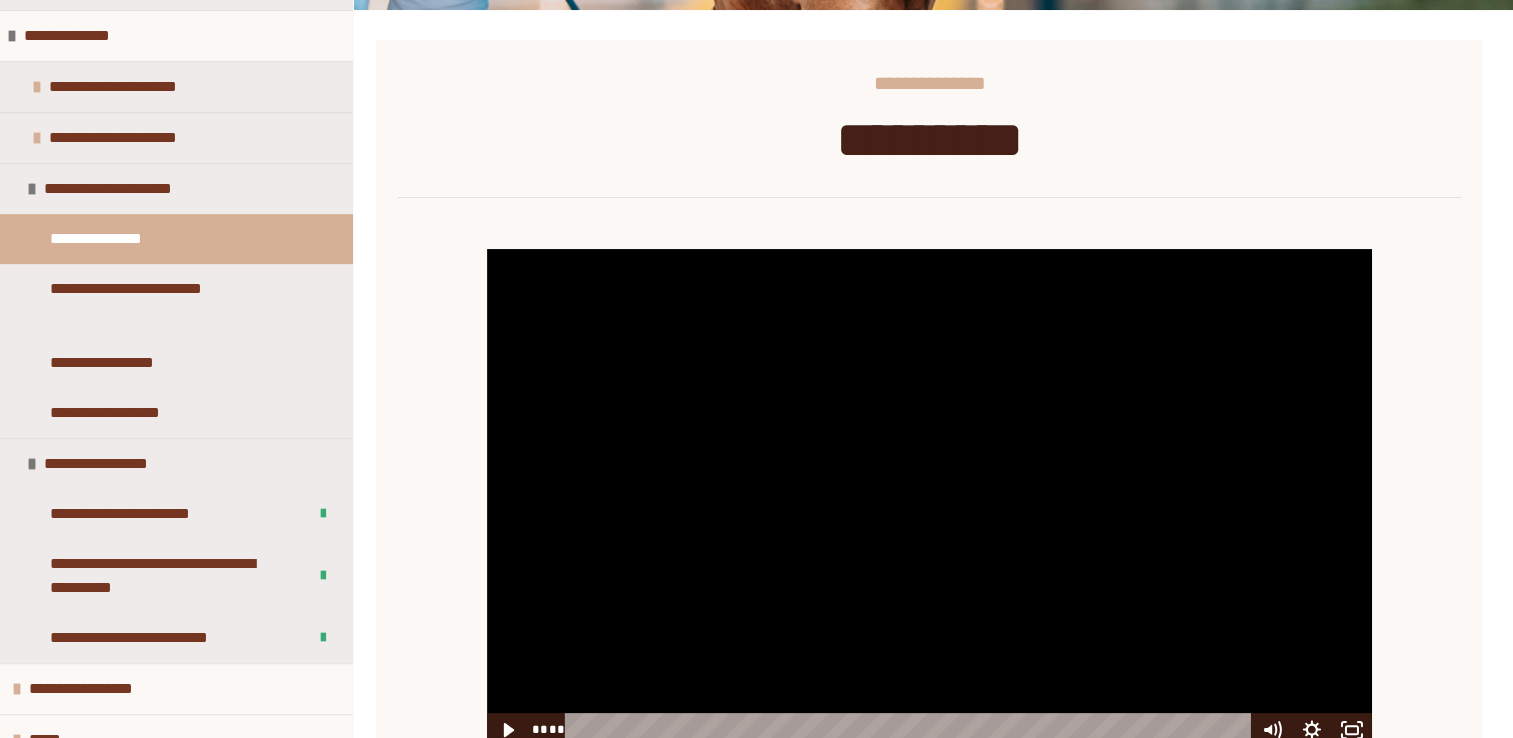 click at bounding box center (930, 498) 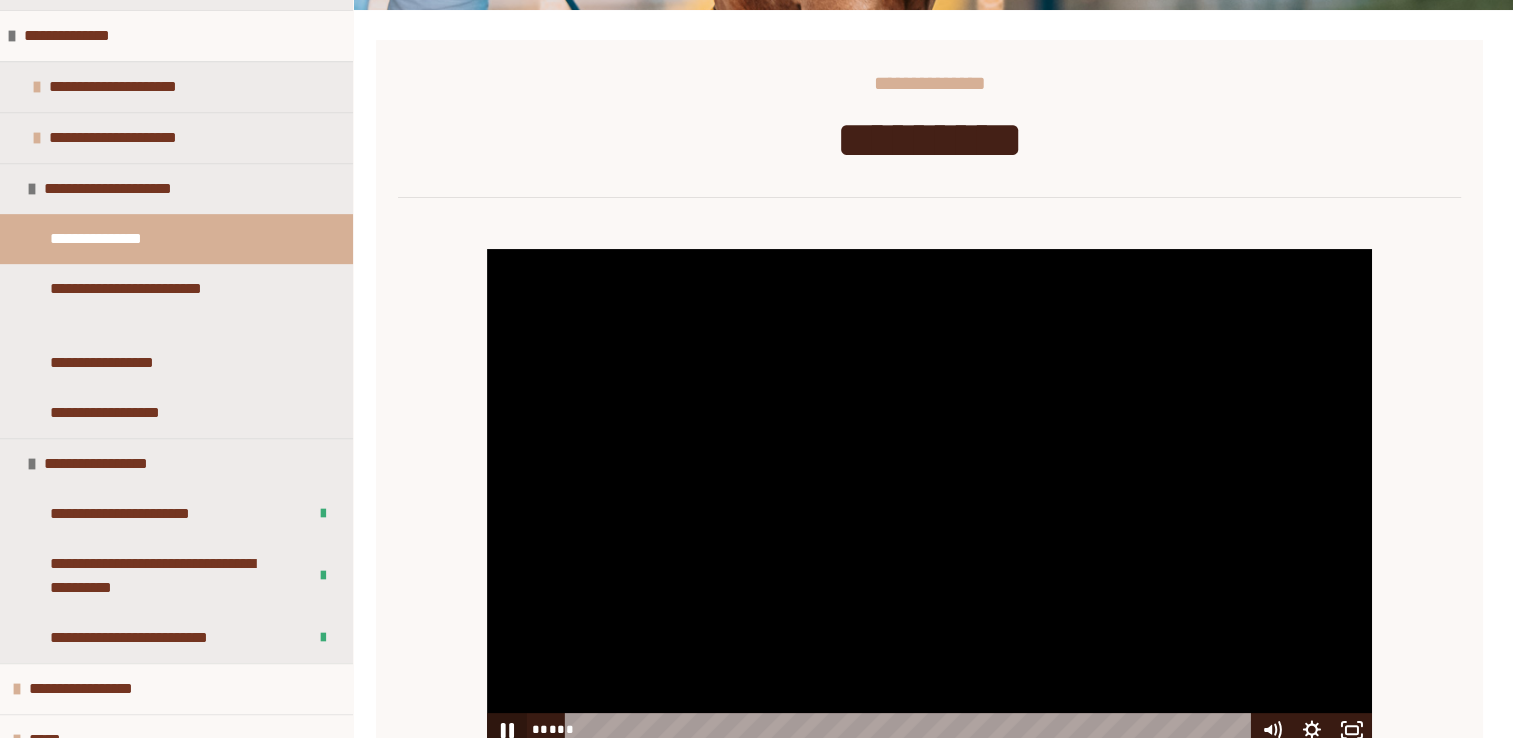 click 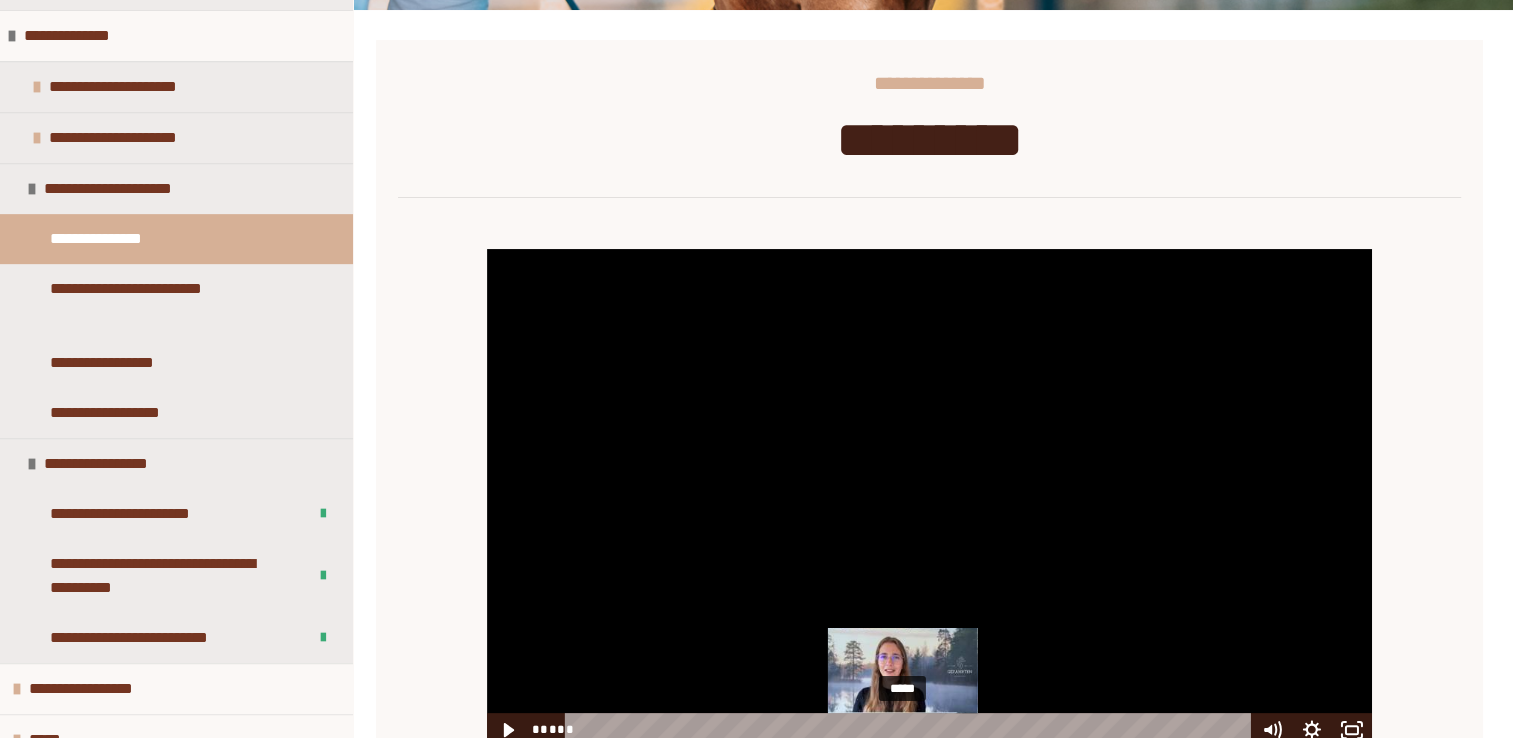 scroll, scrollTop: 278, scrollLeft: 0, axis: vertical 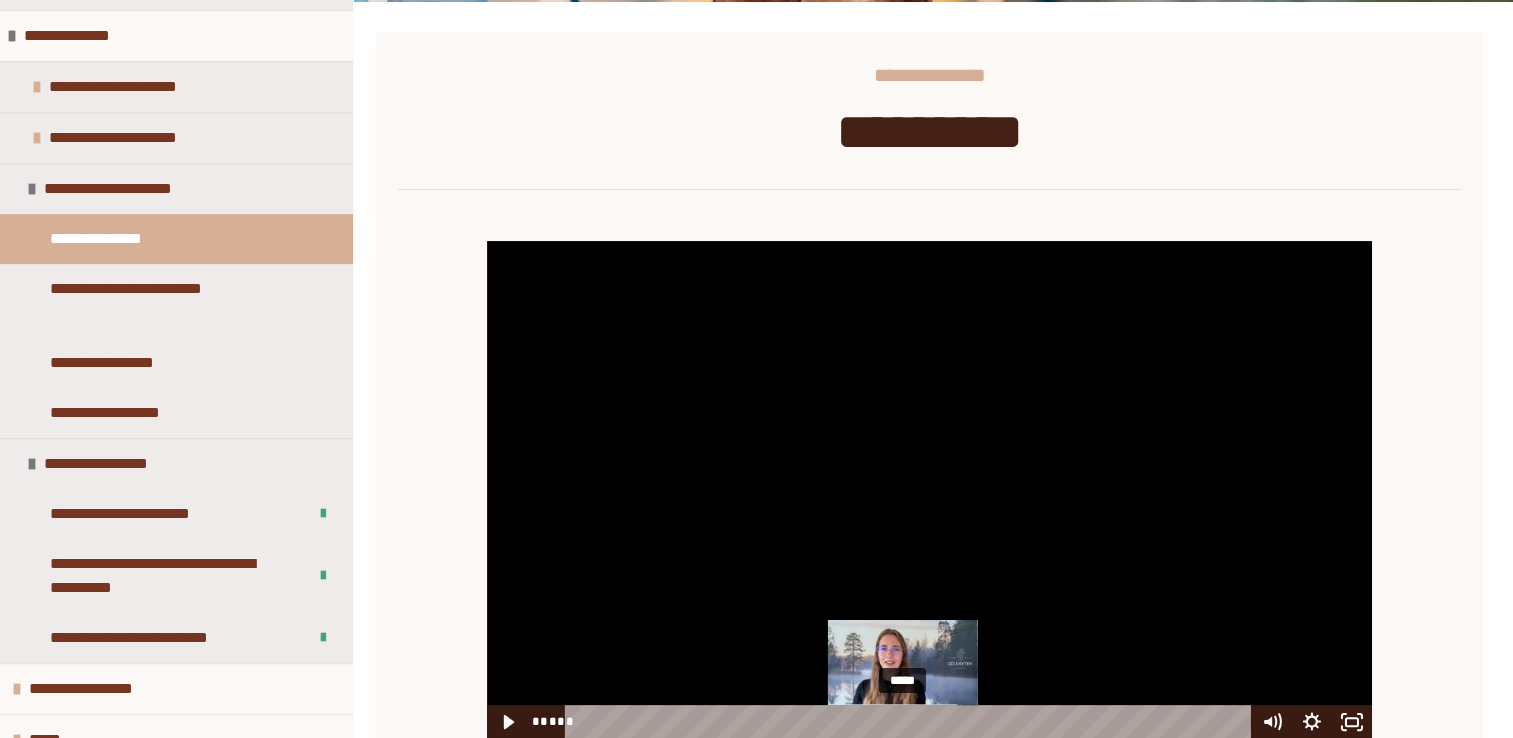 click on "*****" at bounding box center [911, 722] 